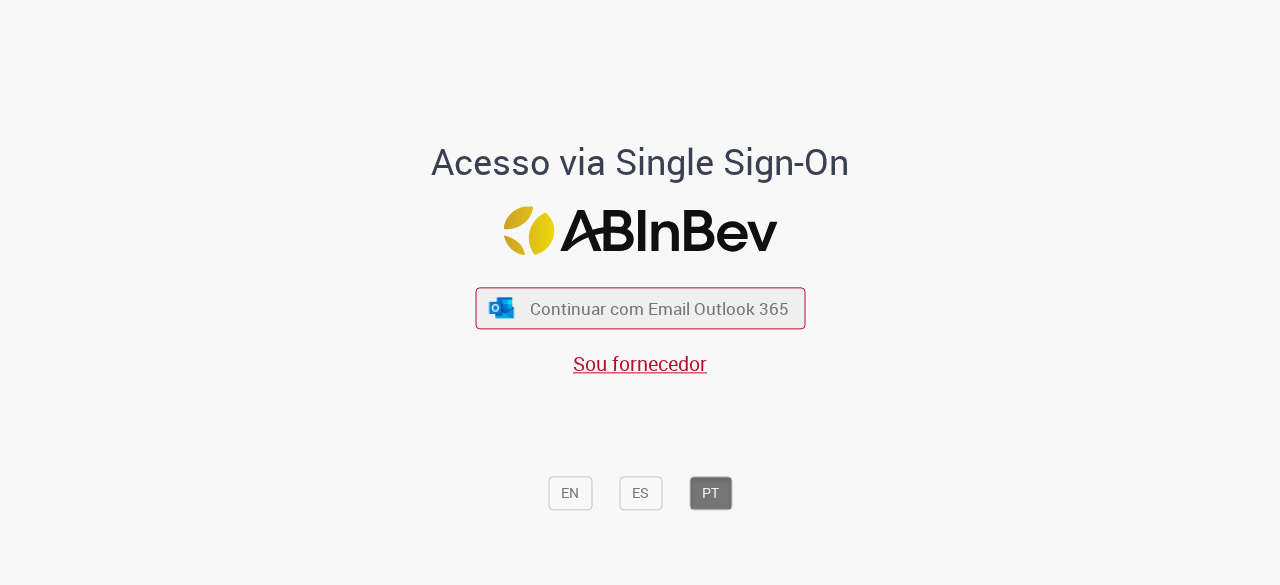 scroll, scrollTop: 0, scrollLeft: 0, axis: both 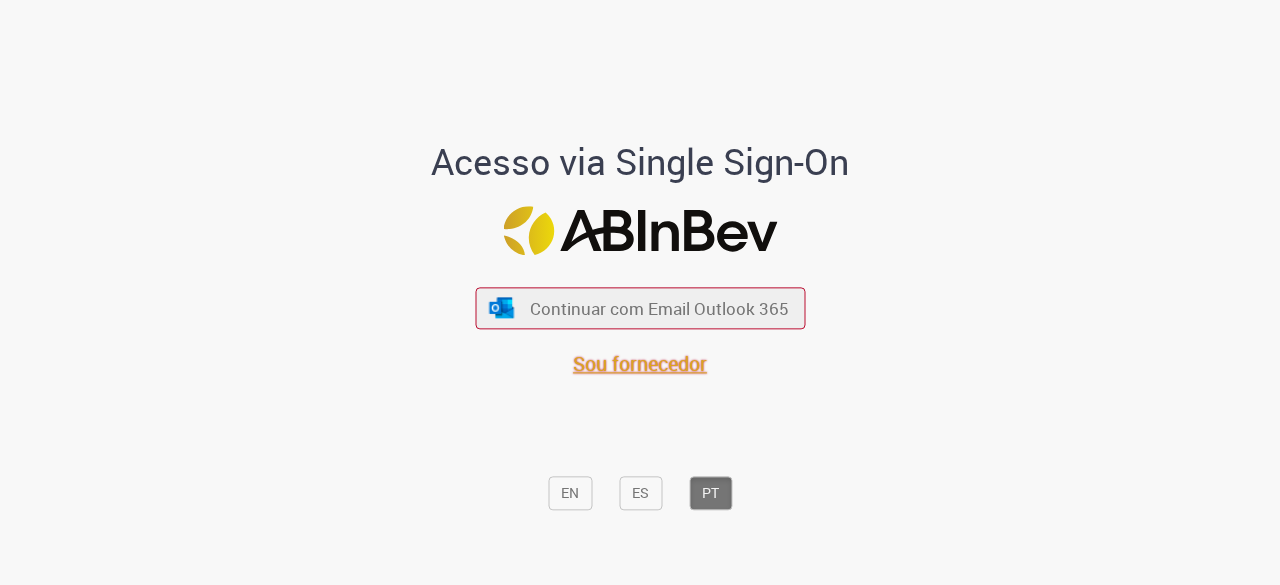 click on "Sou fornecedor" at bounding box center [640, 363] 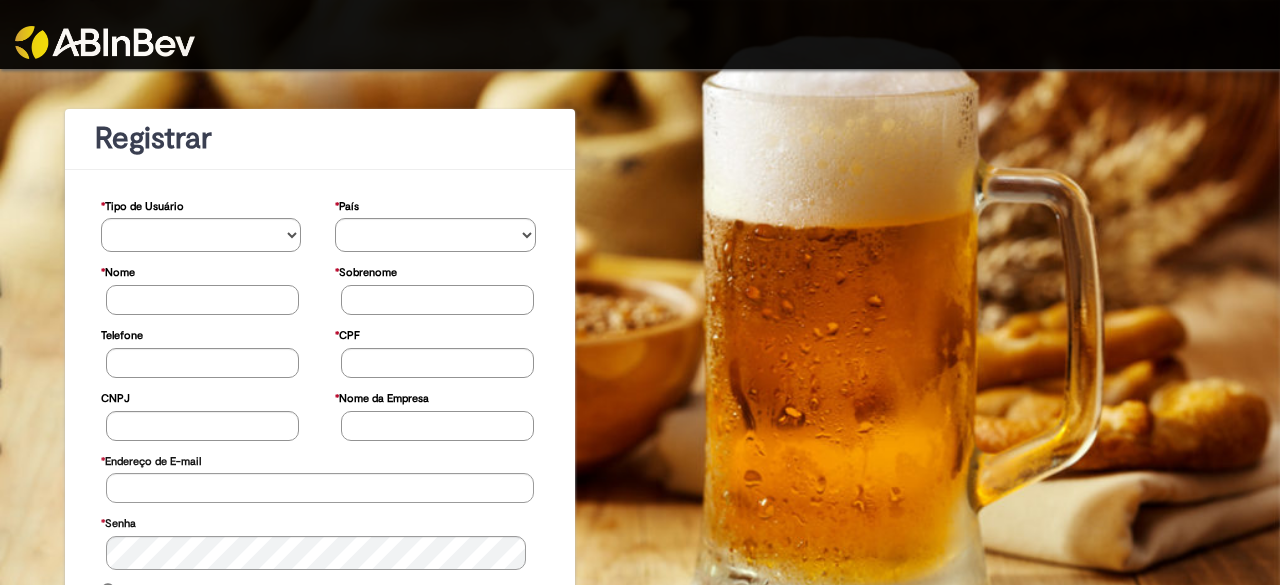 scroll, scrollTop: 0, scrollLeft: 0, axis: both 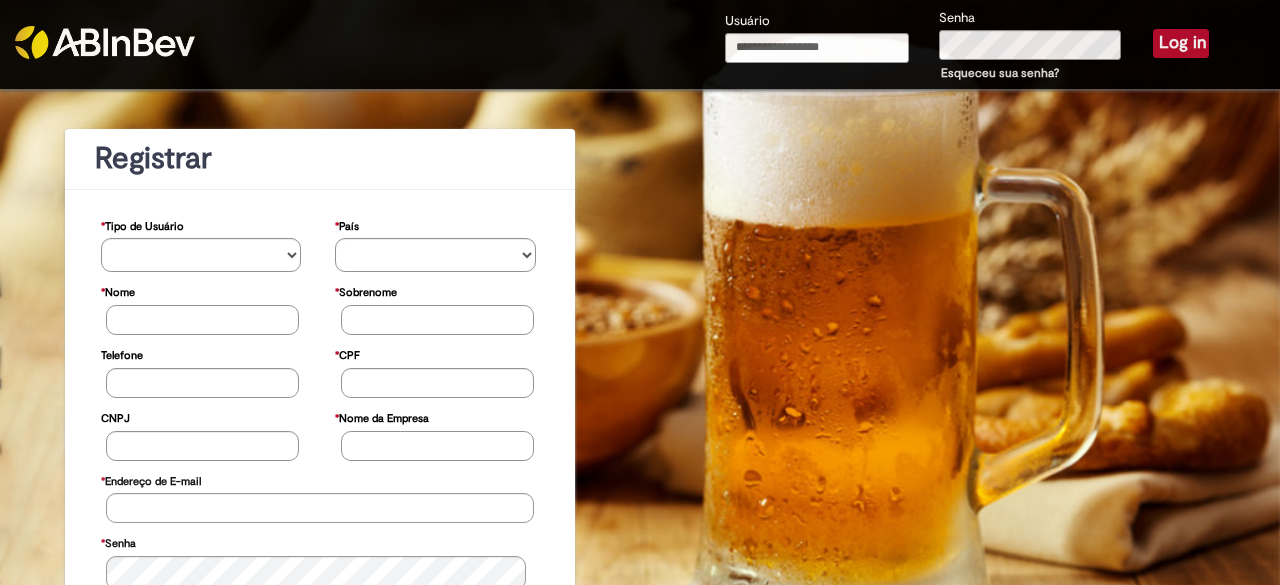 click on "Usuário" at bounding box center [817, 48] 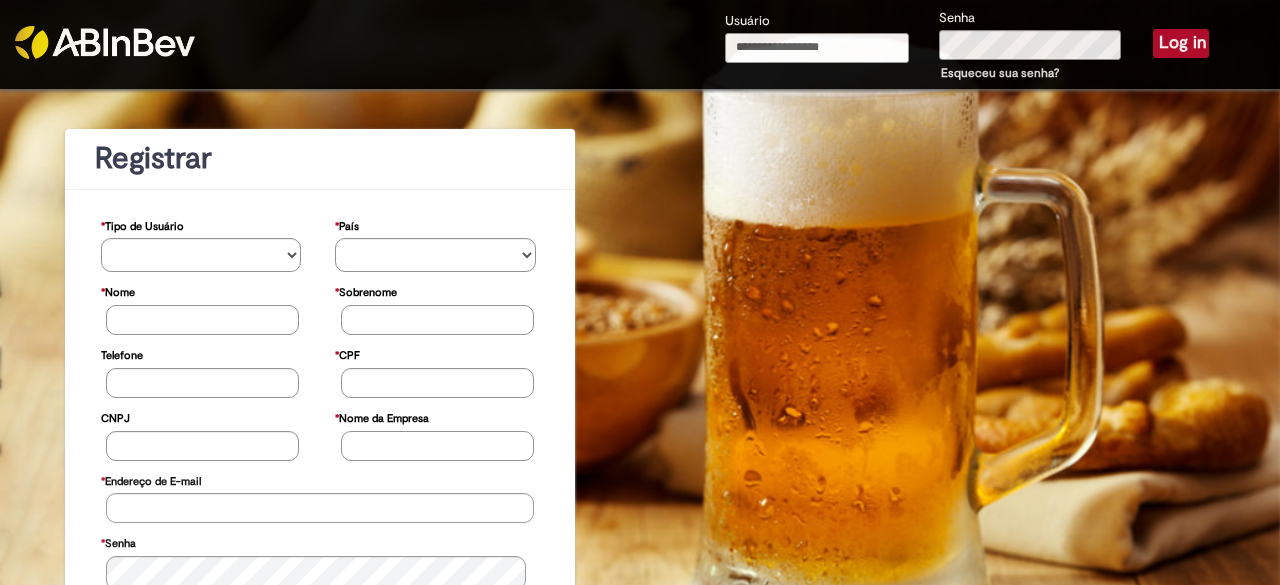 type on "**********" 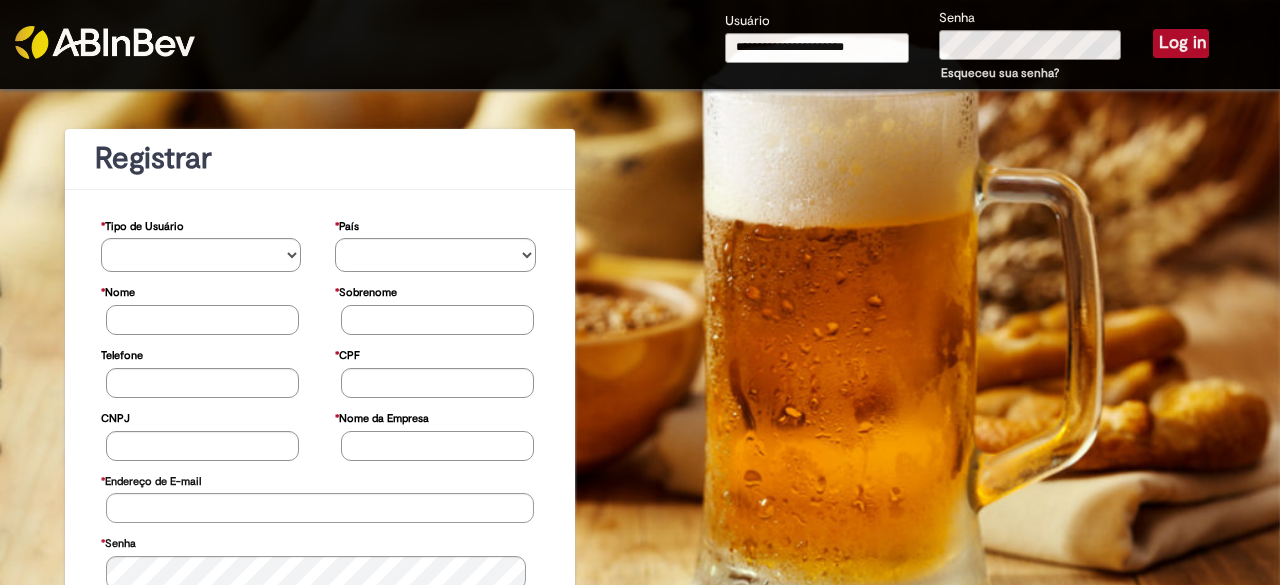 click on "Log in" at bounding box center [1181, 43] 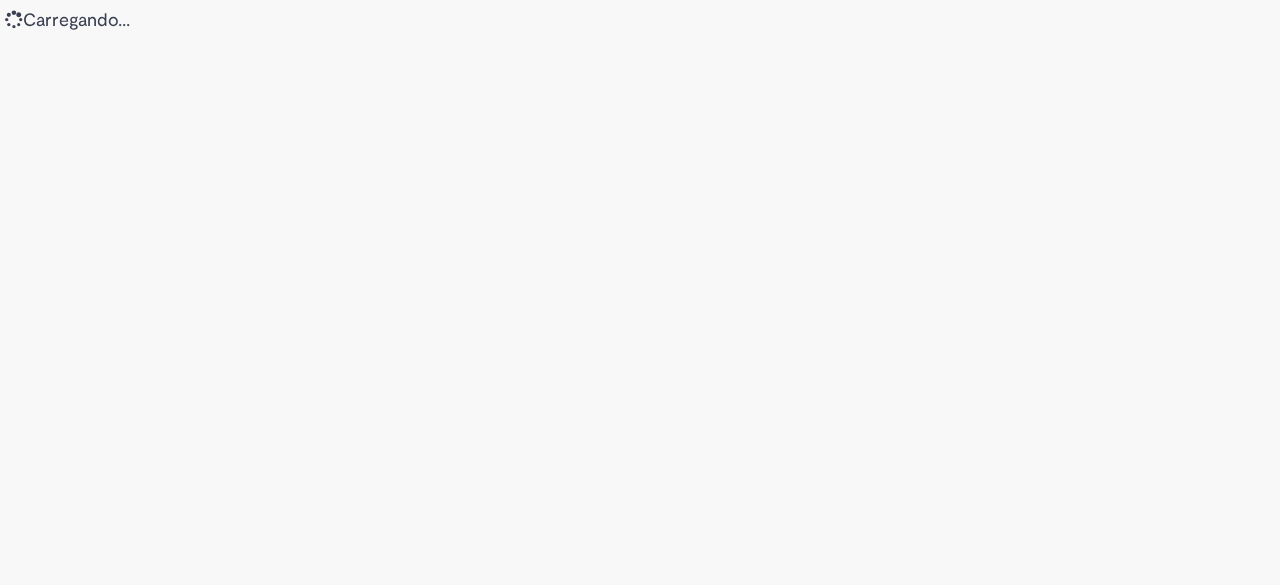 scroll, scrollTop: 0, scrollLeft: 0, axis: both 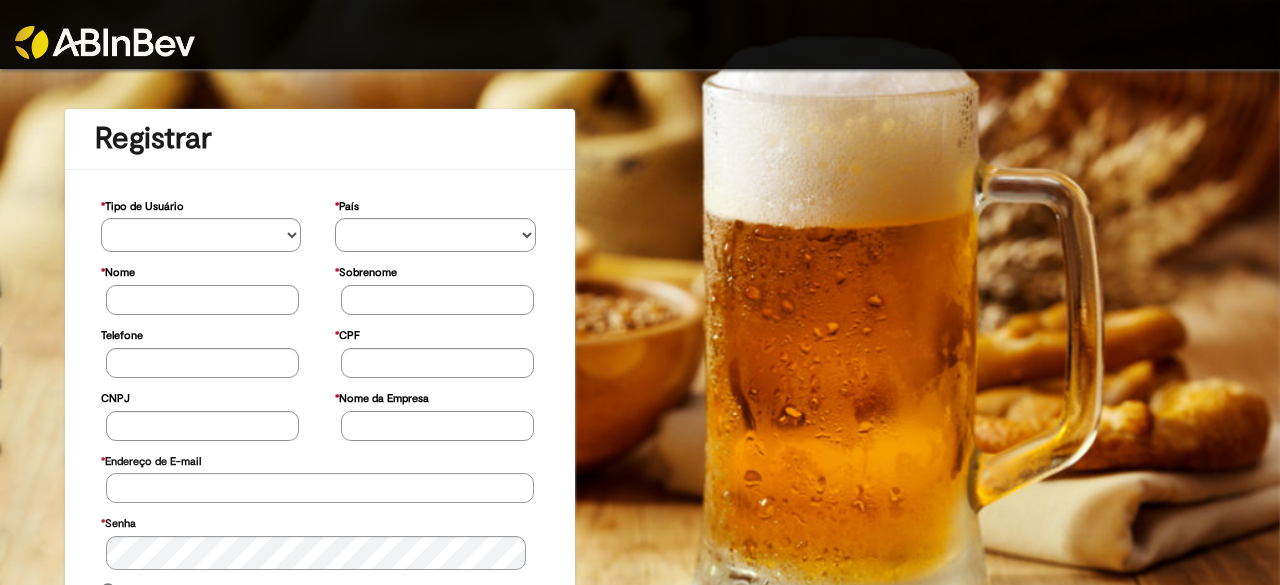 click at bounding box center [640, 34] 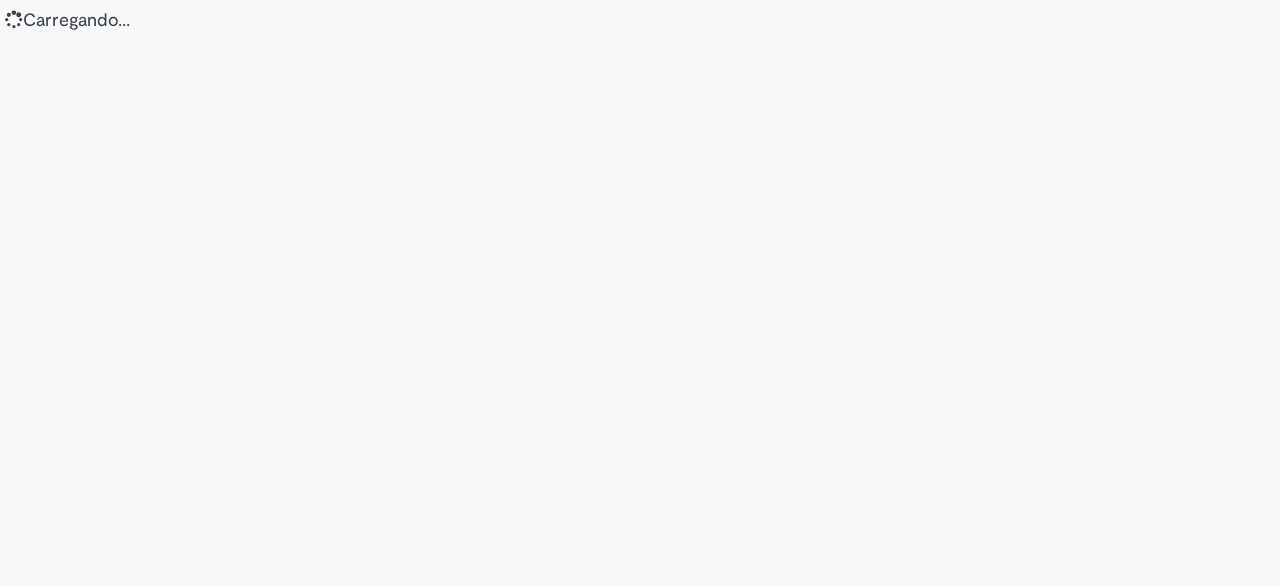 scroll, scrollTop: 0, scrollLeft: 0, axis: both 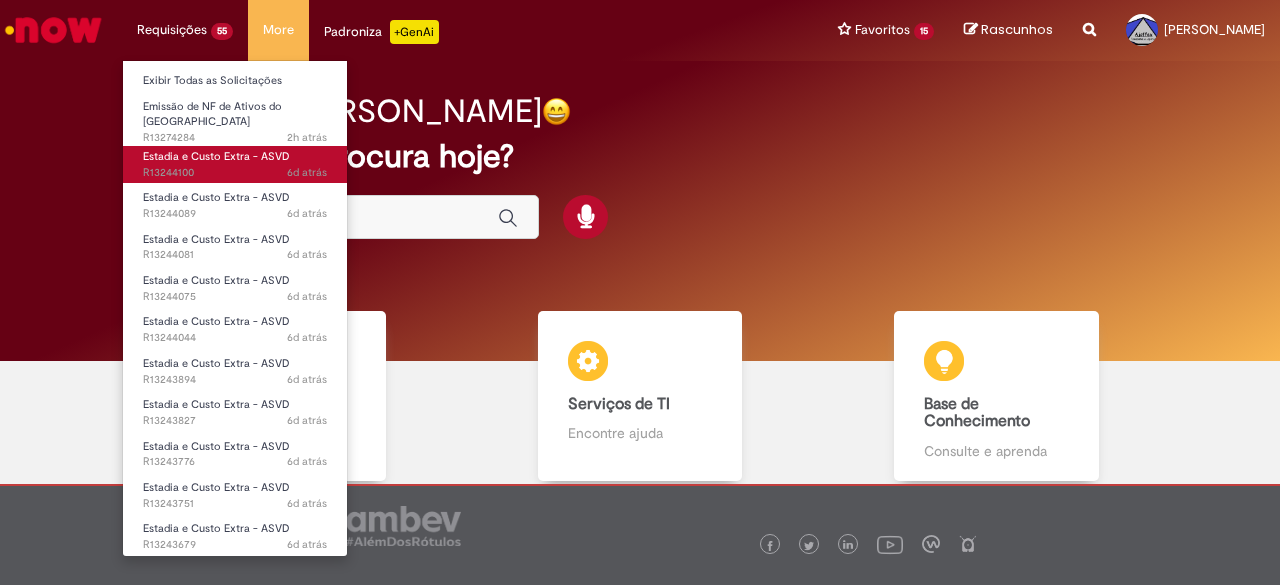 click on "6d atrás 6 dias atrás  R13244100" at bounding box center (235, 173) 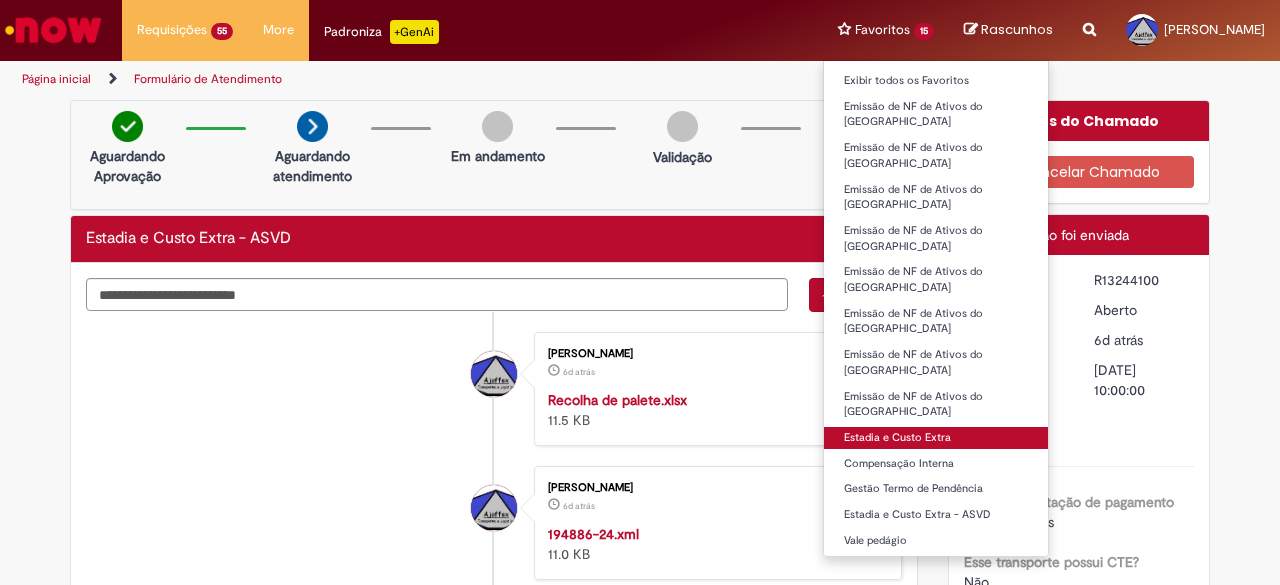 click on "Estadia e Custo Extra" at bounding box center [936, 438] 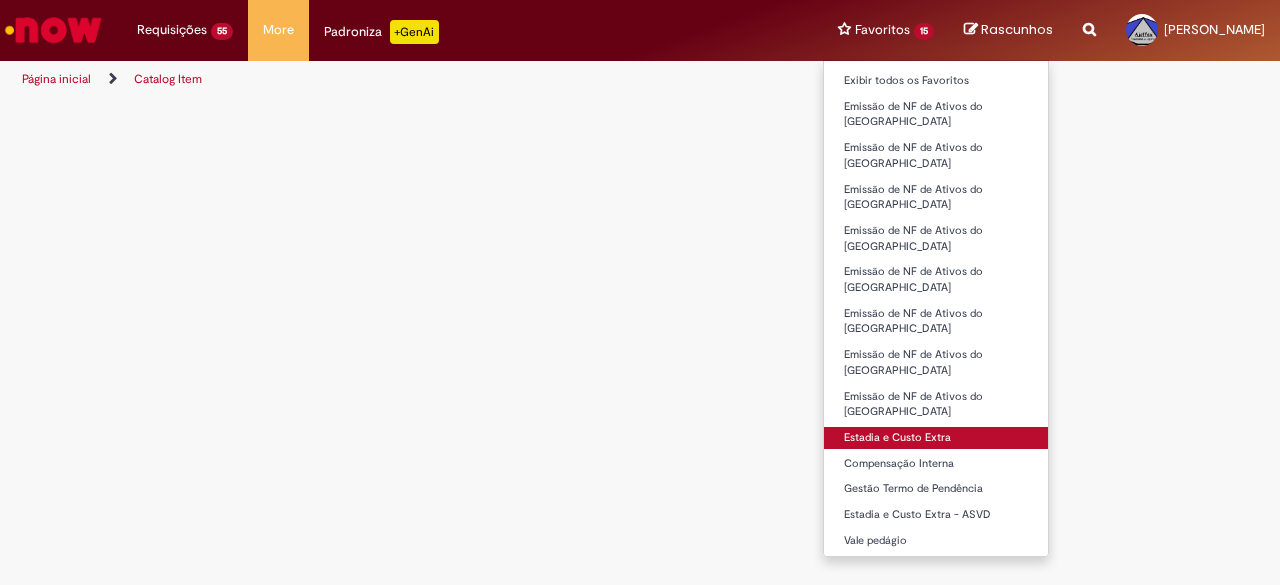 click on "Estadia e Custo Extra" at bounding box center (936, 438) 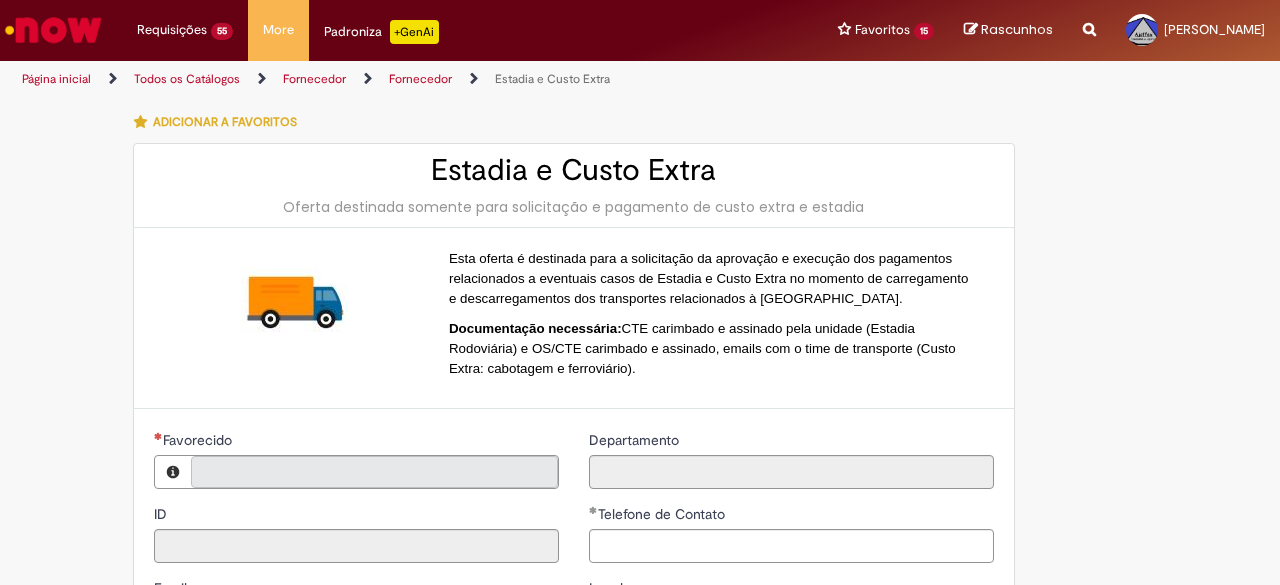 type on "**********" 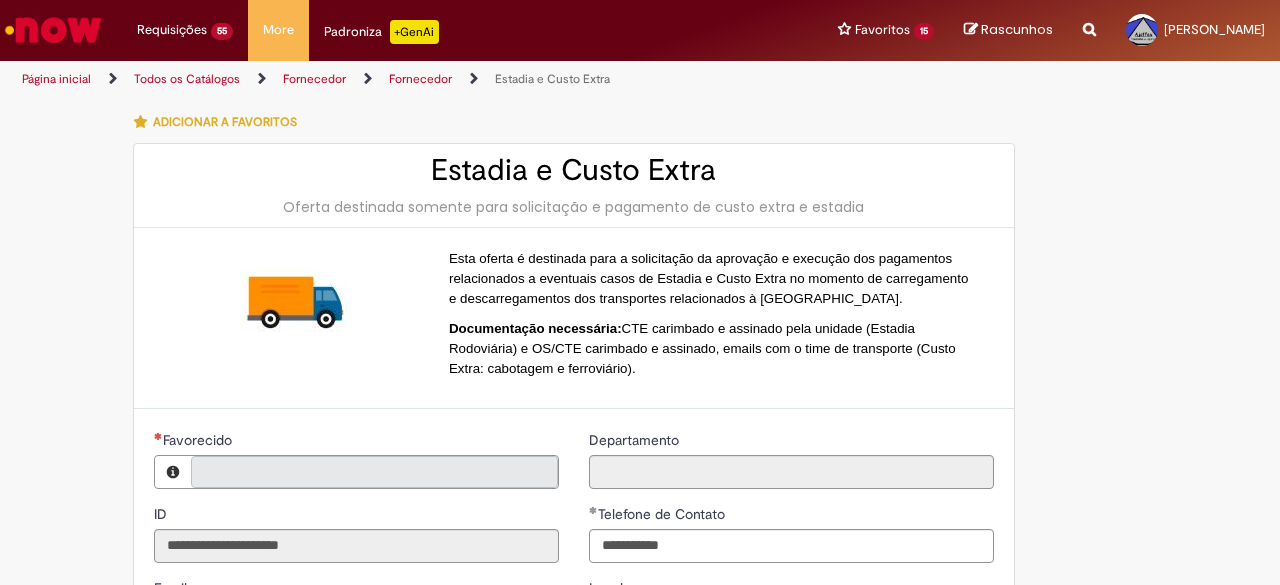 type on "**********" 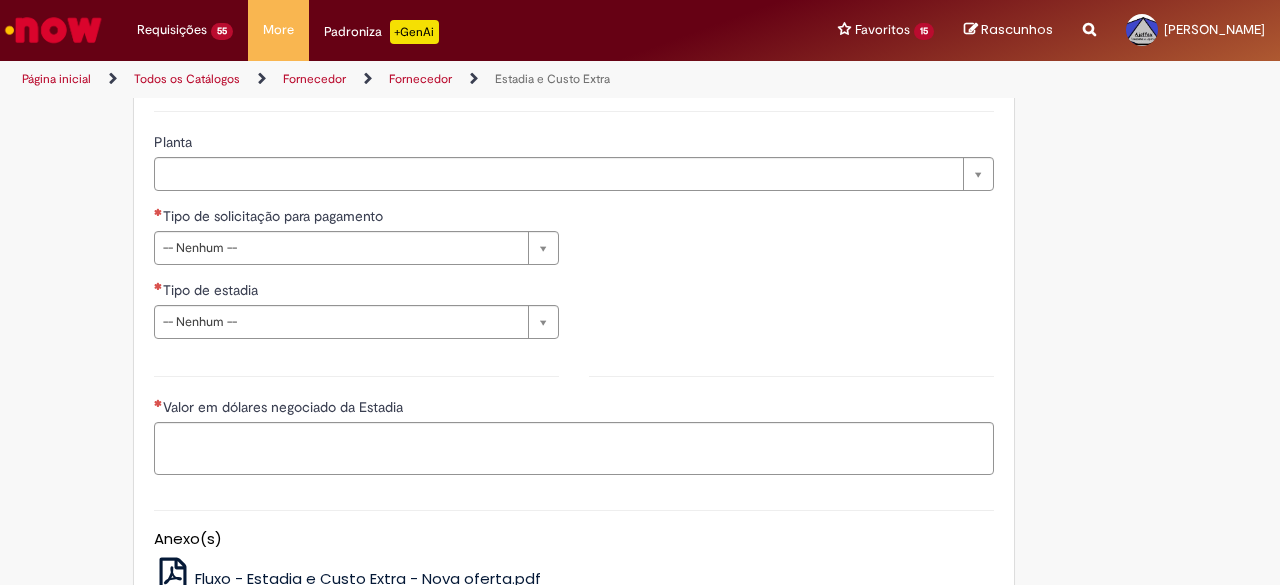 scroll, scrollTop: 672, scrollLeft: 0, axis: vertical 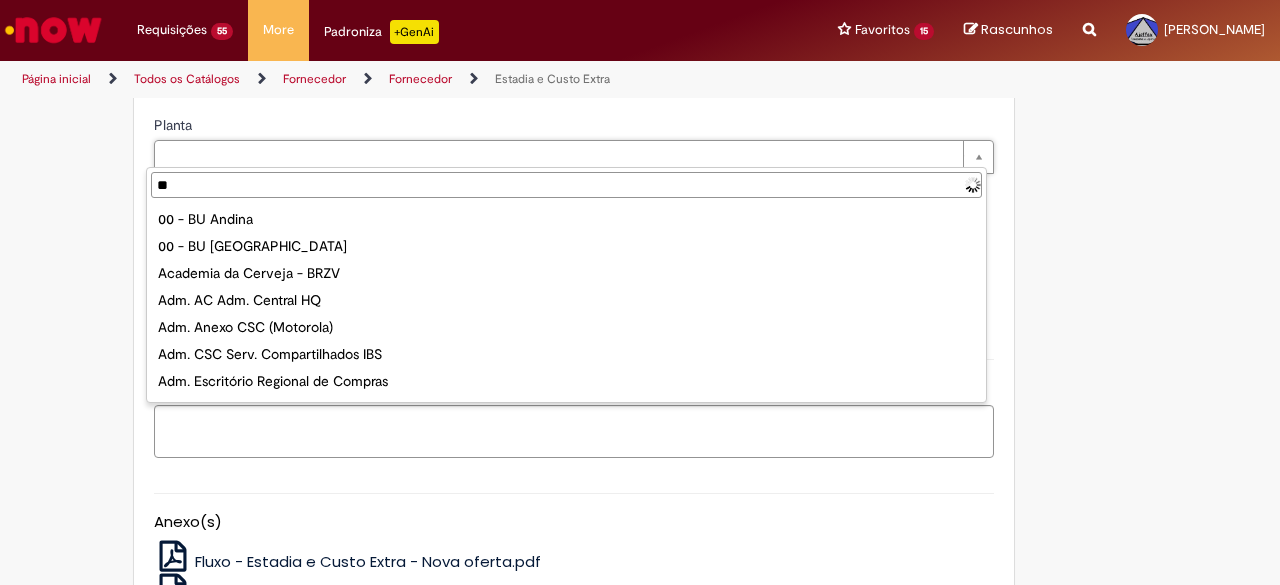 type on "*" 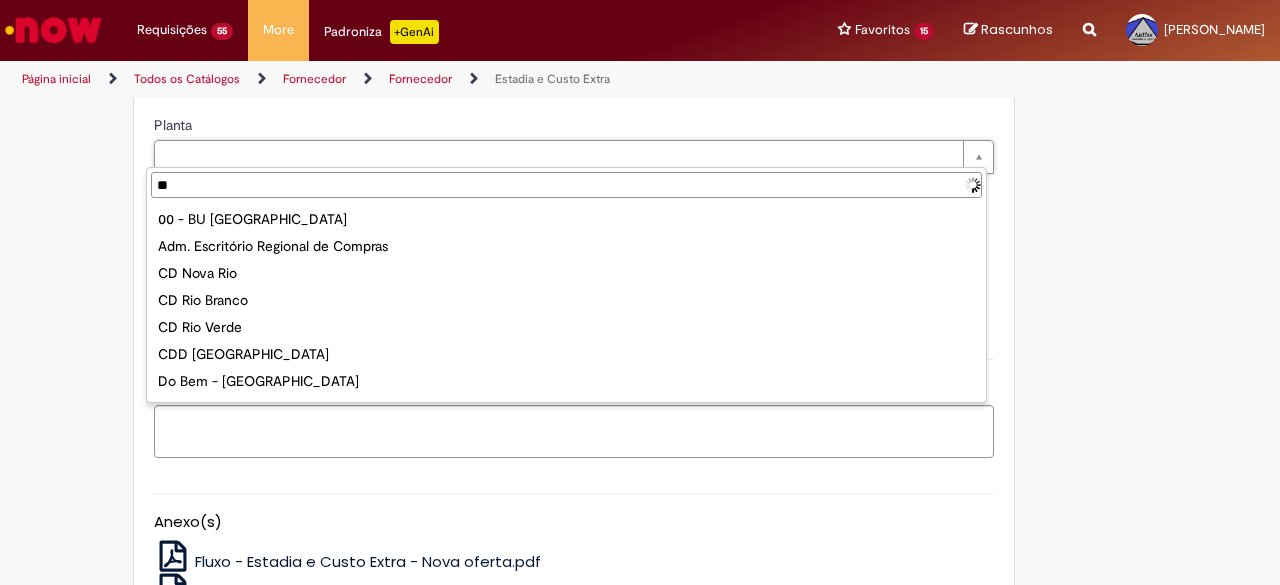 type on "*" 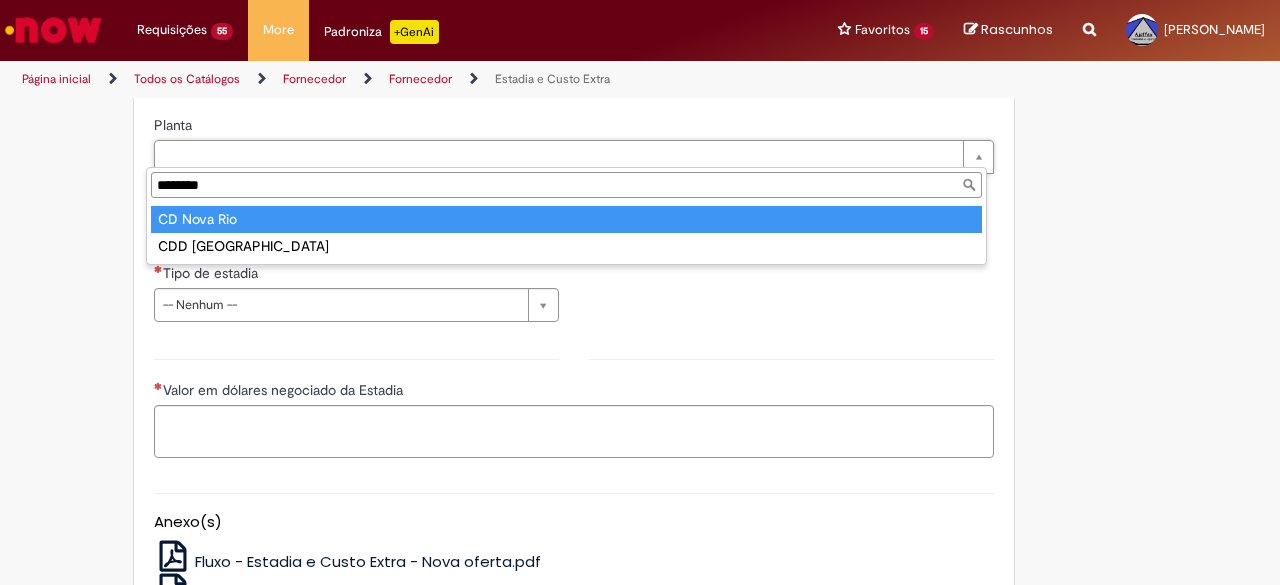 type on "********" 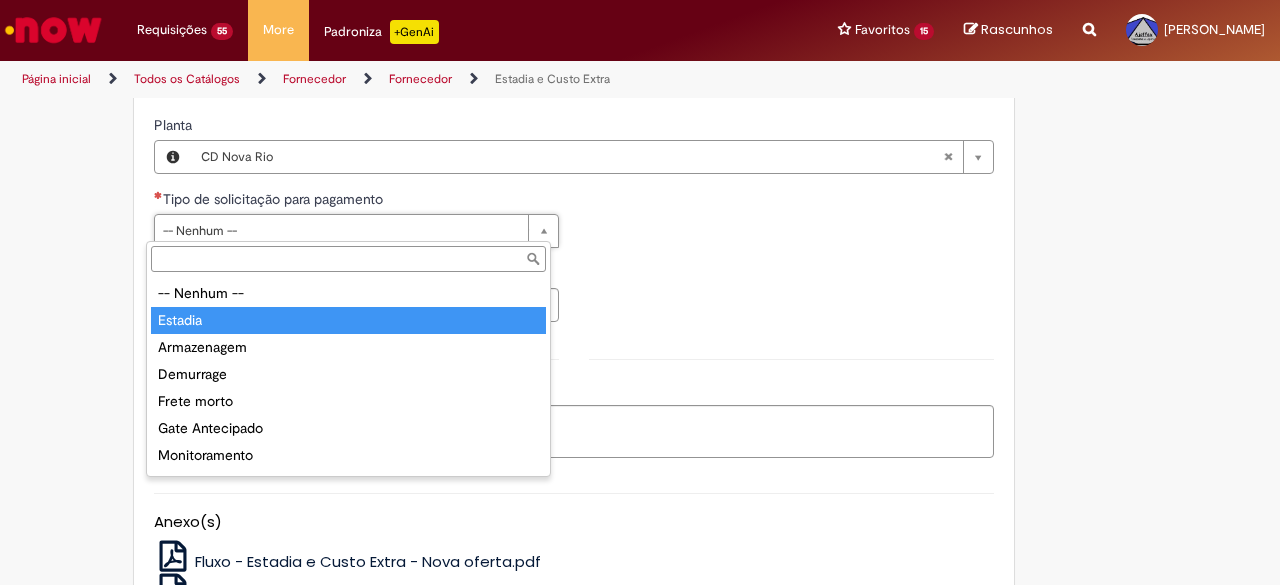 type on "*******" 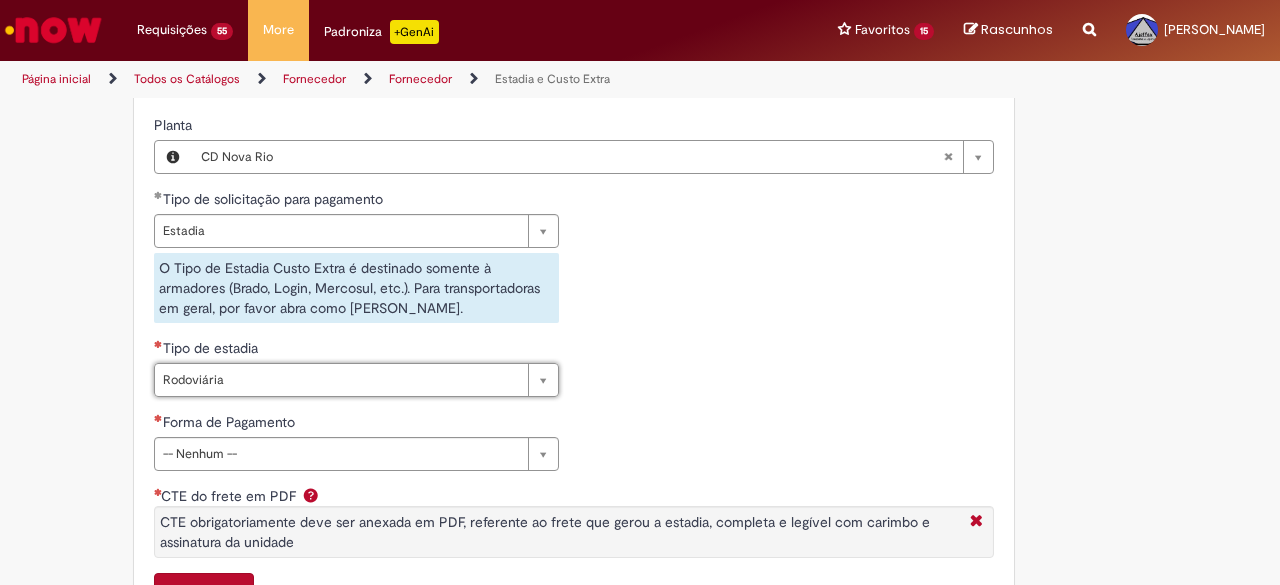 type on "**********" 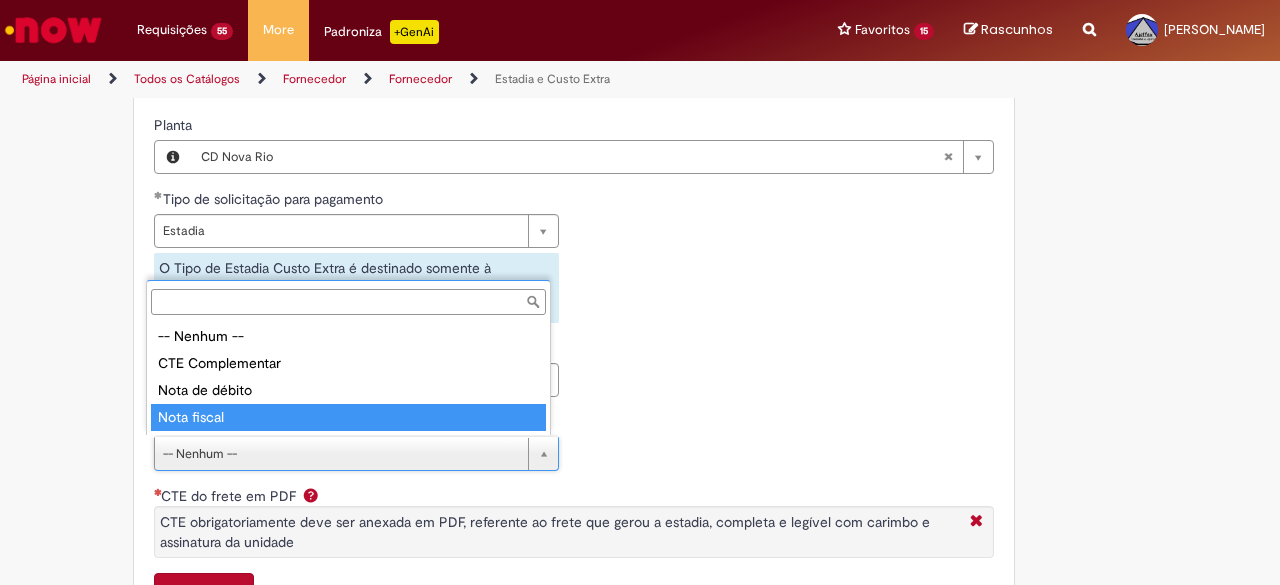 type on "**********" 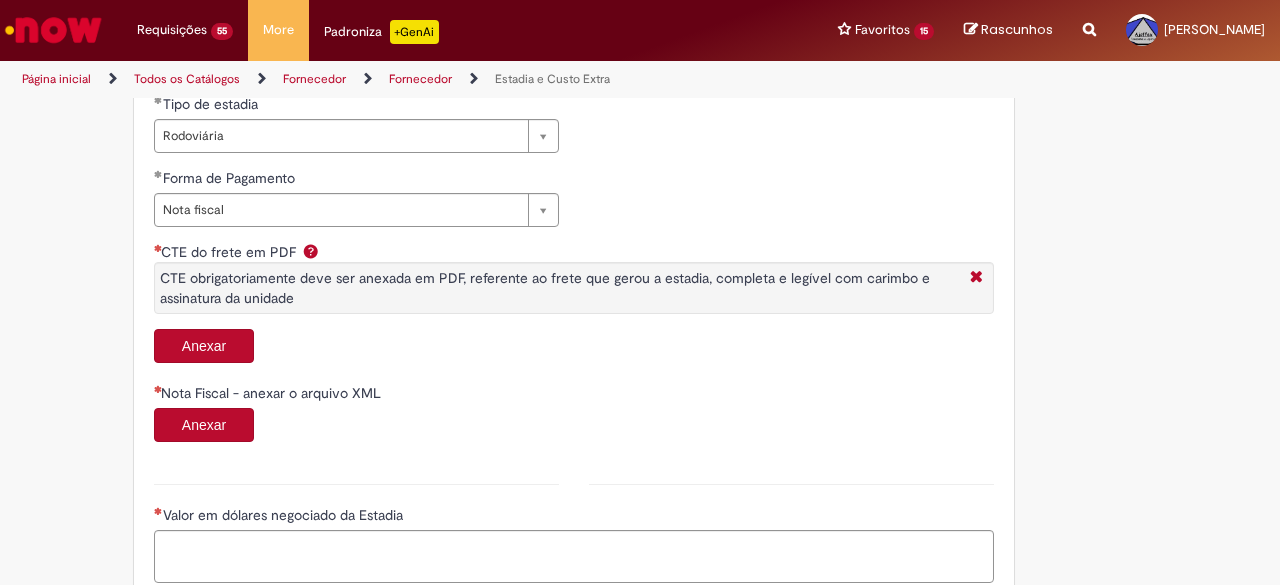 scroll, scrollTop: 919, scrollLeft: 0, axis: vertical 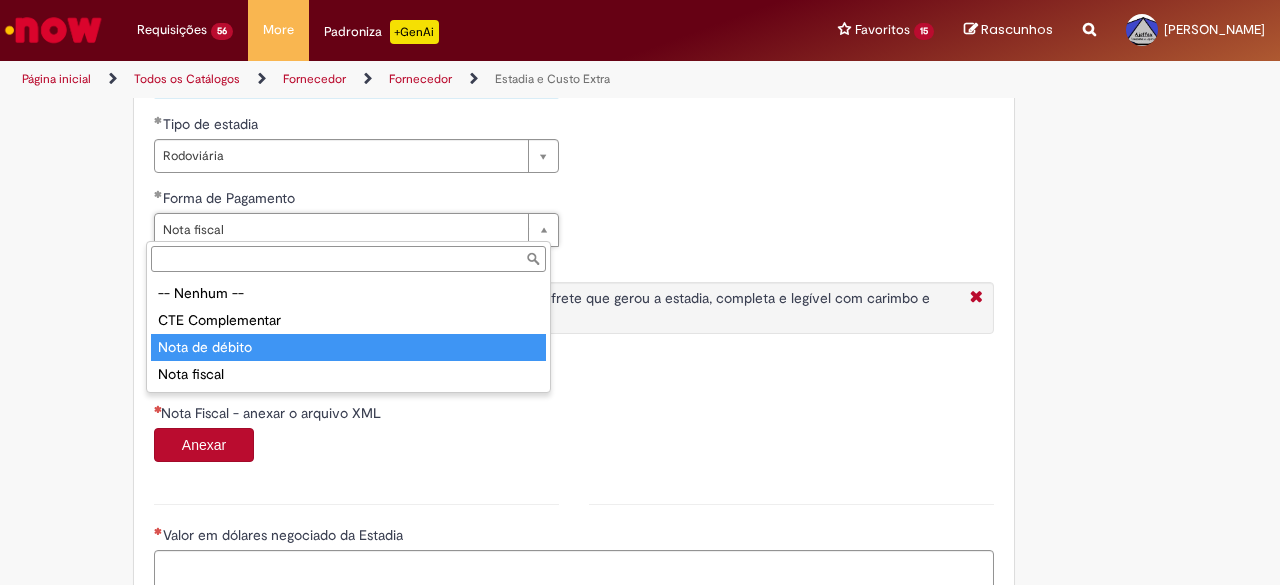 type on "**********" 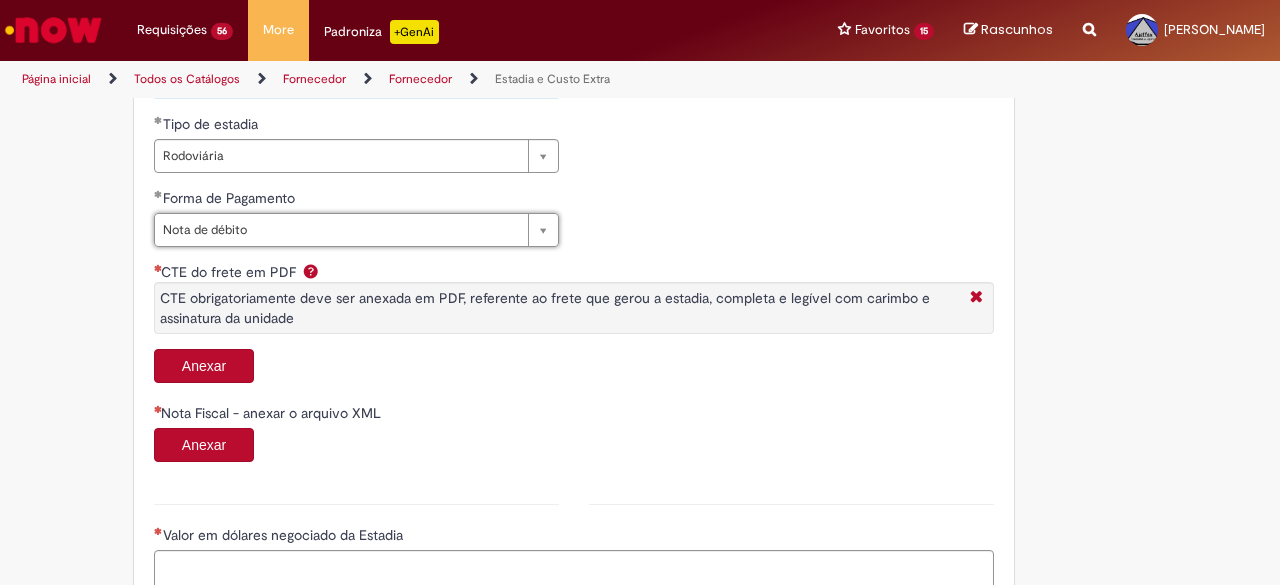 scroll, scrollTop: 0, scrollLeft: 0, axis: both 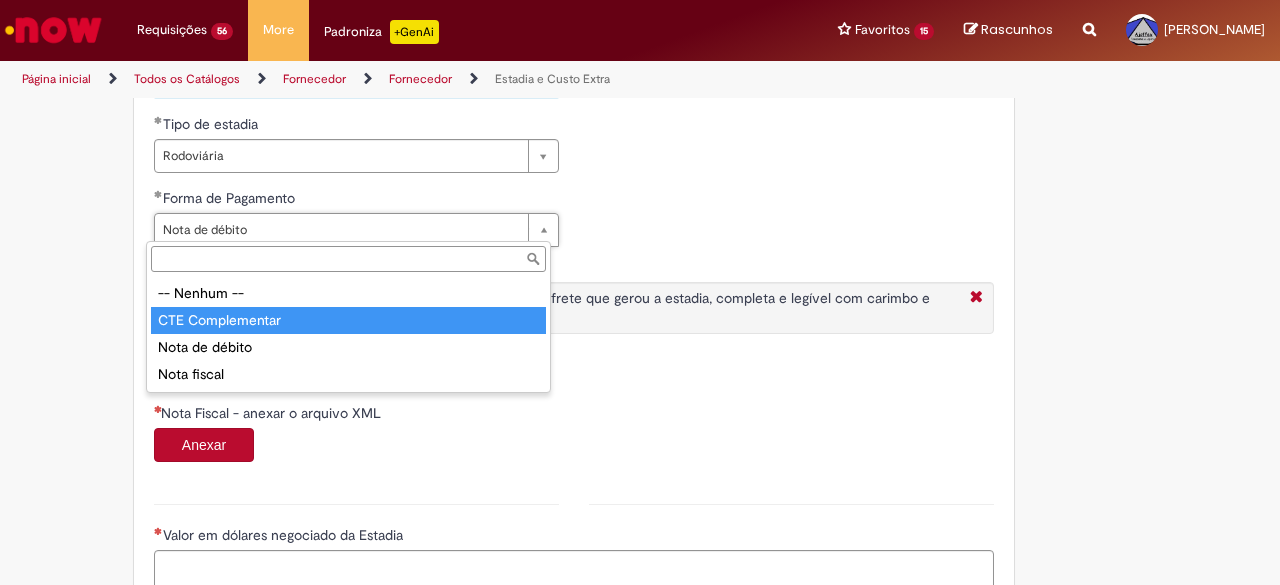 type on "**********" 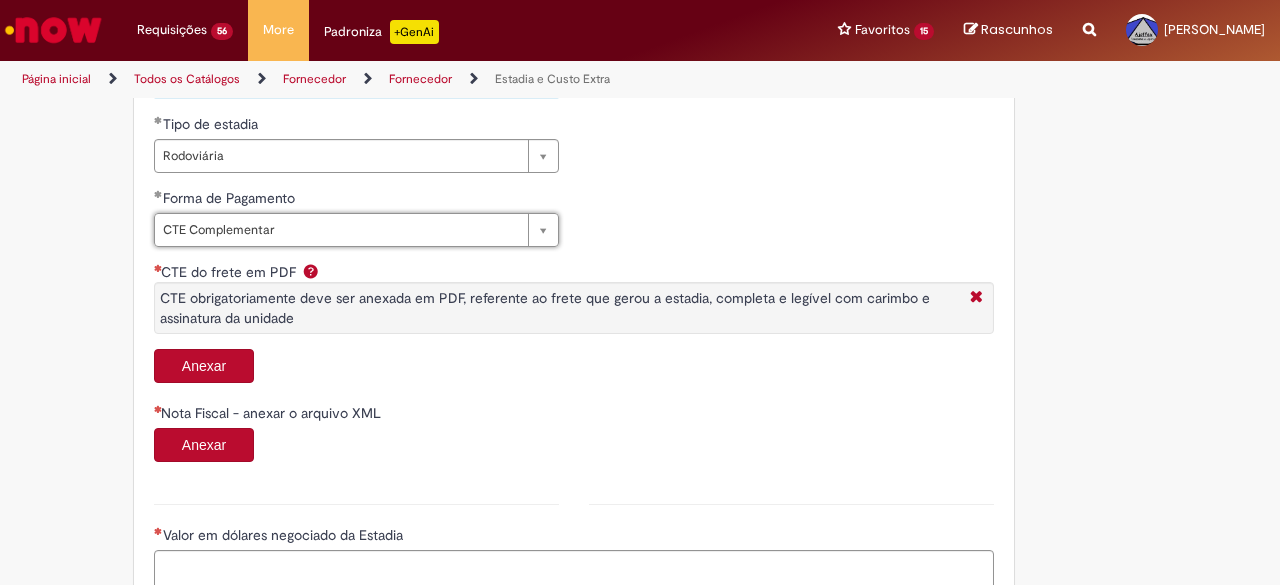 scroll, scrollTop: 0, scrollLeft: 0, axis: both 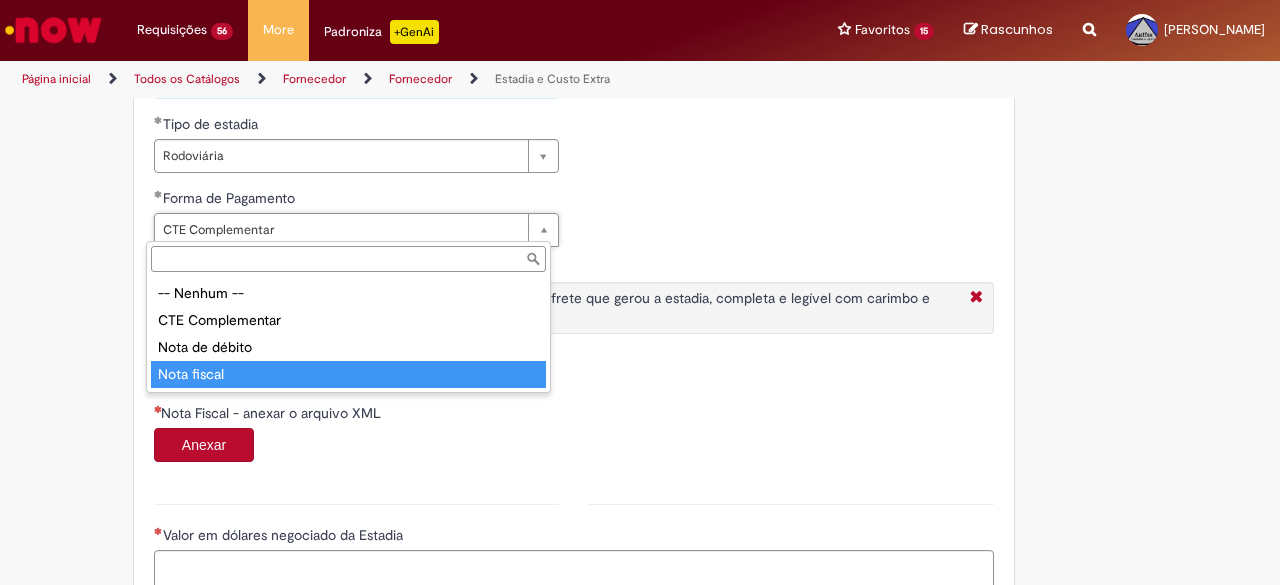 type on "**********" 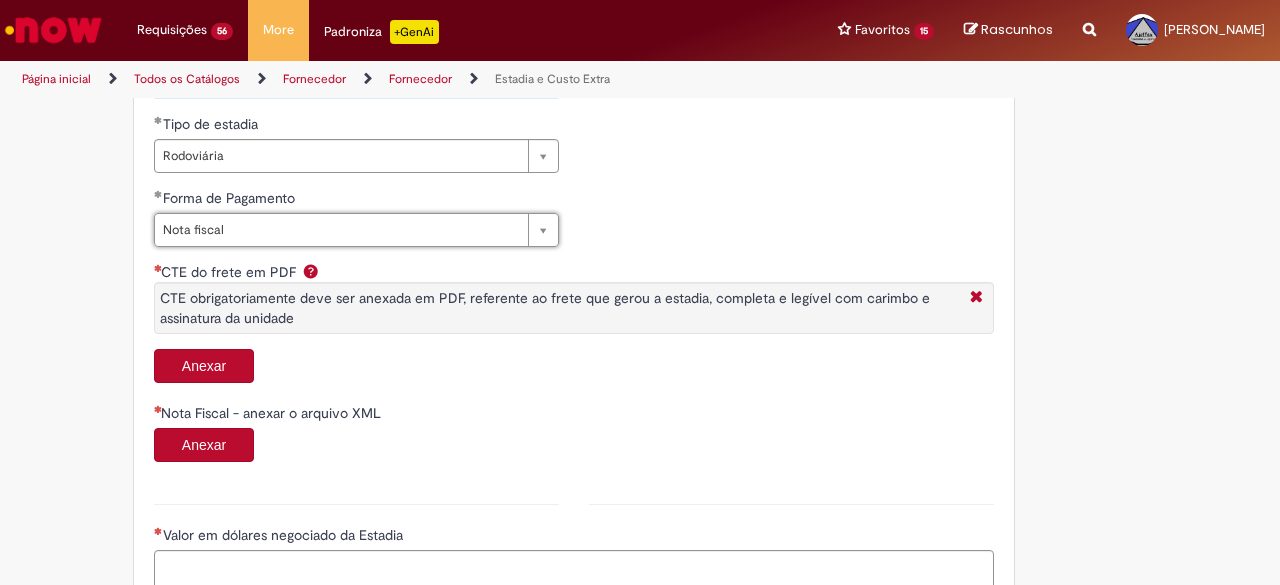 scroll, scrollTop: 0, scrollLeft: 64, axis: horizontal 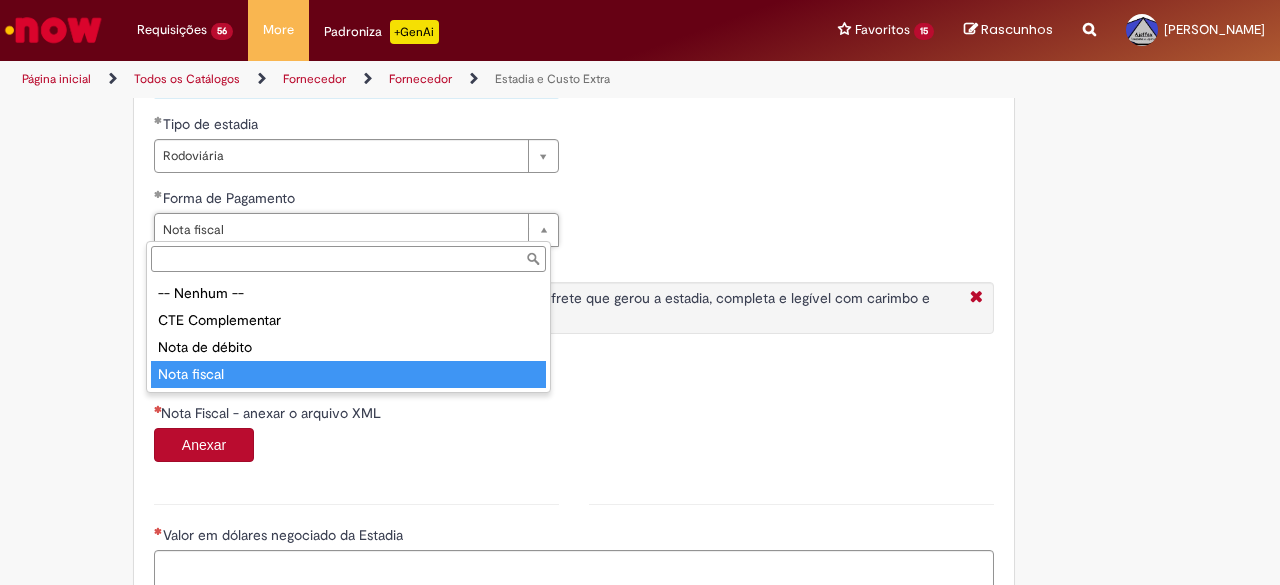 type on "**********" 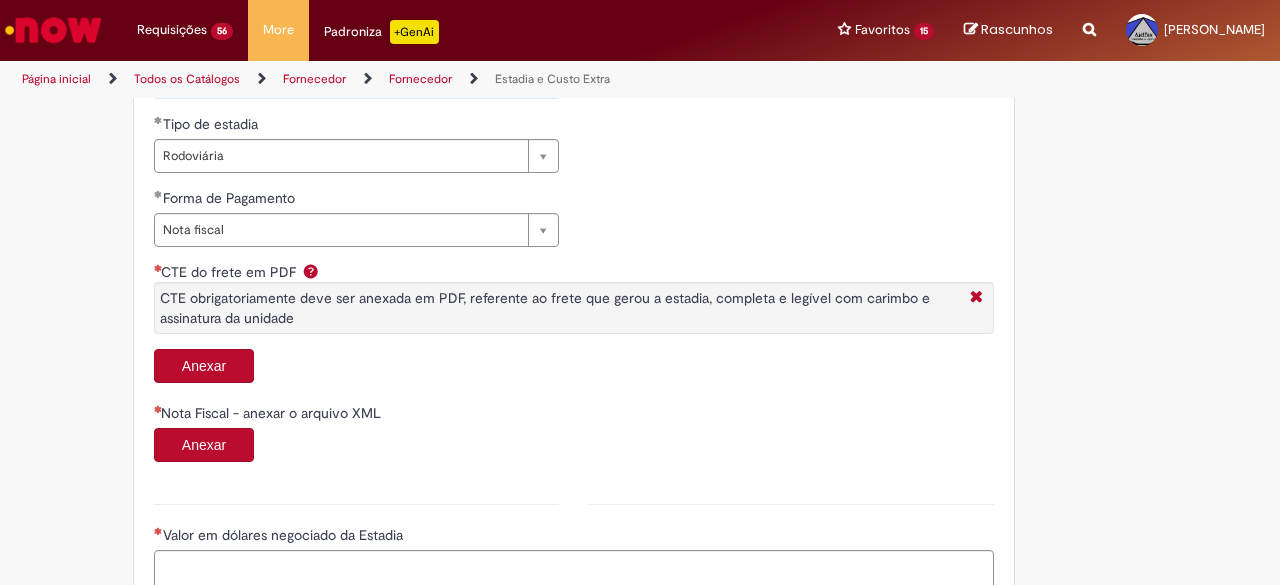 scroll, scrollTop: 0, scrollLeft: 0, axis: both 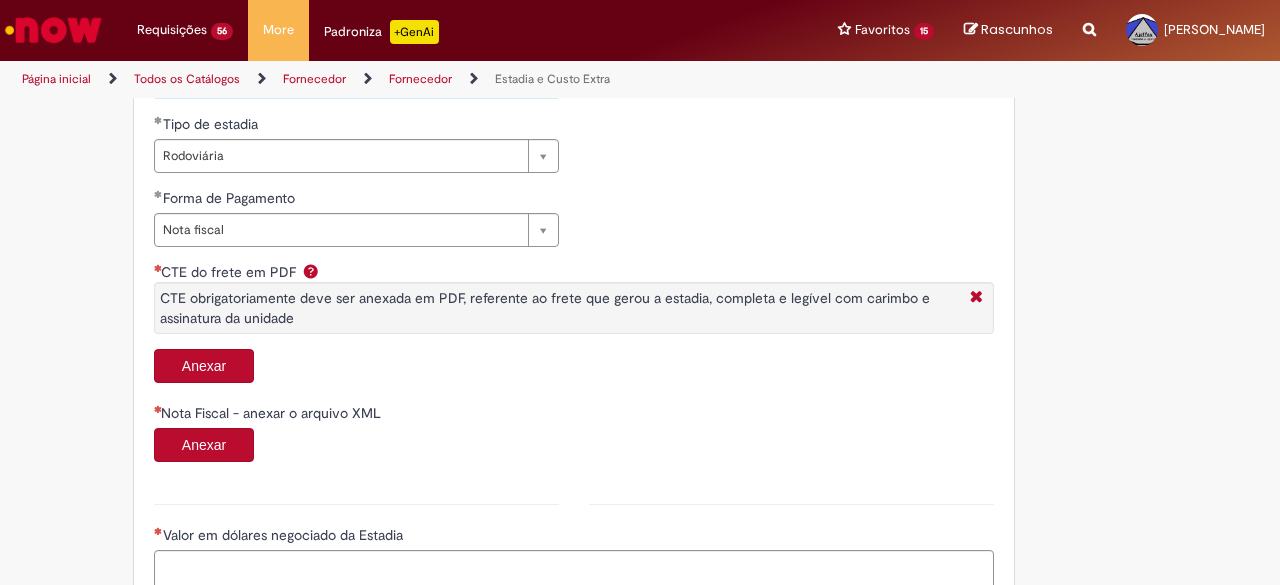 click on "Anexar" at bounding box center [204, 366] 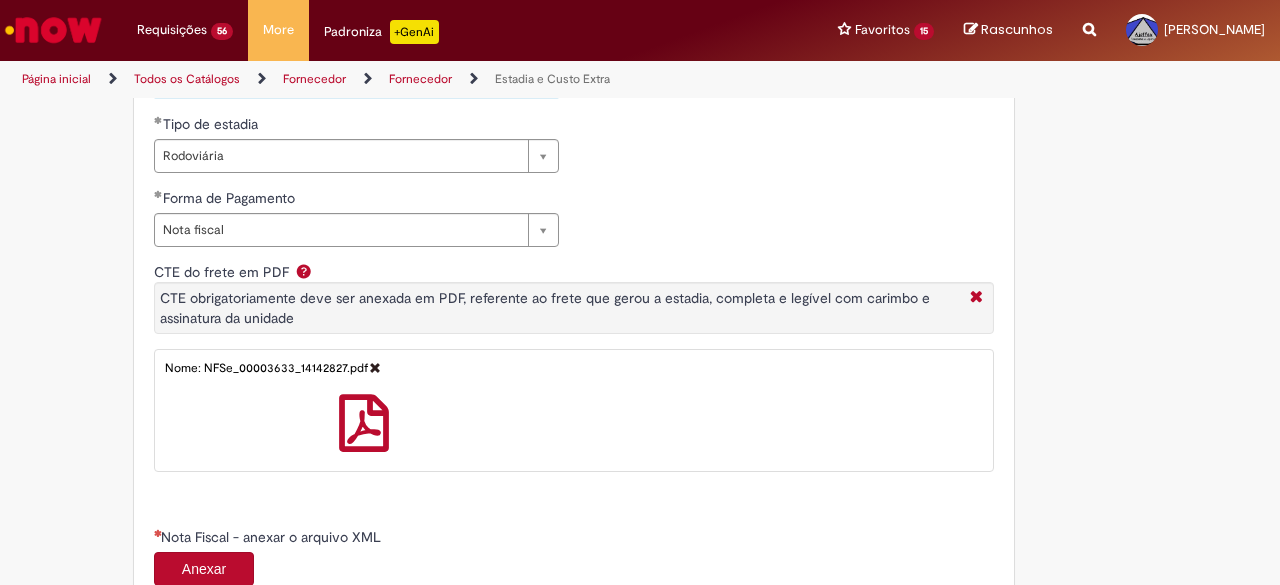 click at bounding box center (375, 367) 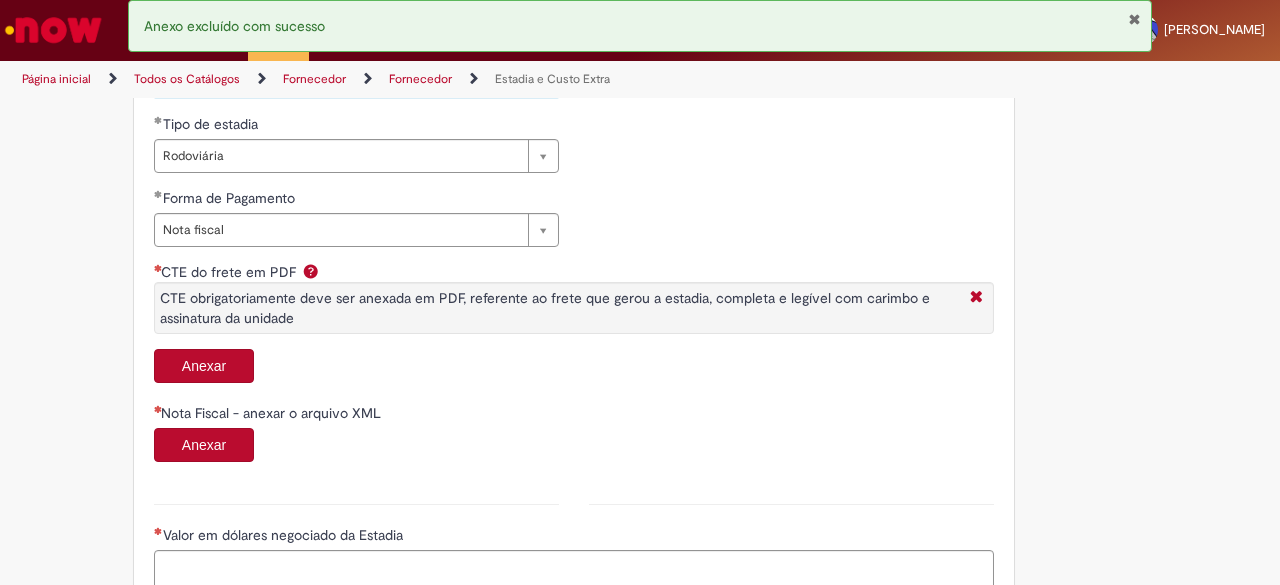 click on "Anexar" at bounding box center [204, 366] 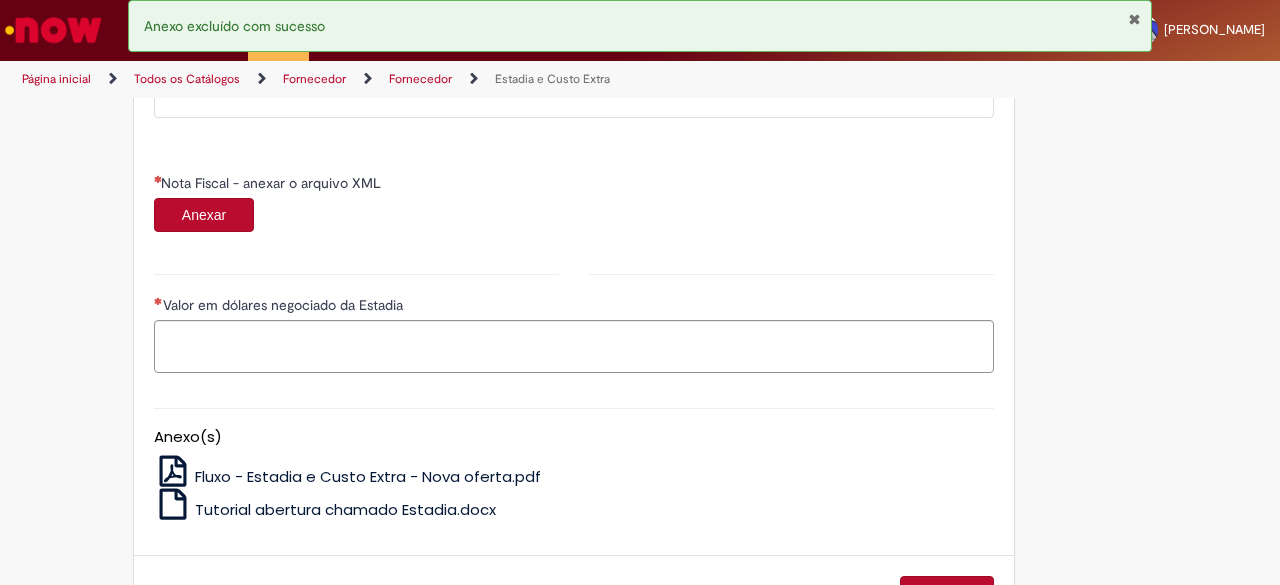 scroll, scrollTop: 1245, scrollLeft: 0, axis: vertical 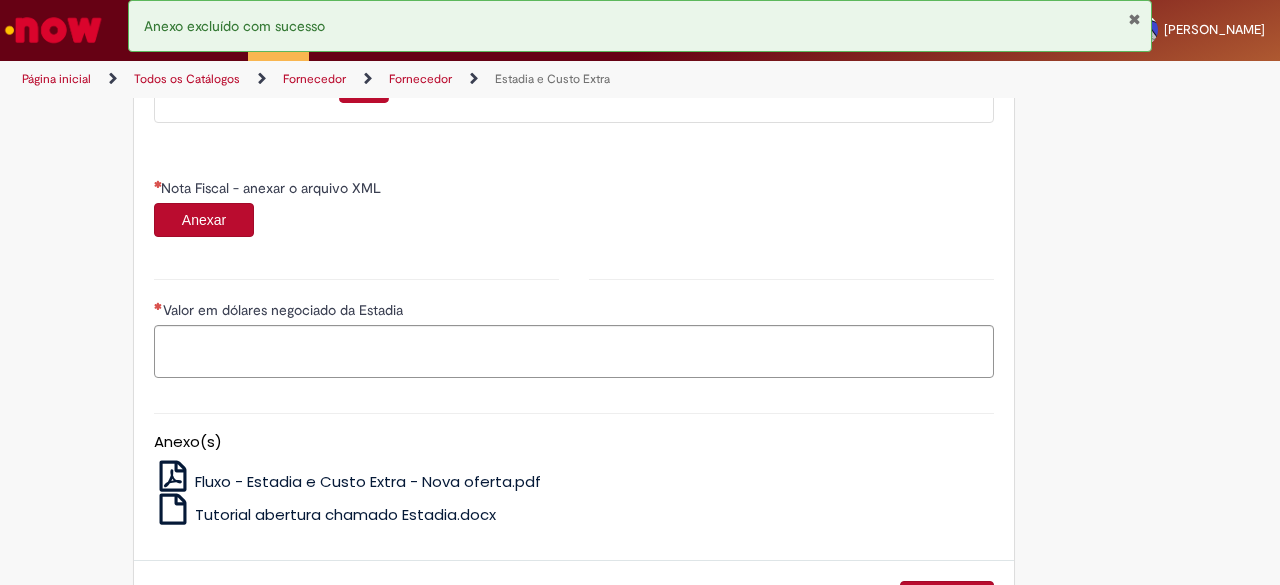 click on "Anexar" at bounding box center [204, 220] 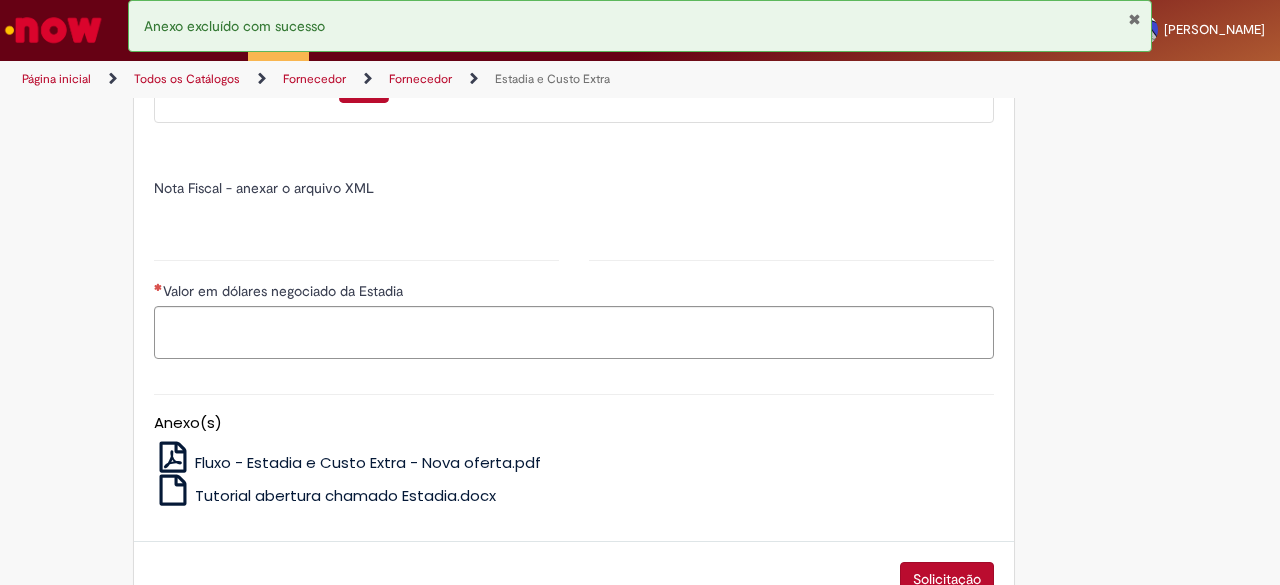 type on "******" 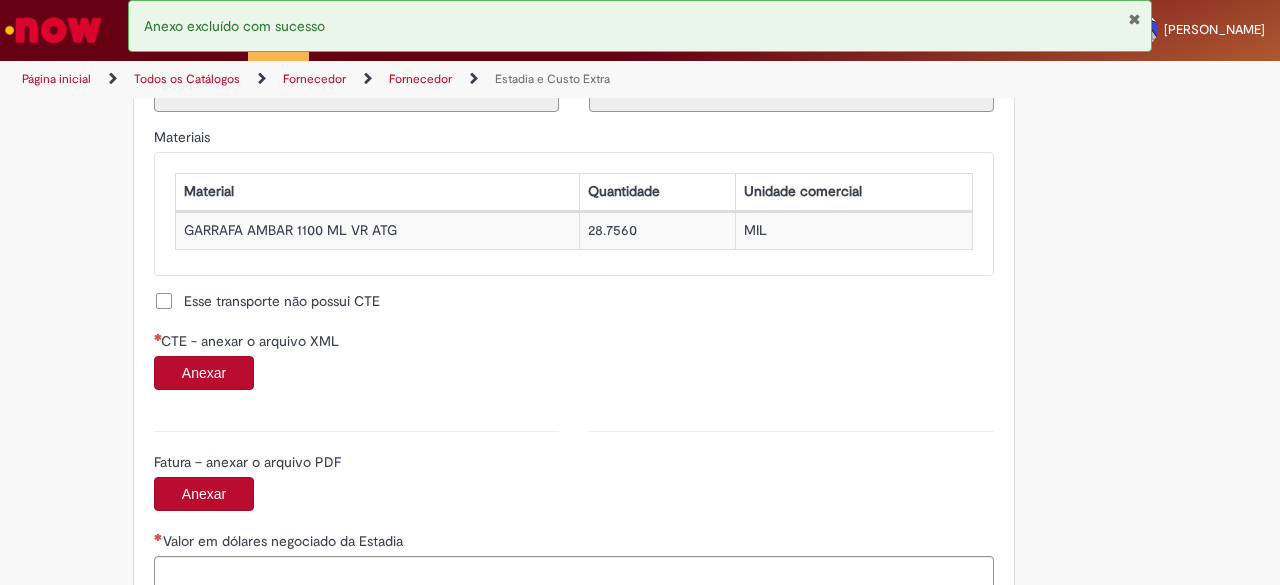scroll, scrollTop: 1864, scrollLeft: 0, axis: vertical 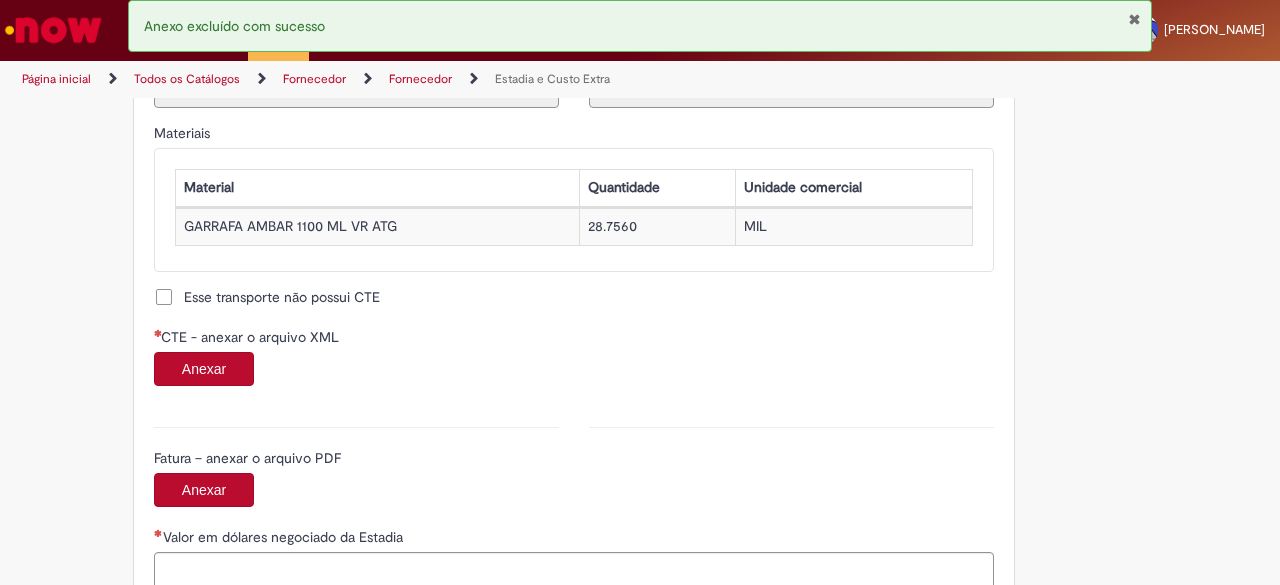 click on "Esse transporte não possui CTE" at bounding box center [282, 297] 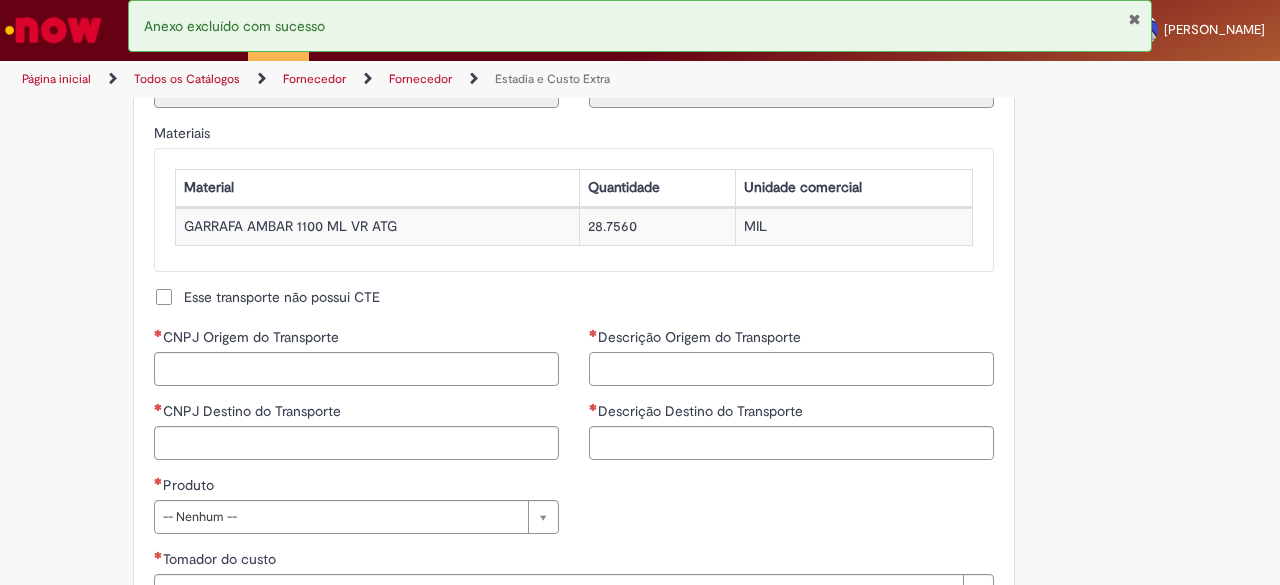 click on "Descrição Origem do Transporte" at bounding box center (791, 369) 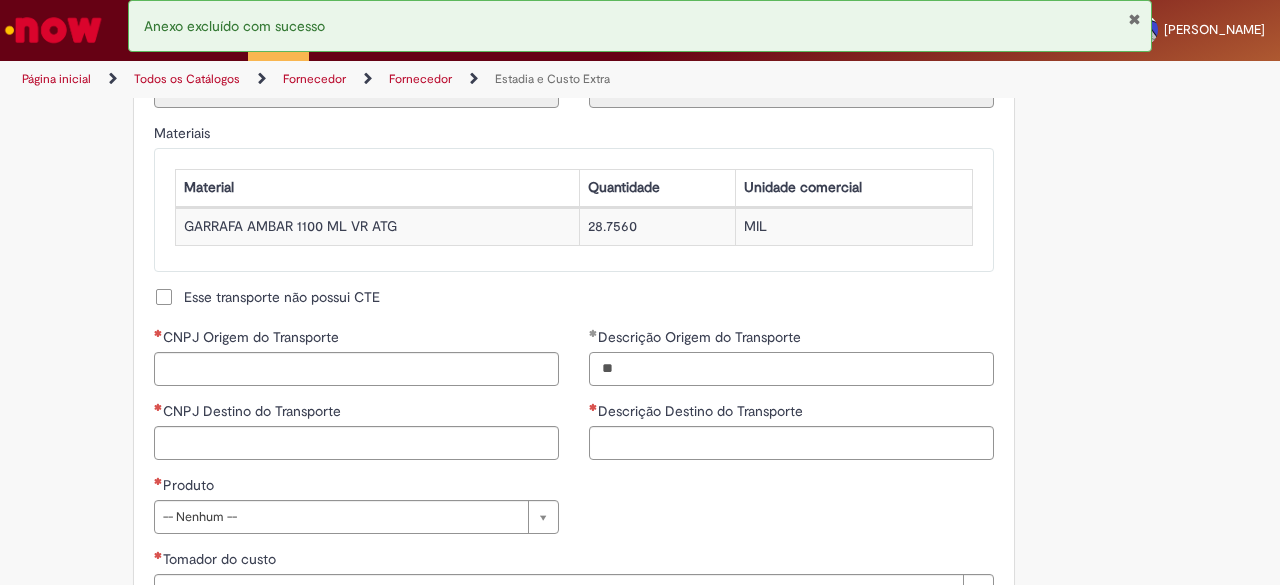 type on "*" 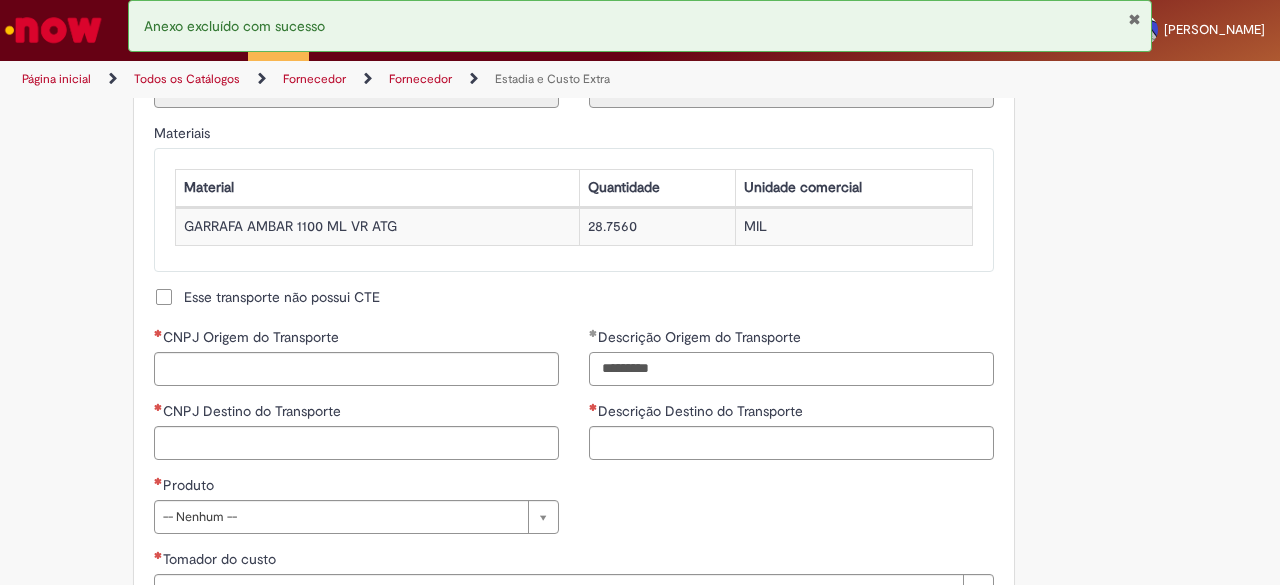 type on "*********" 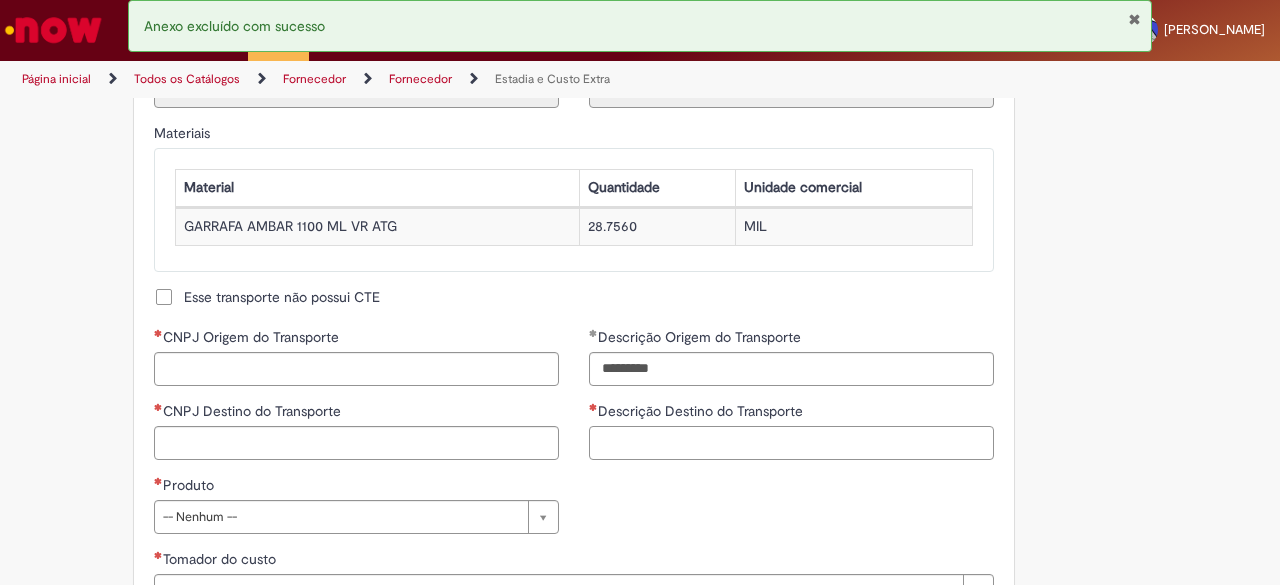 click on "Descrição Destino do Transporte" at bounding box center (791, 443) 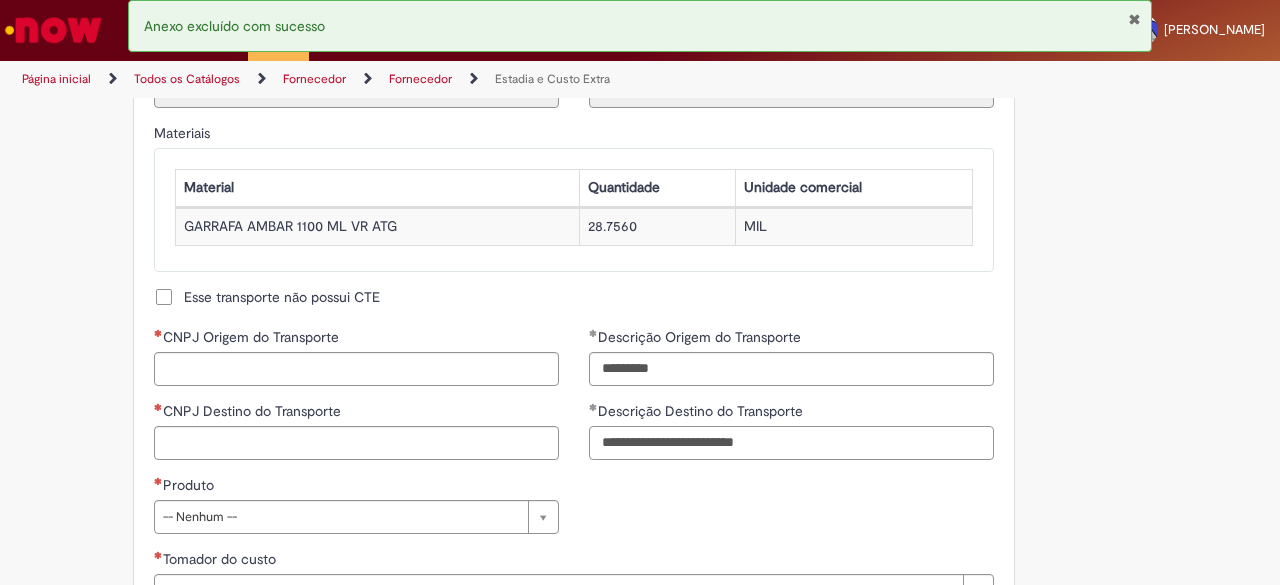 type on "**********" 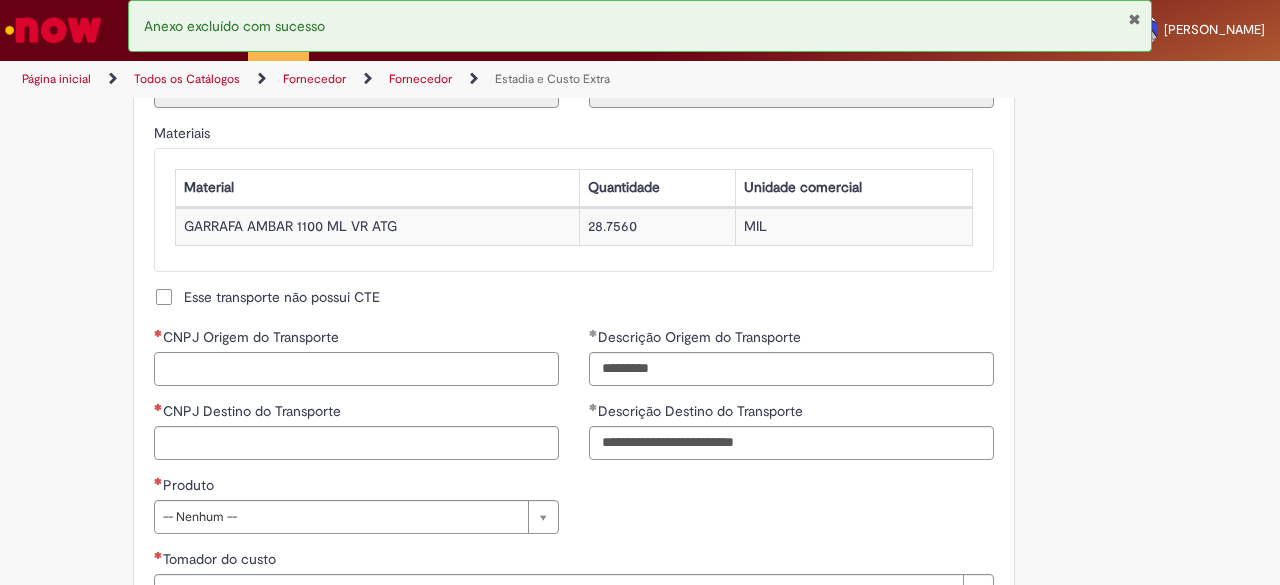 click on "CNPJ Origem  do Transporte" at bounding box center [356, 369] 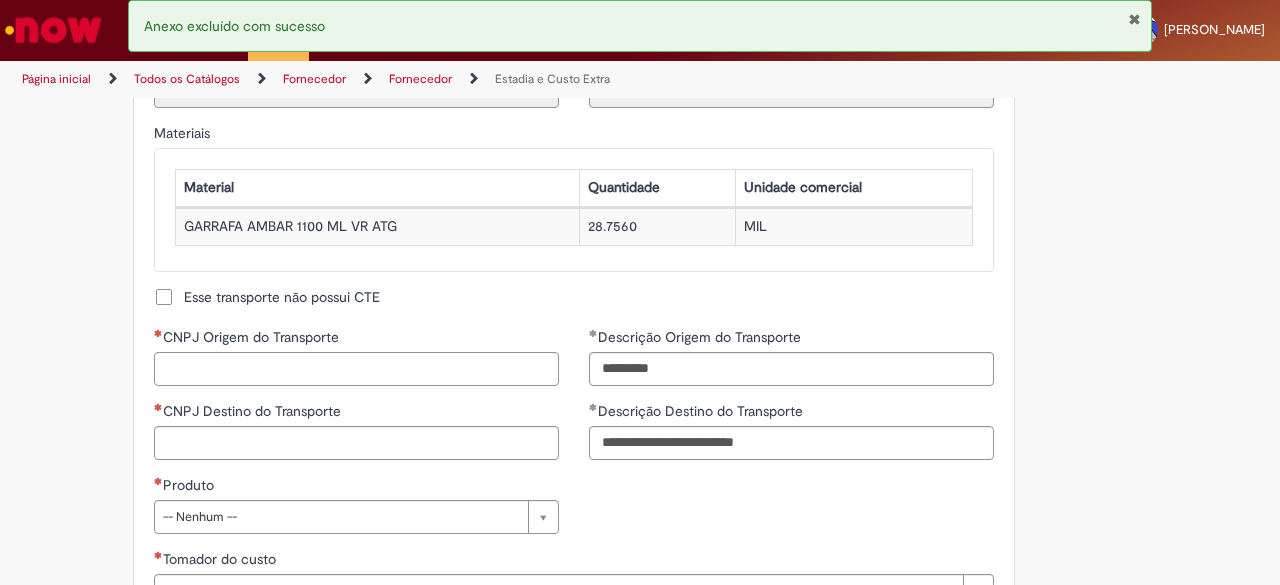 click on "CNPJ Origem  do Transporte" at bounding box center [356, 369] 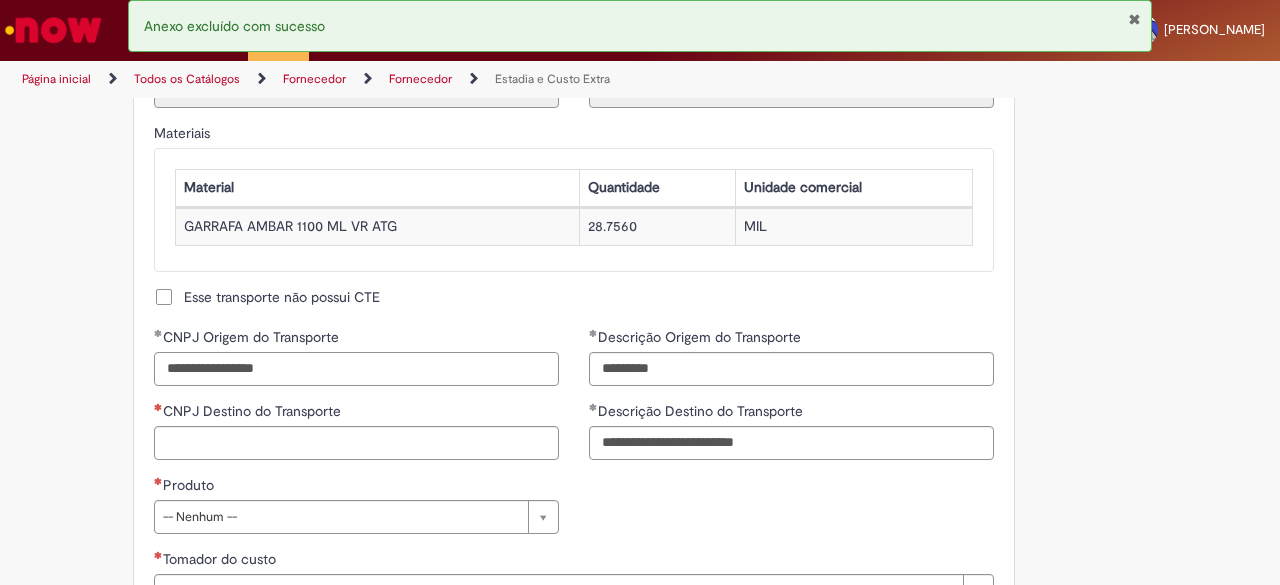 type on "**********" 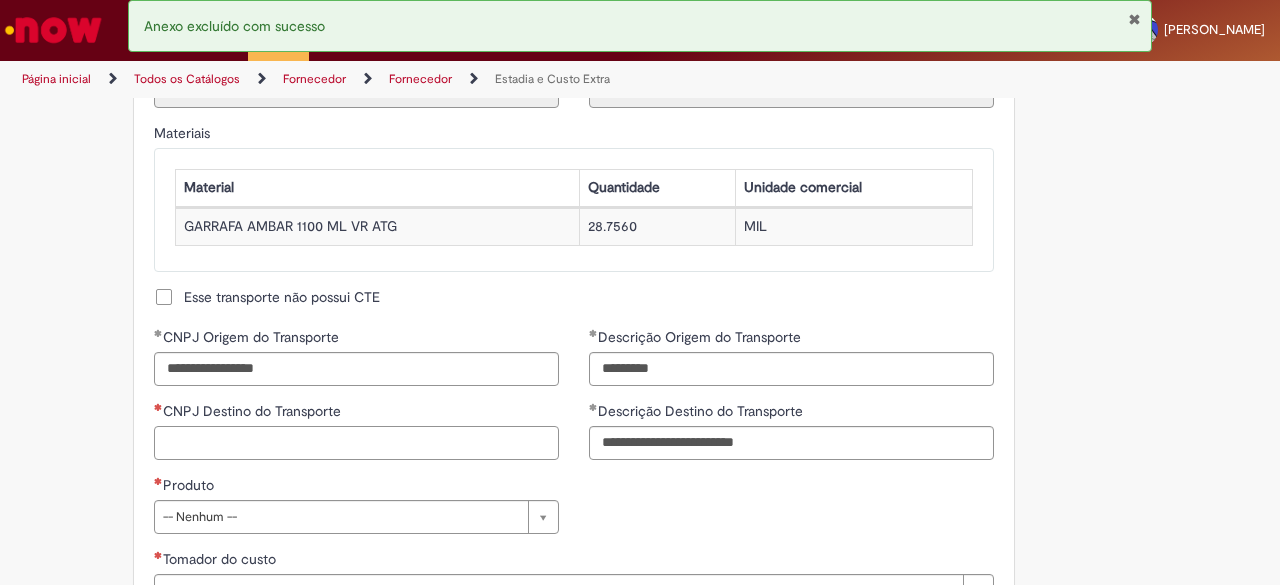 click on "CNPJ Destino do Transporte" at bounding box center (356, 443) 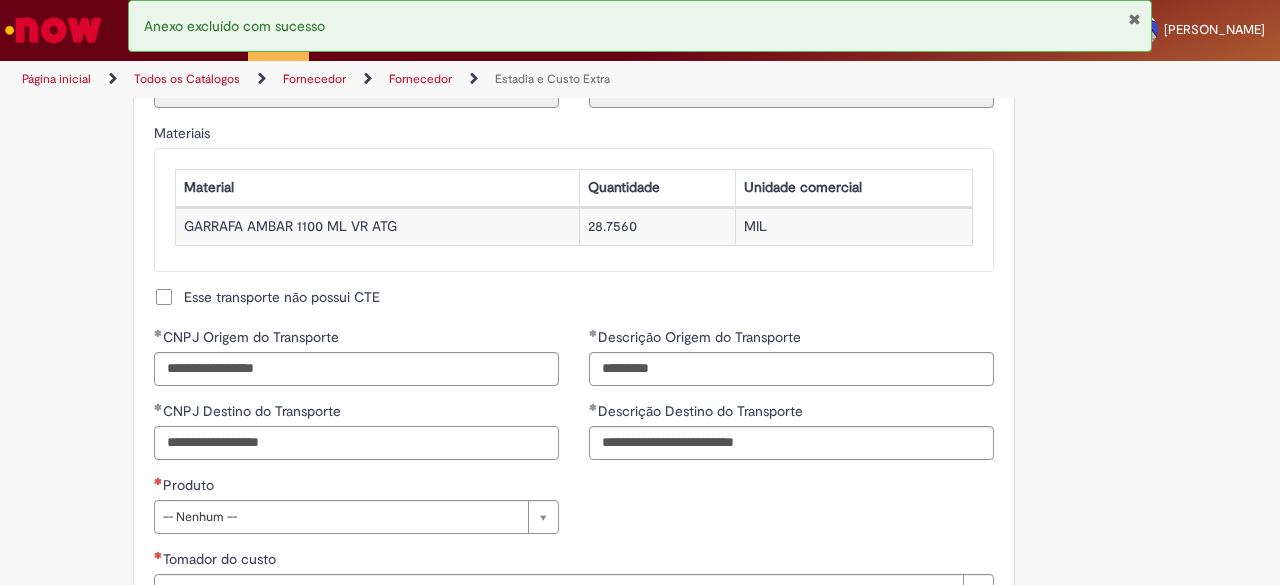 type on "**********" 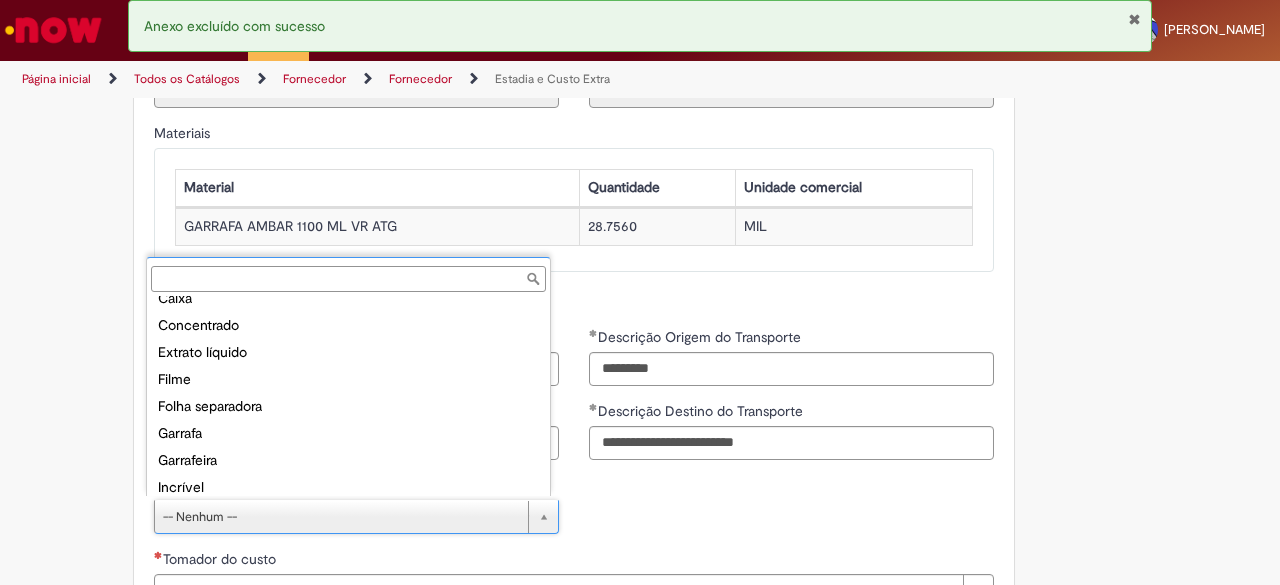 scroll, scrollTop: 99, scrollLeft: 0, axis: vertical 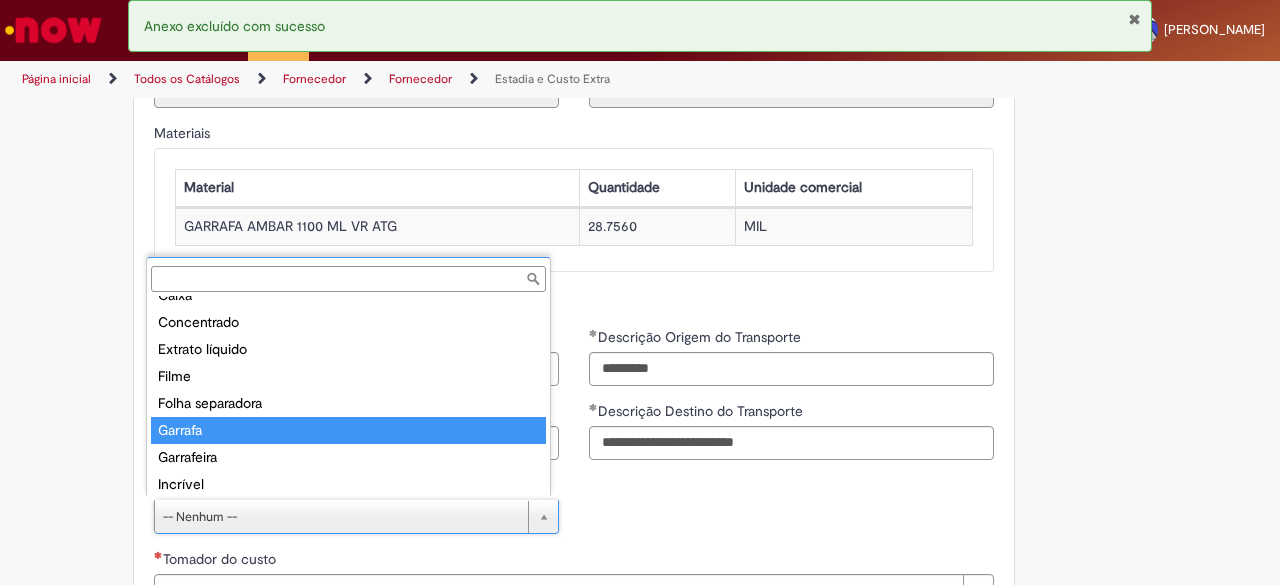 type on "*******" 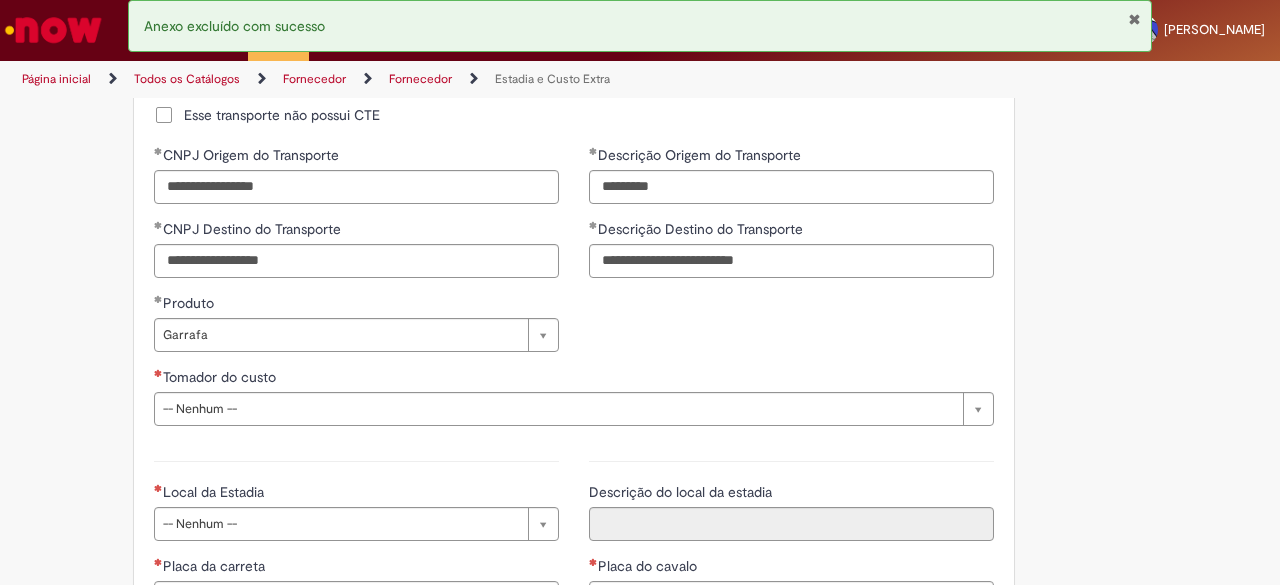 scroll, scrollTop: 2055, scrollLeft: 0, axis: vertical 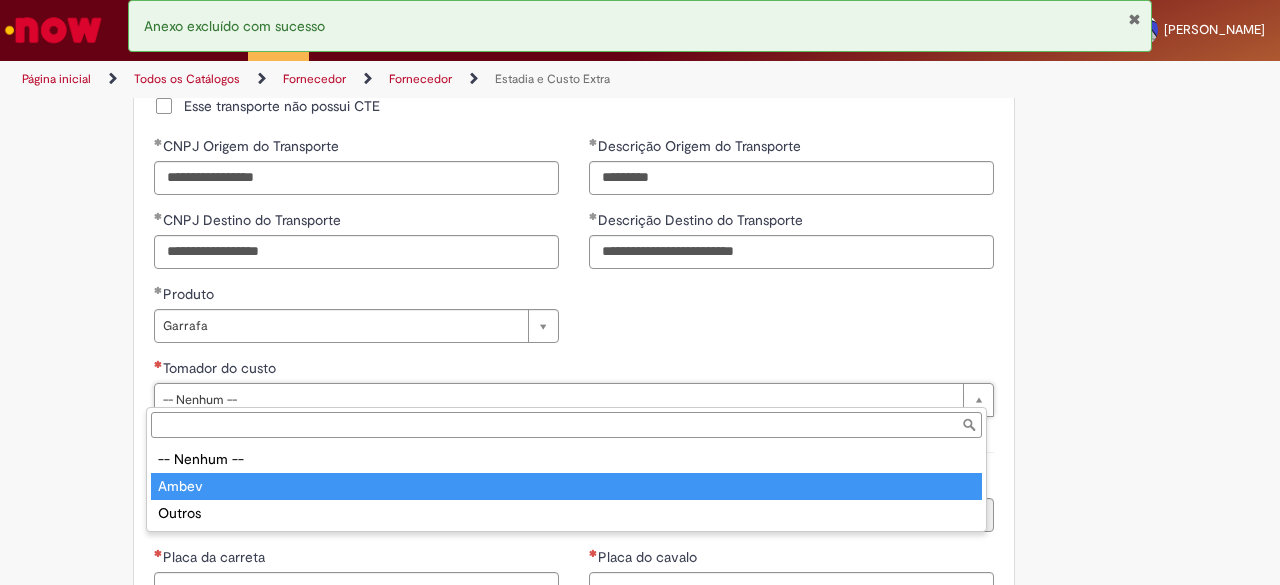 type on "*****" 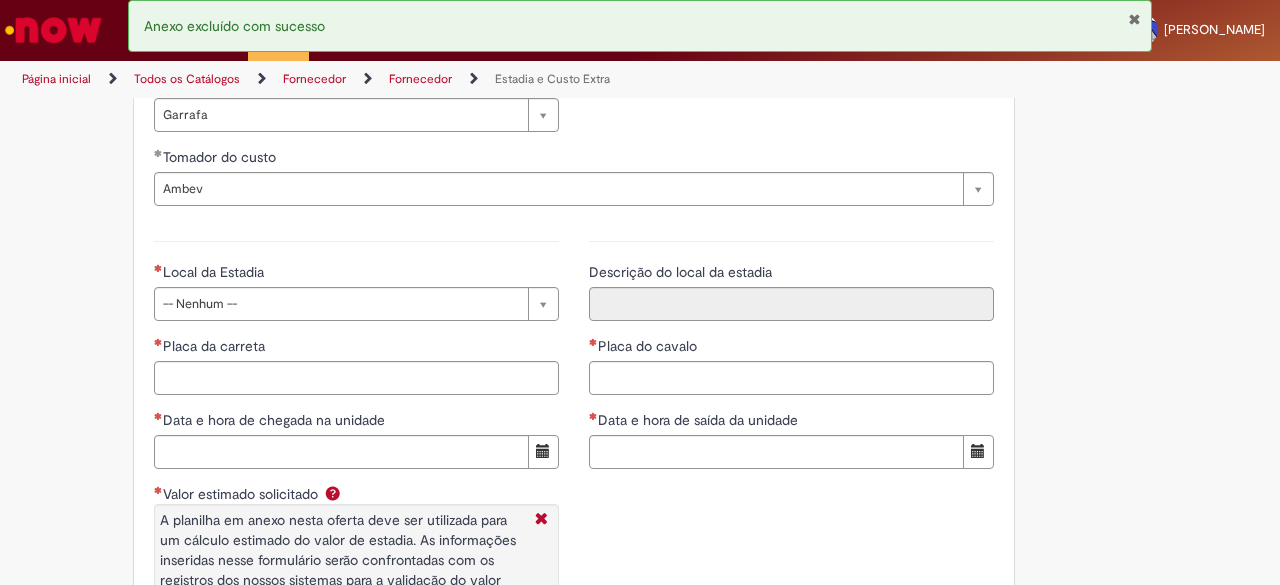 scroll, scrollTop: 2285, scrollLeft: 0, axis: vertical 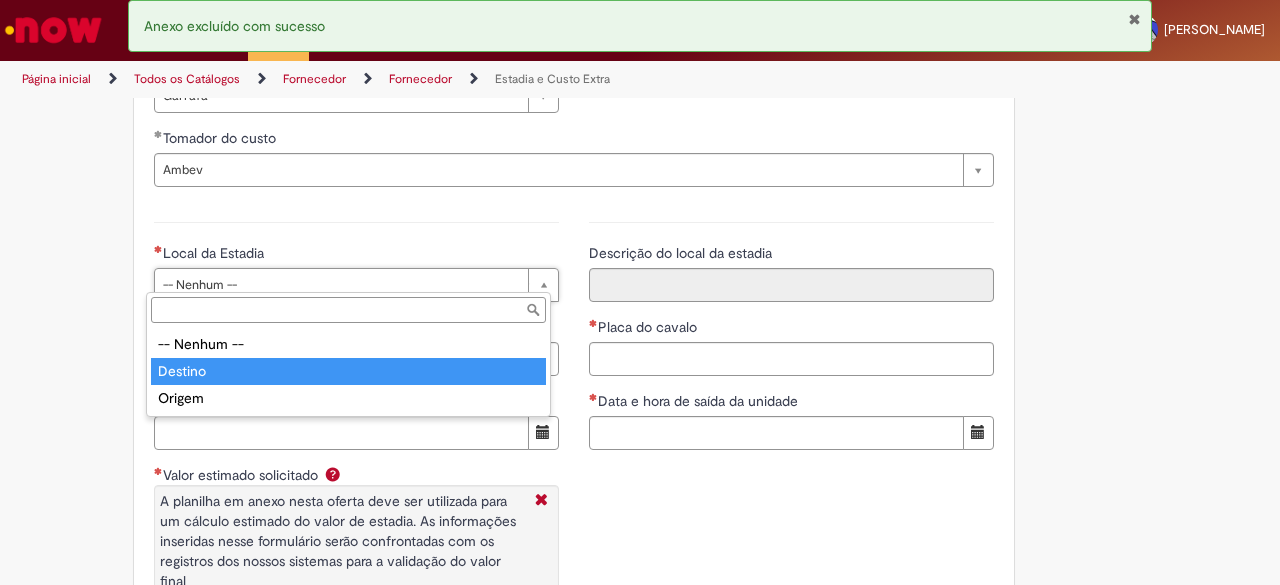 type on "*******" 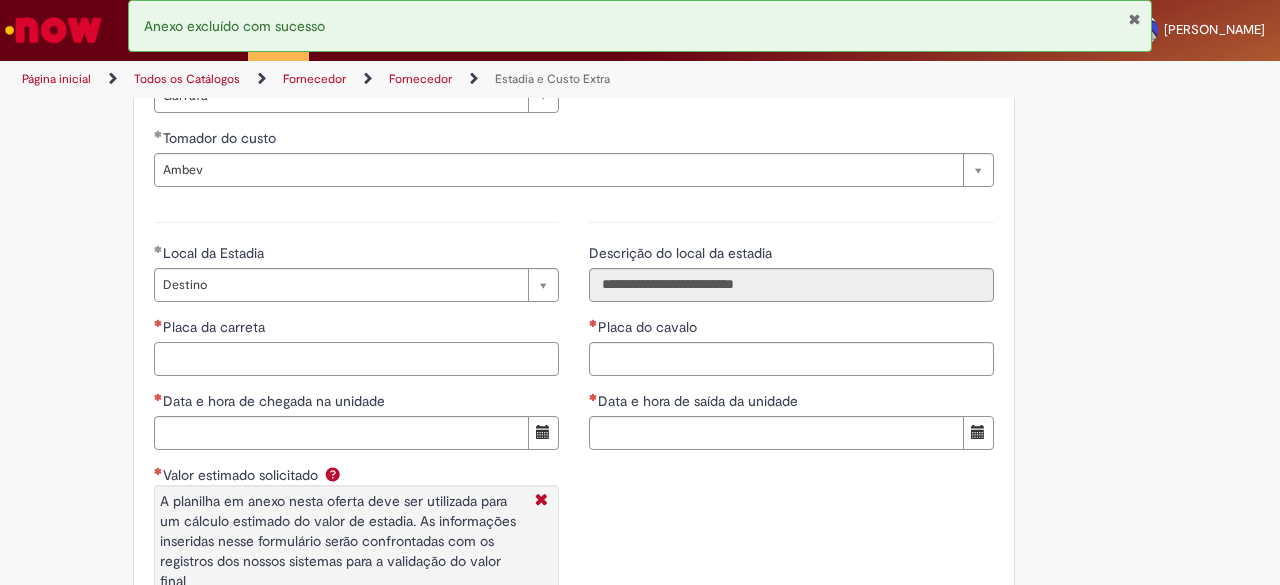 click on "Placa da carreta" at bounding box center [356, 359] 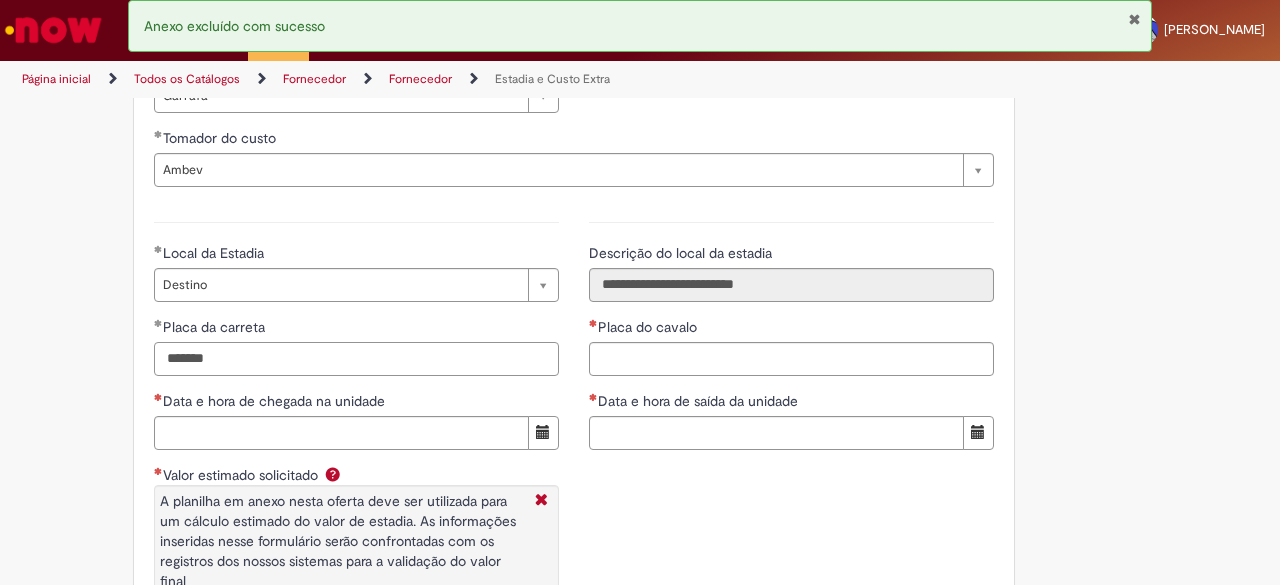 type on "*******" 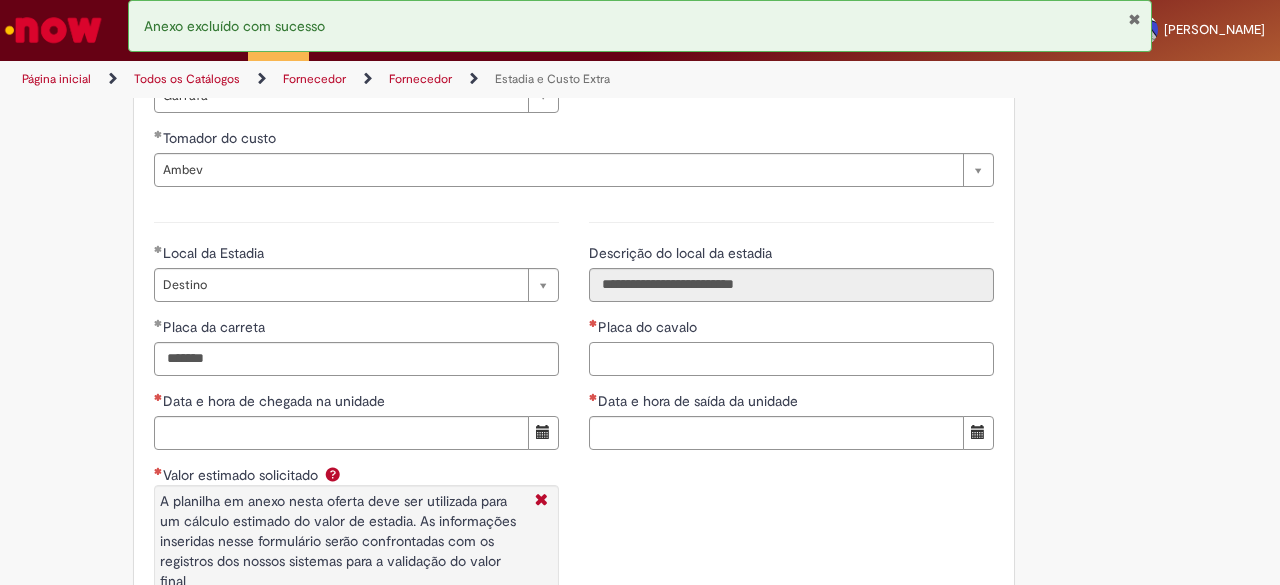 click on "Placa do cavalo" at bounding box center [791, 359] 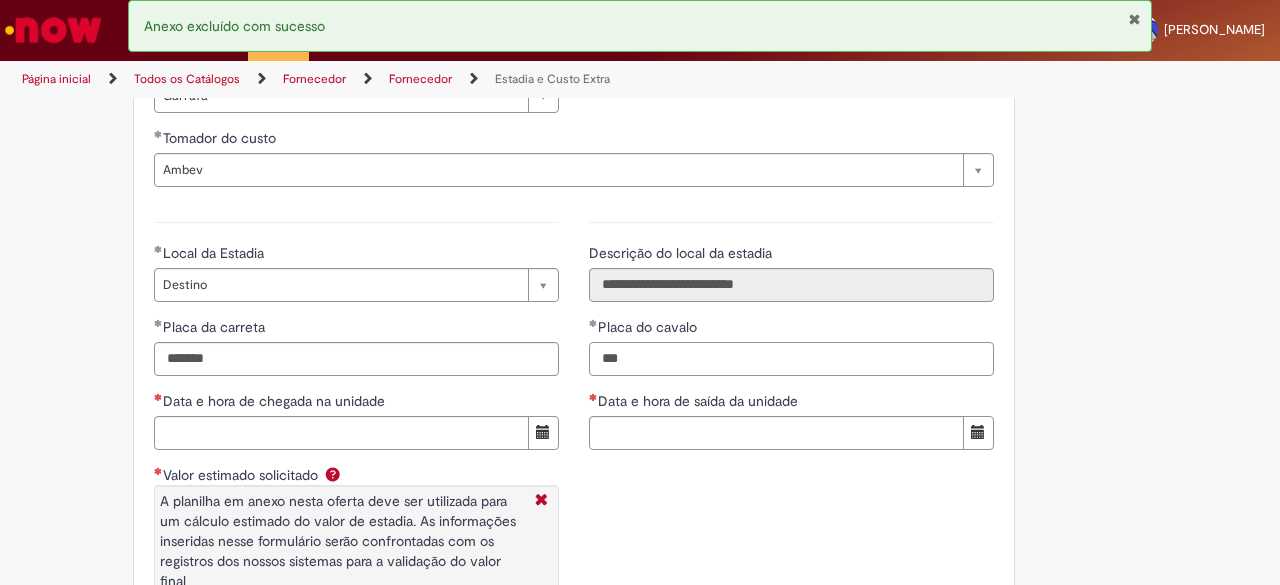 type on "***" 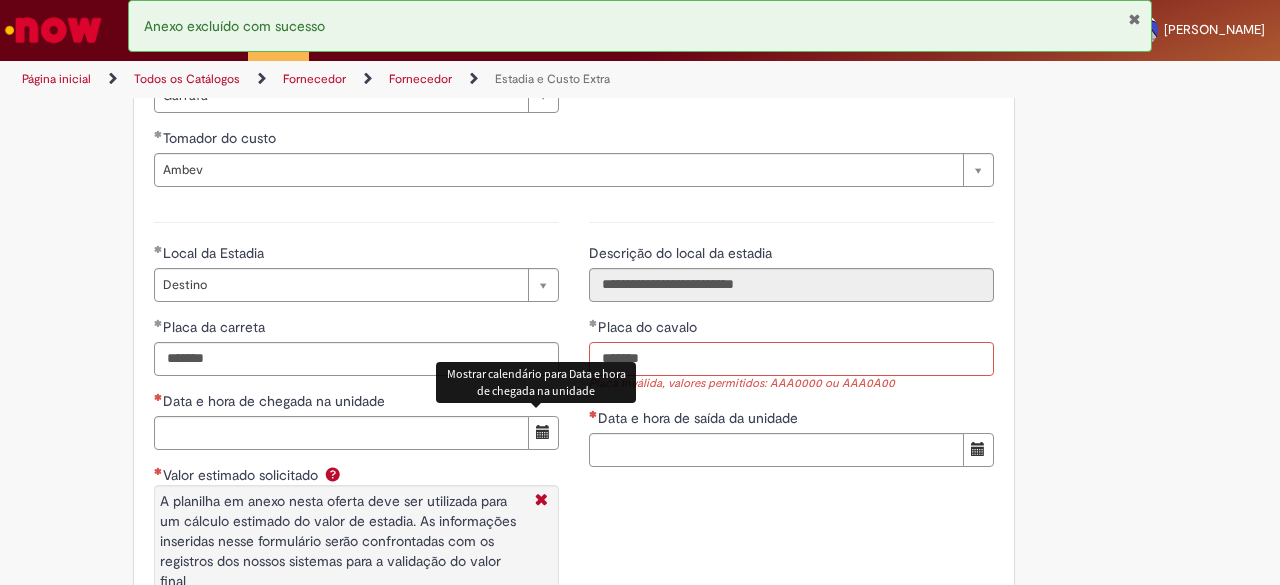 type on "*******" 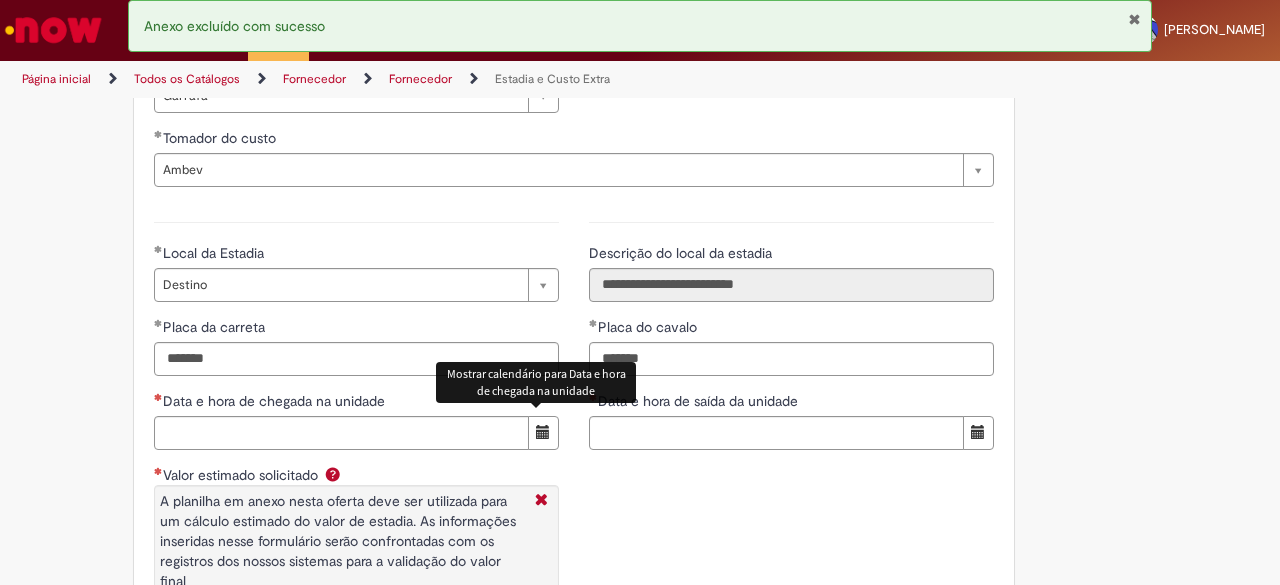 click at bounding box center (543, 433) 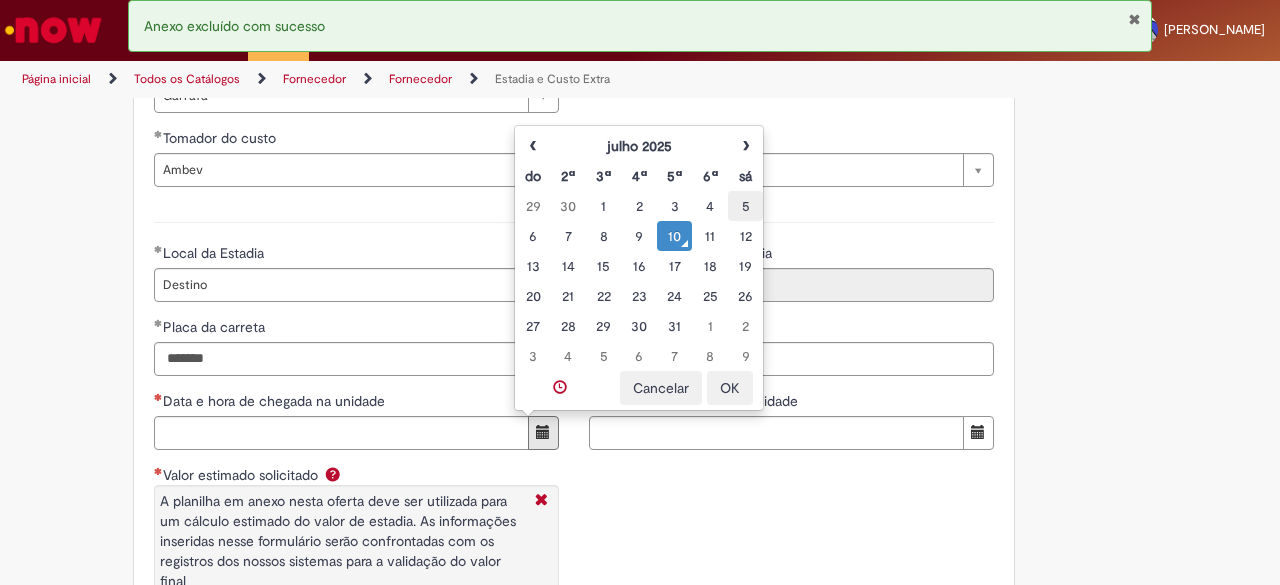 click on "5" at bounding box center (745, 206) 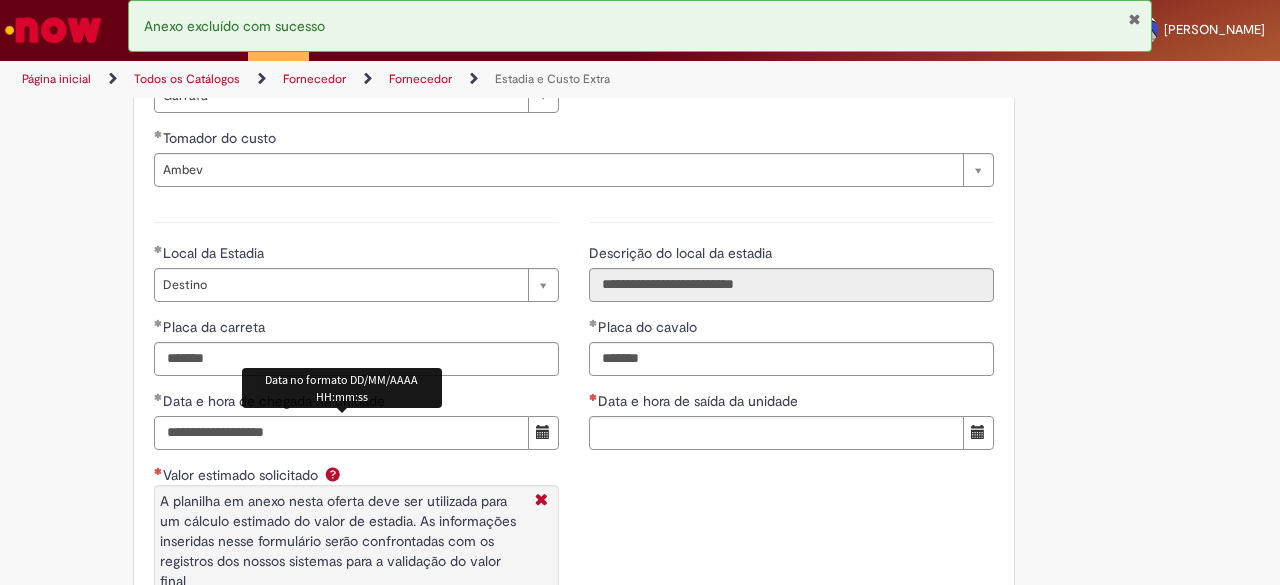 click on "**********" at bounding box center (341, 433) 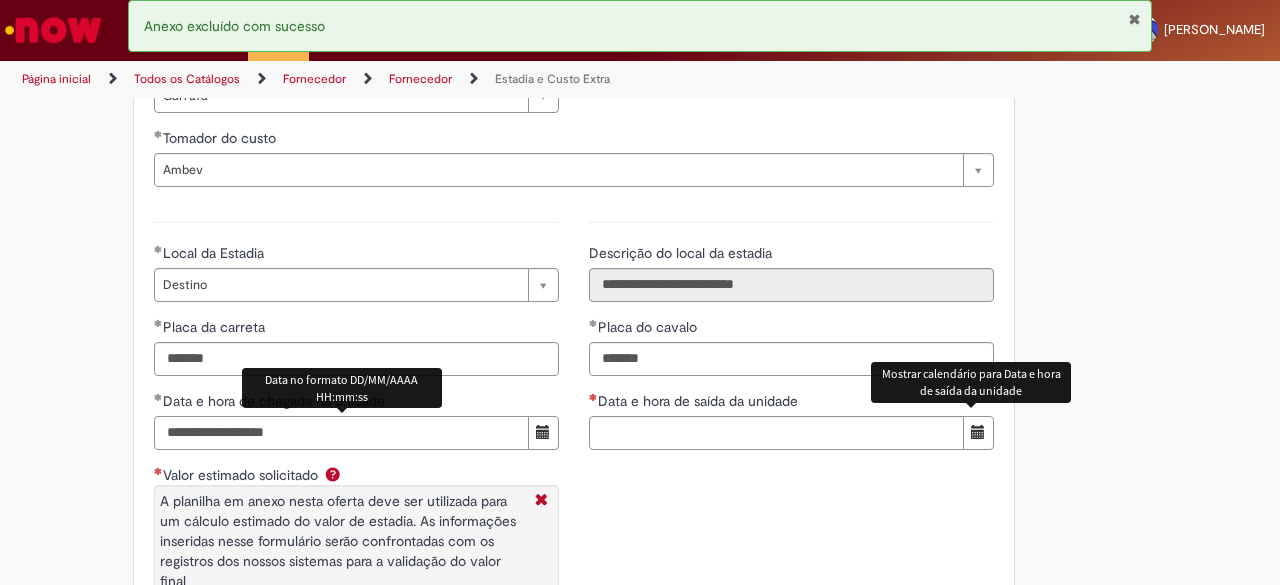 type on "**********" 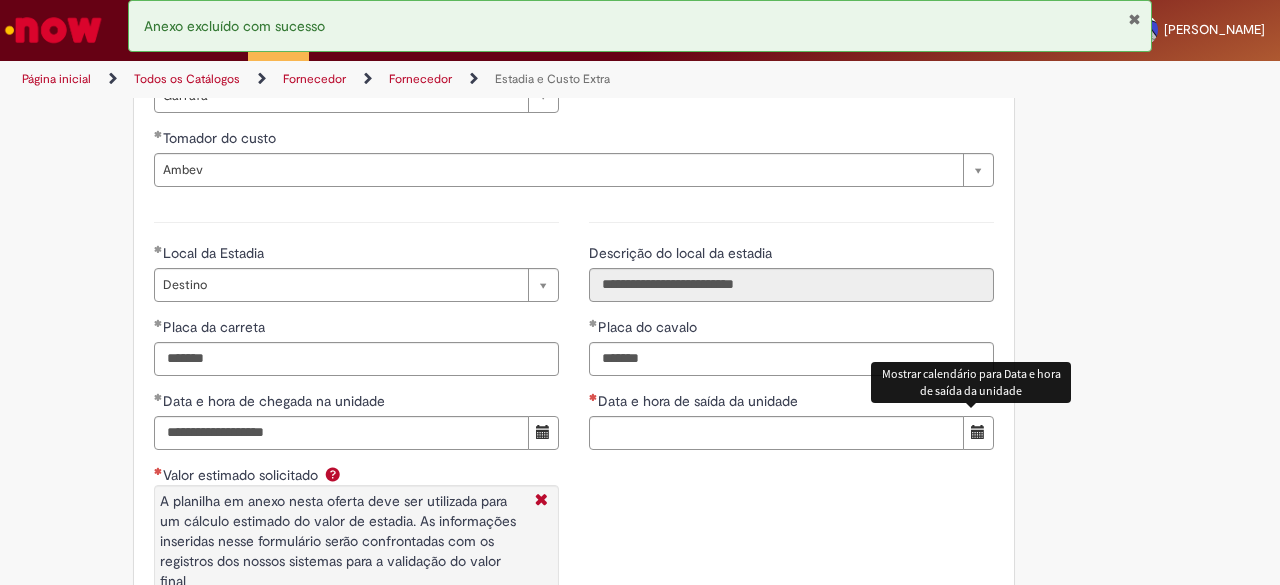 click at bounding box center (978, 432) 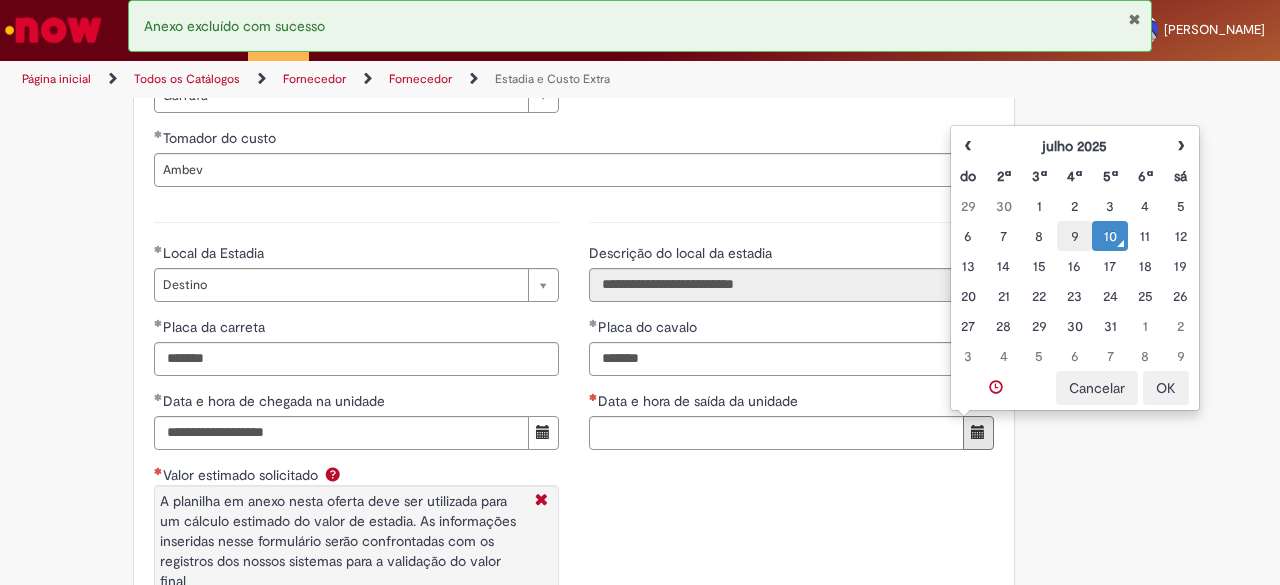 click on "9" at bounding box center [1074, 236] 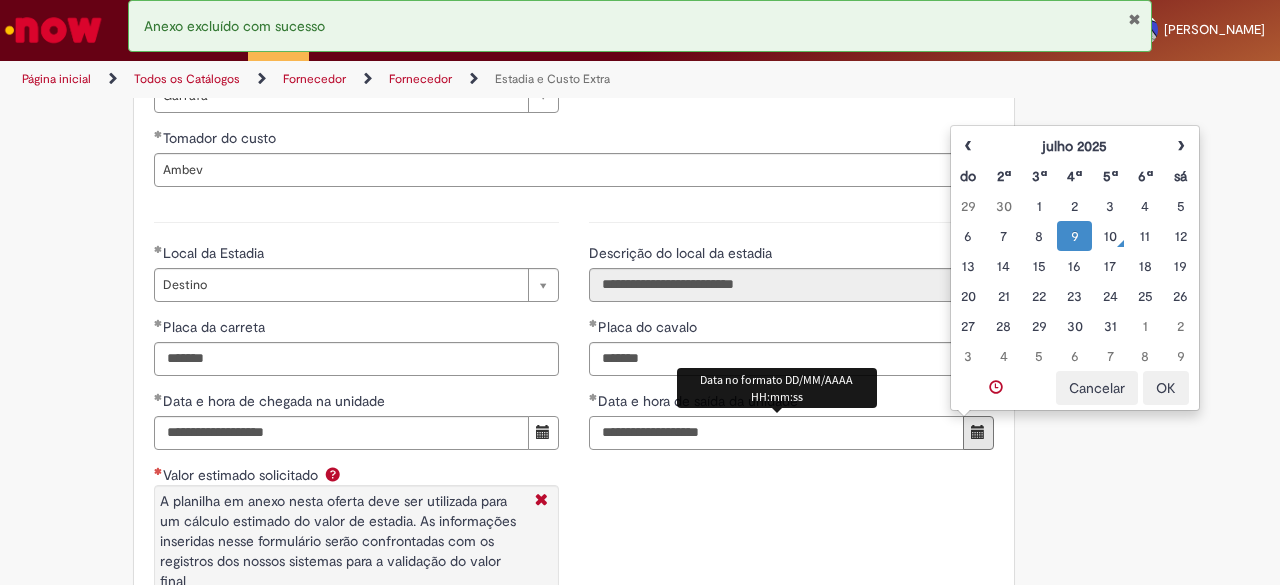 click on "**********" at bounding box center (776, 433) 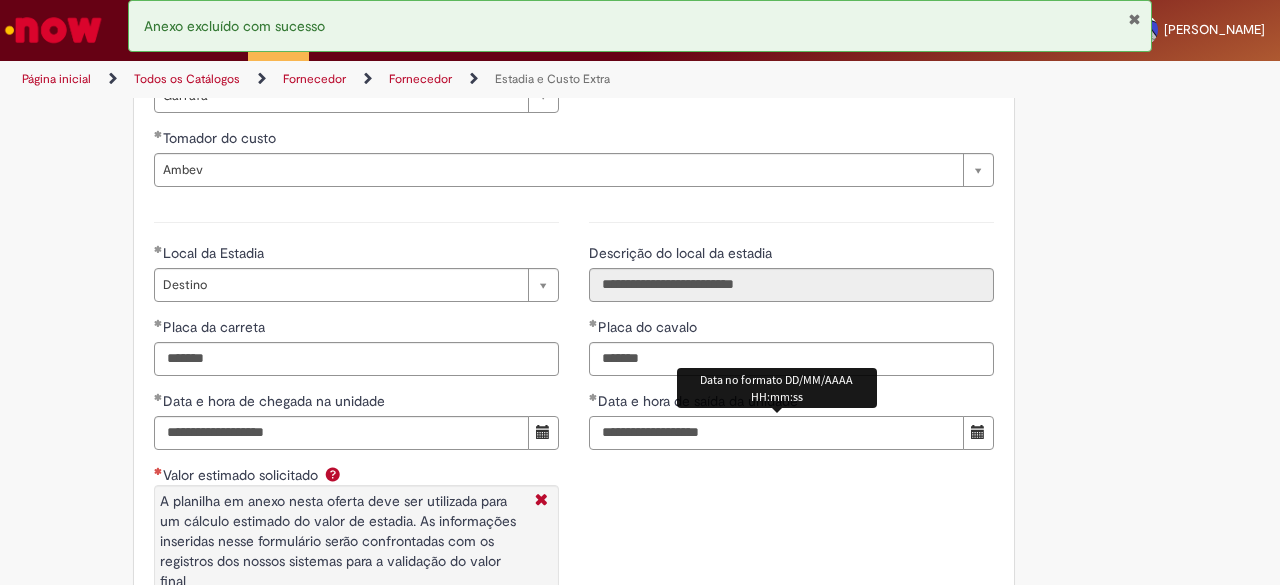 type on "**********" 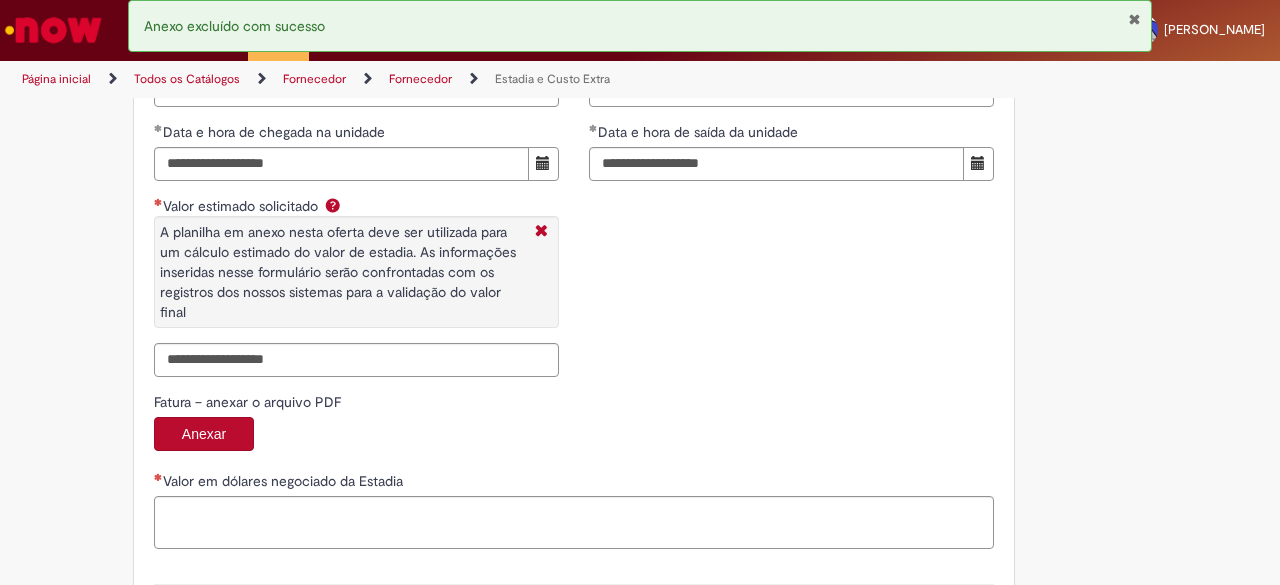 scroll, scrollTop: 2535, scrollLeft: 0, axis: vertical 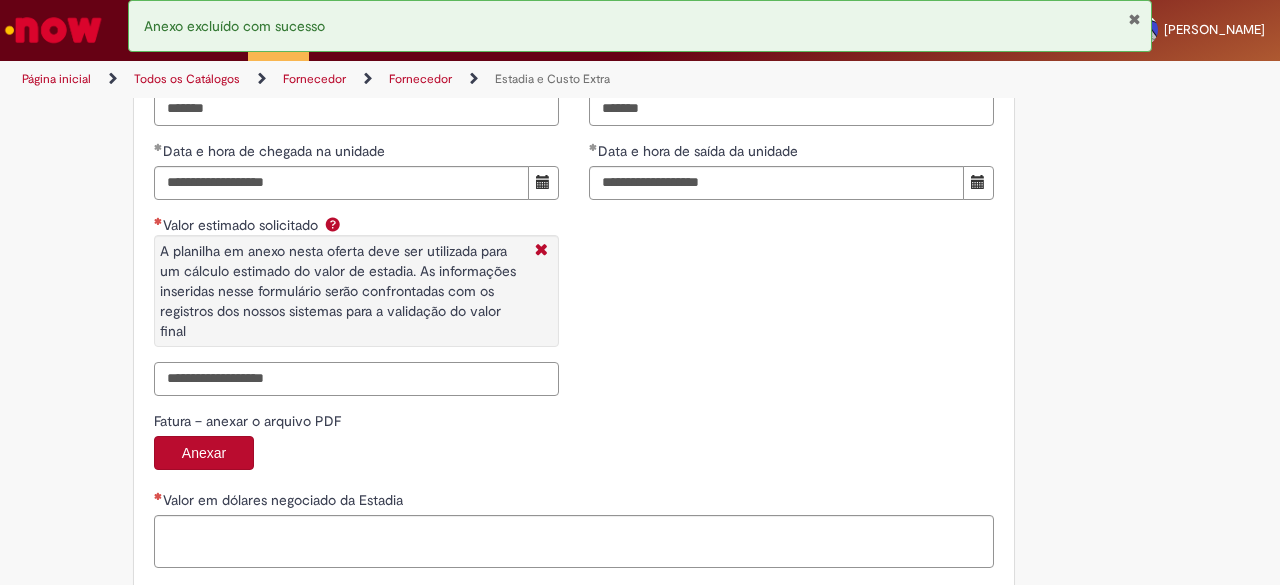 click on "Valor estimado solicitado A planilha em anexo nesta oferta deve ser utilizada para um cálculo estimado do valor de estadia. As informações inseridas nesse formulário serão confrontadas com os registros dos nossos sistemas para a validação do valor final" at bounding box center [356, 379] 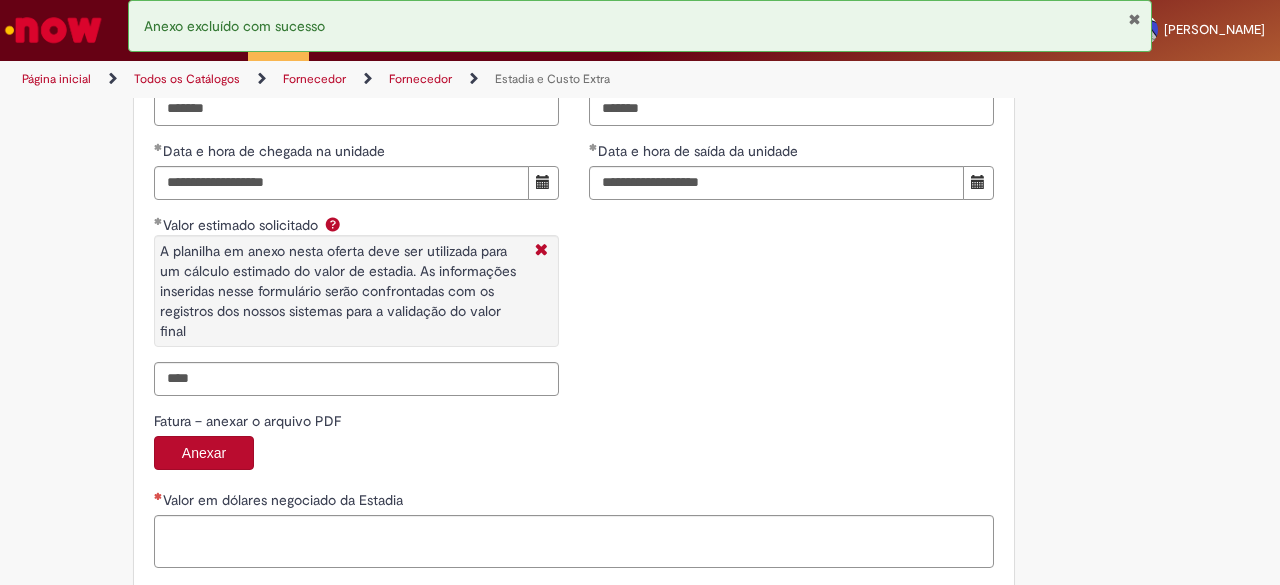 type on "**********" 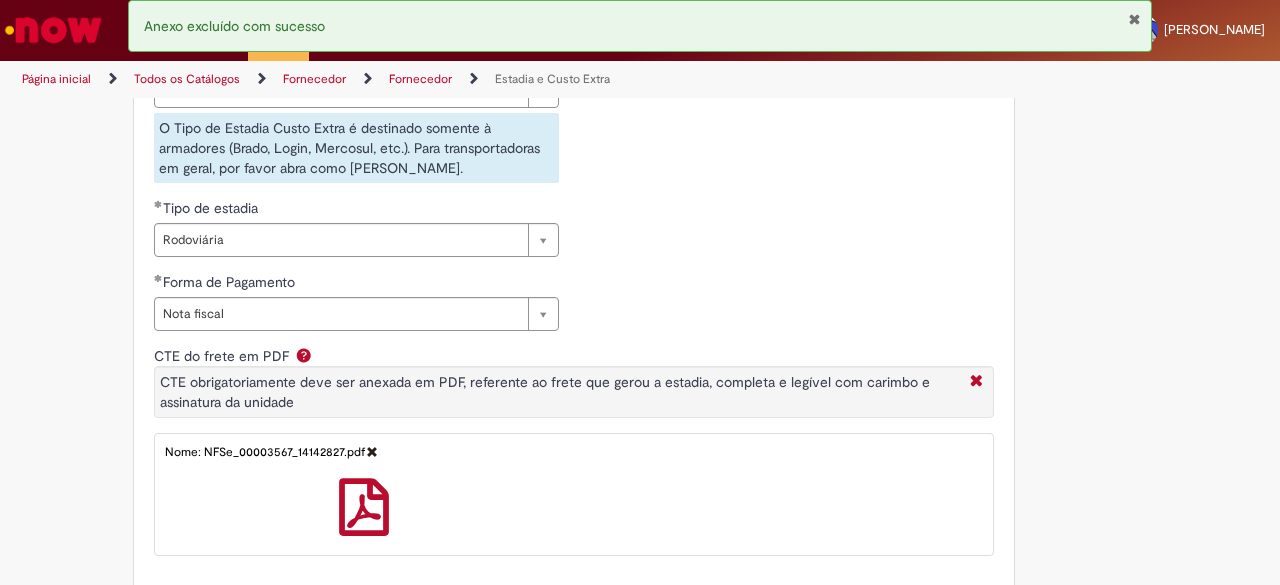 scroll, scrollTop: 929, scrollLeft: 0, axis: vertical 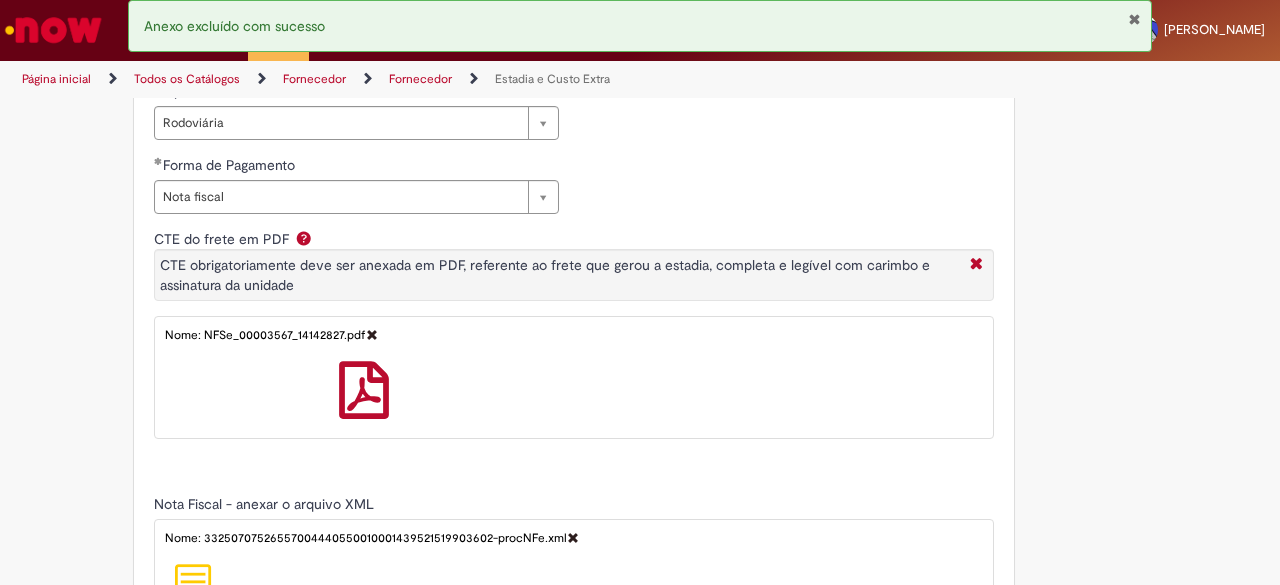 click at bounding box center [372, 334] 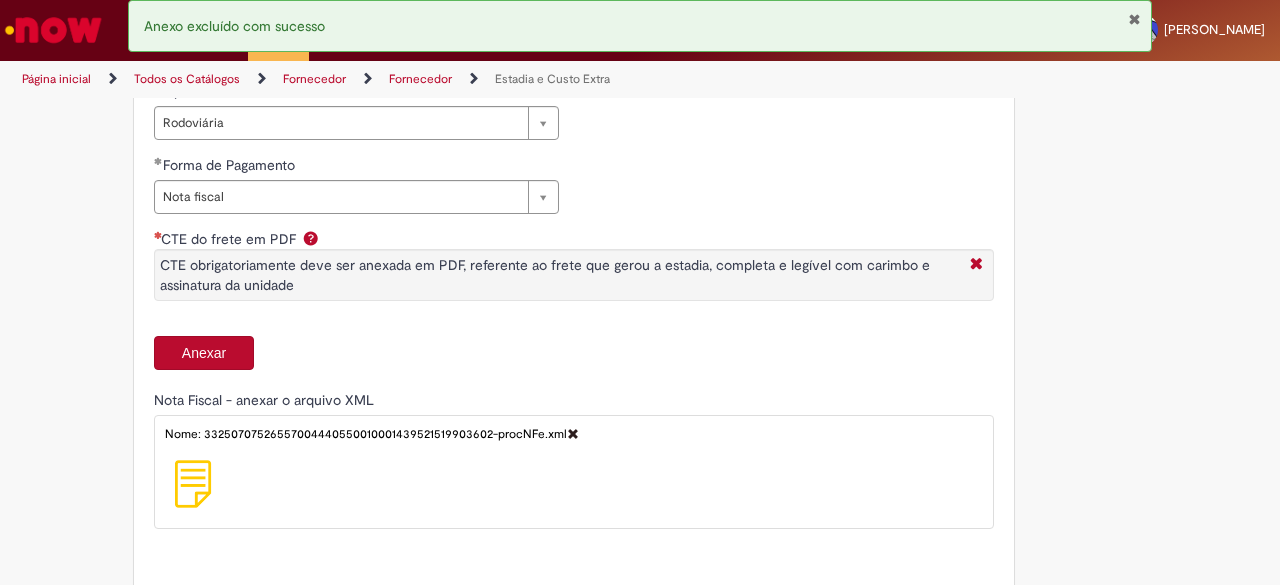 click on "Anexar" at bounding box center (204, 353) 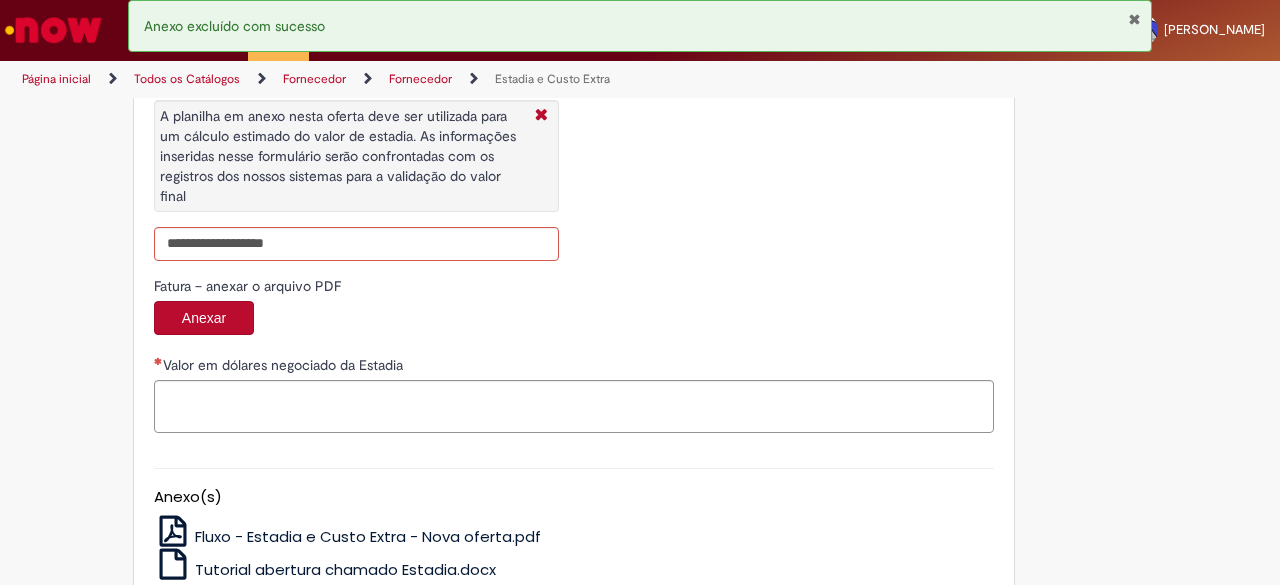 scroll, scrollTop: 2680, scrollLeft: 0, axis: vertical 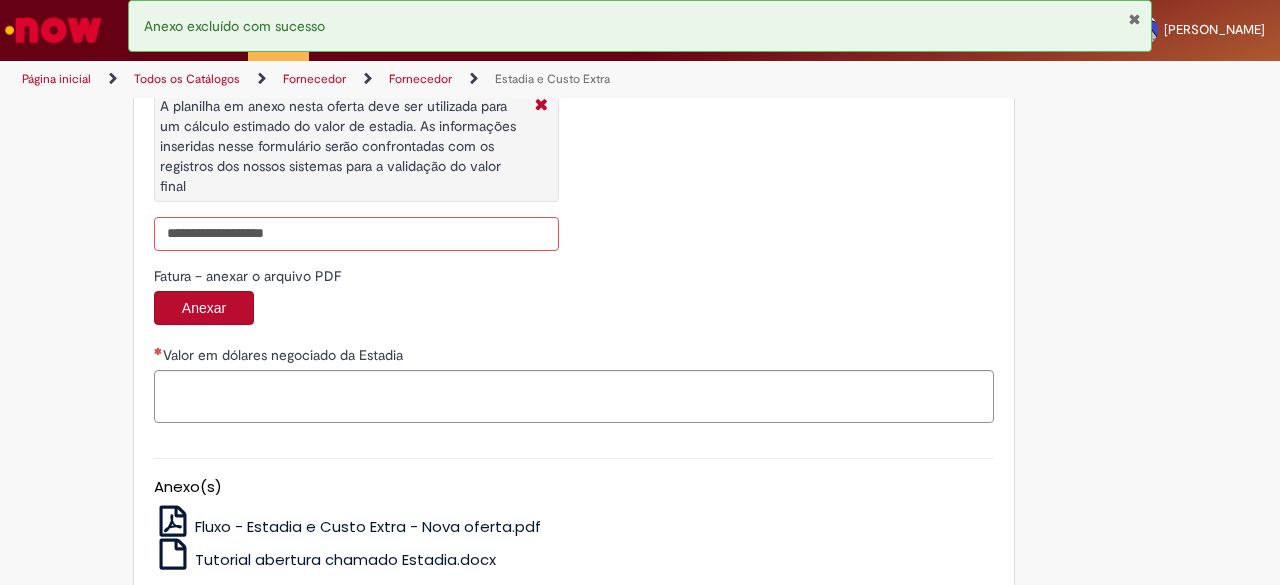 click on "Valor estimado solicitado A planilha em anexo nesta oferta deve ser utilizada para um cálculo estimado do valor de estadia. As informações inseridas nesse formulário serão confrontadas com os registros dos nossos sistemas para a validação do valor final" at bounding box center [356, 234] 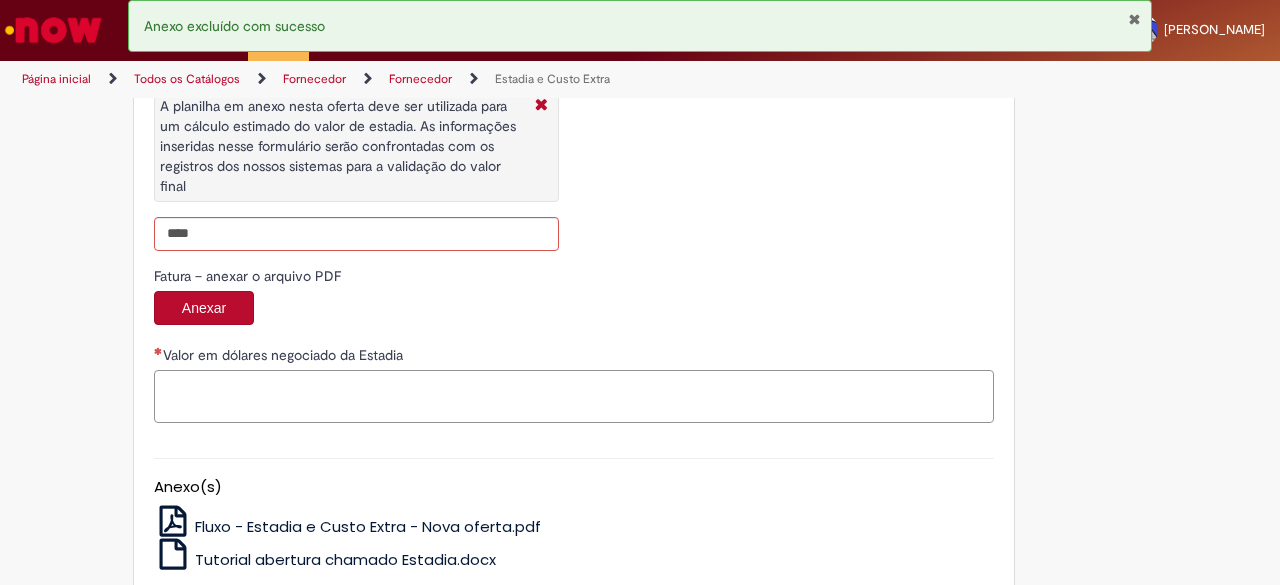 type on "**********" 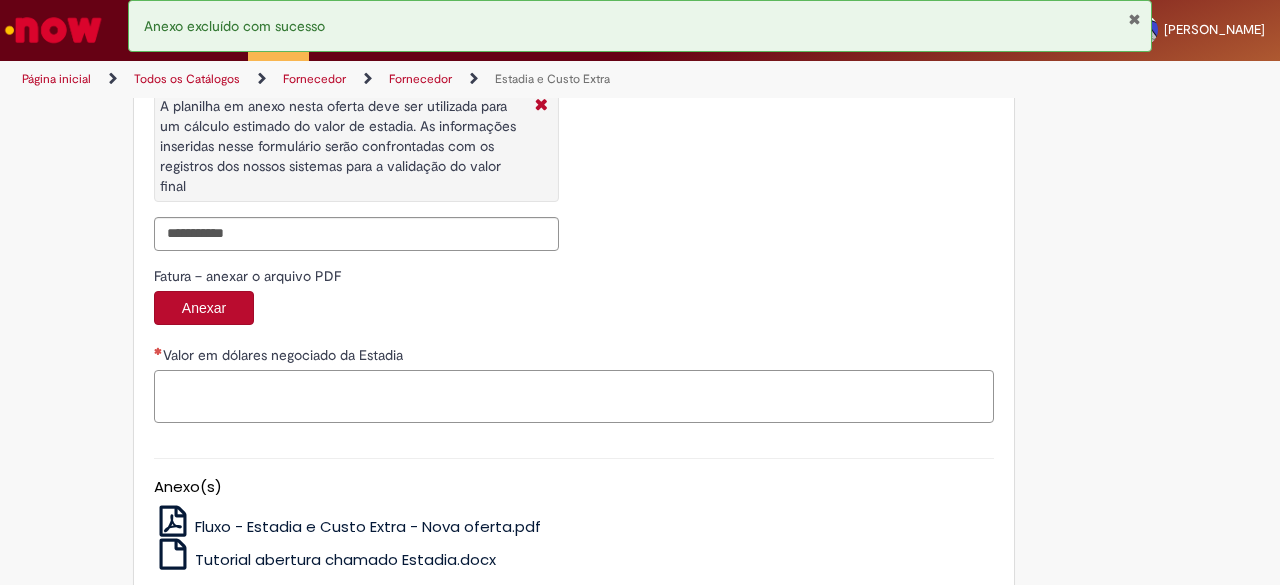 click on "Valor em dólares negociado da Estadia" at bounding box center [574, 396] 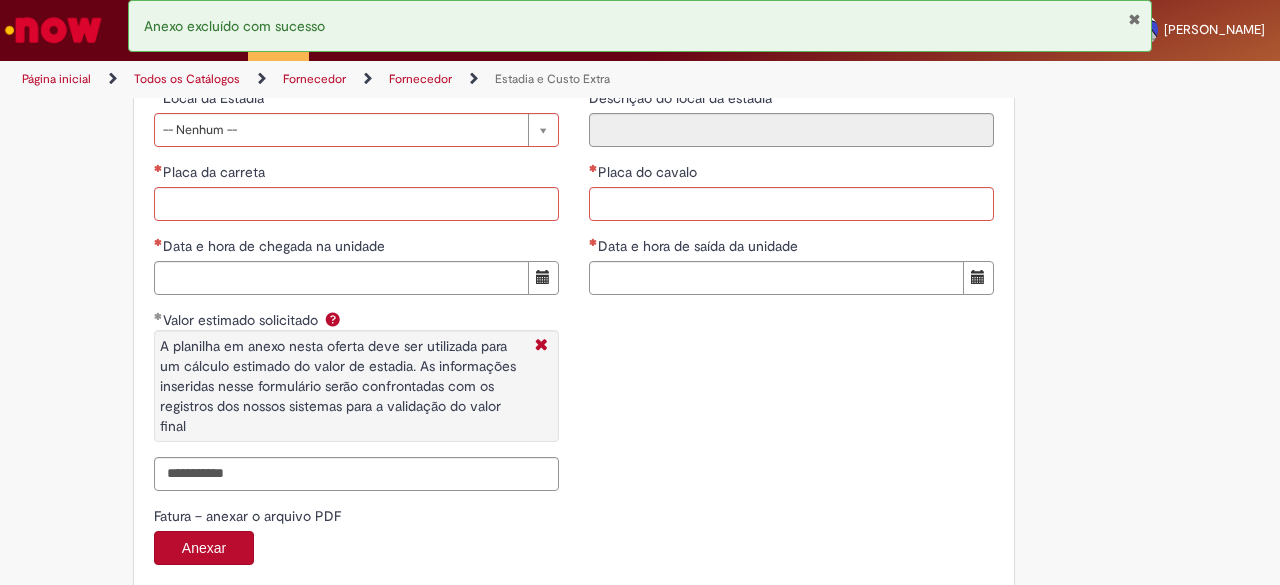 scroll, scrollTop: 2421, scrollLeft: 0, axis: vertical 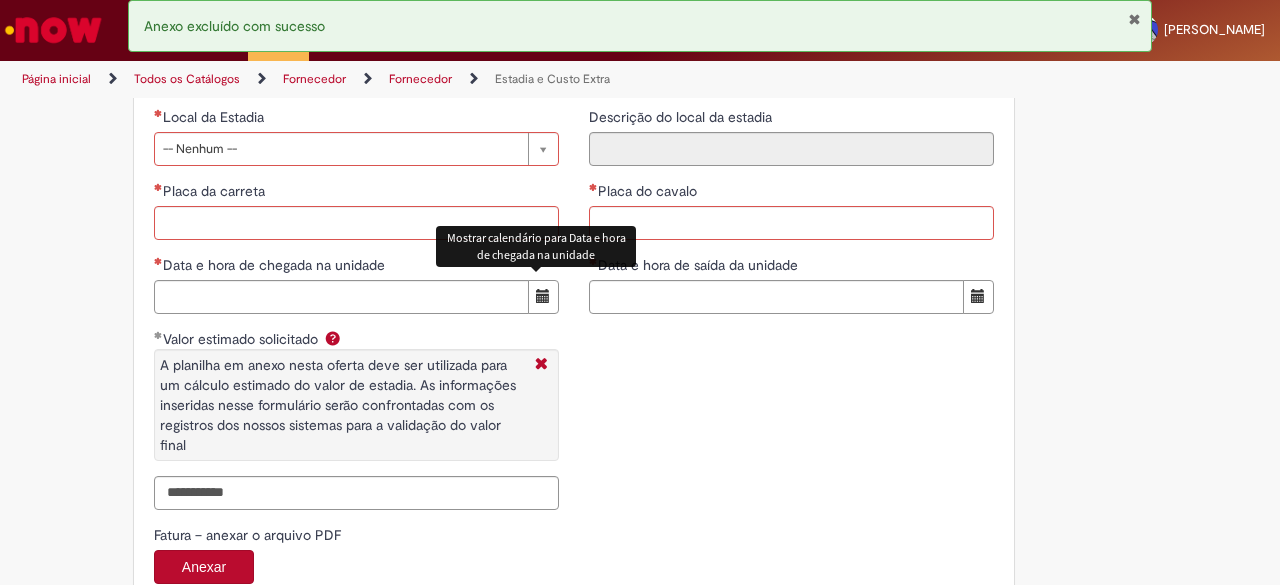 click at bounding box center (543, 296) 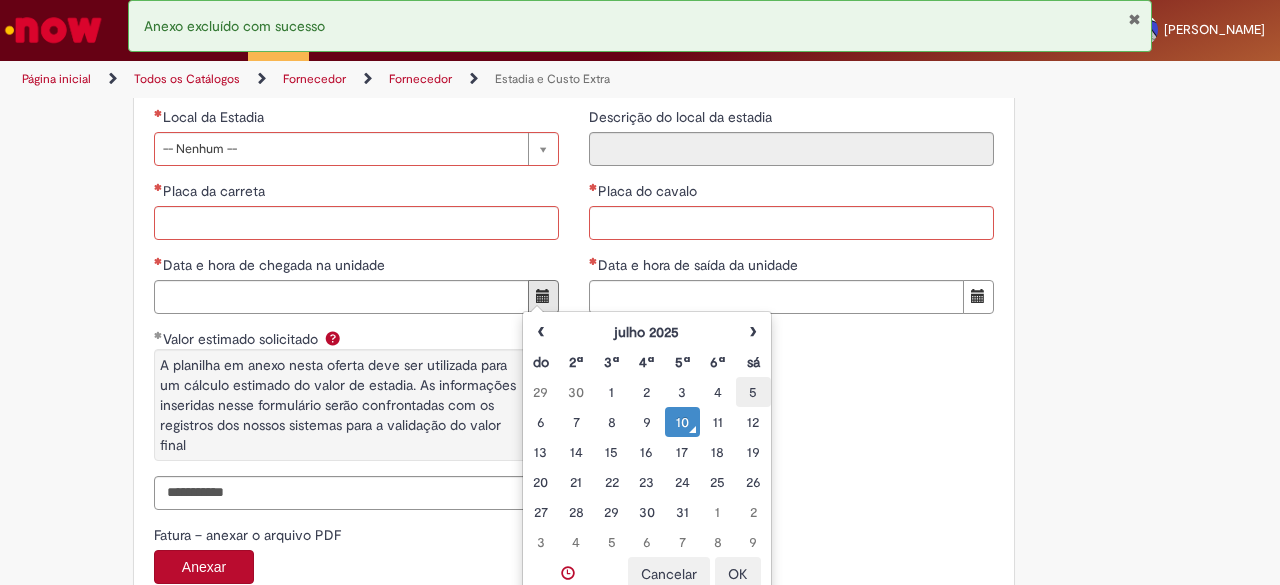 click on "5" at bounding box center (753, 392) 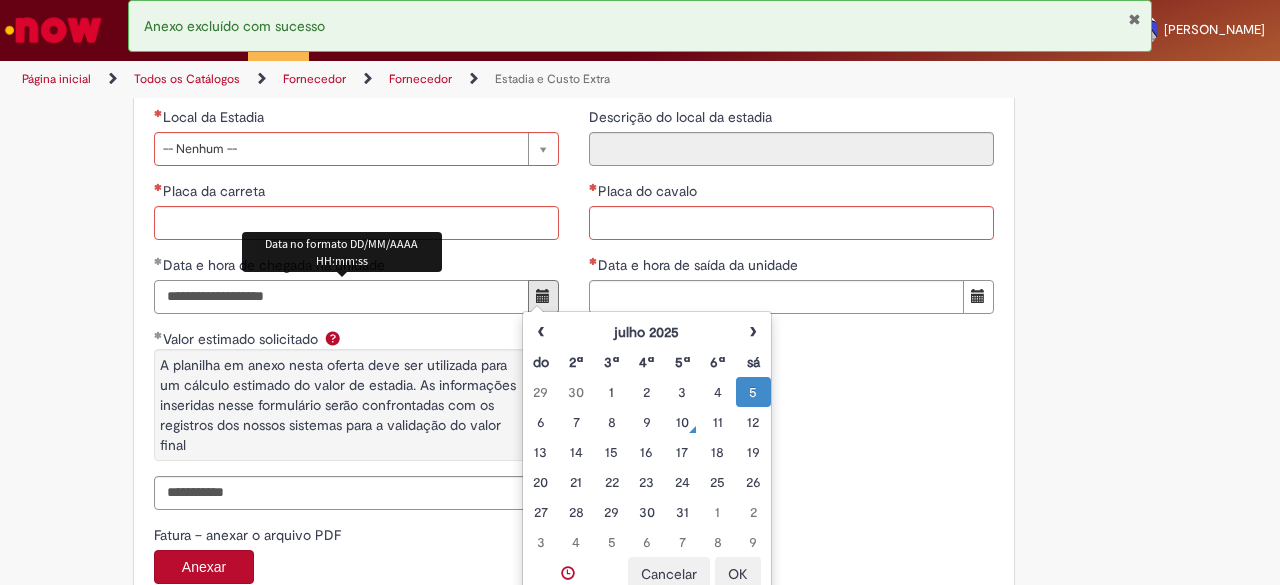 click on "**********" at bounding box center (341, 297) 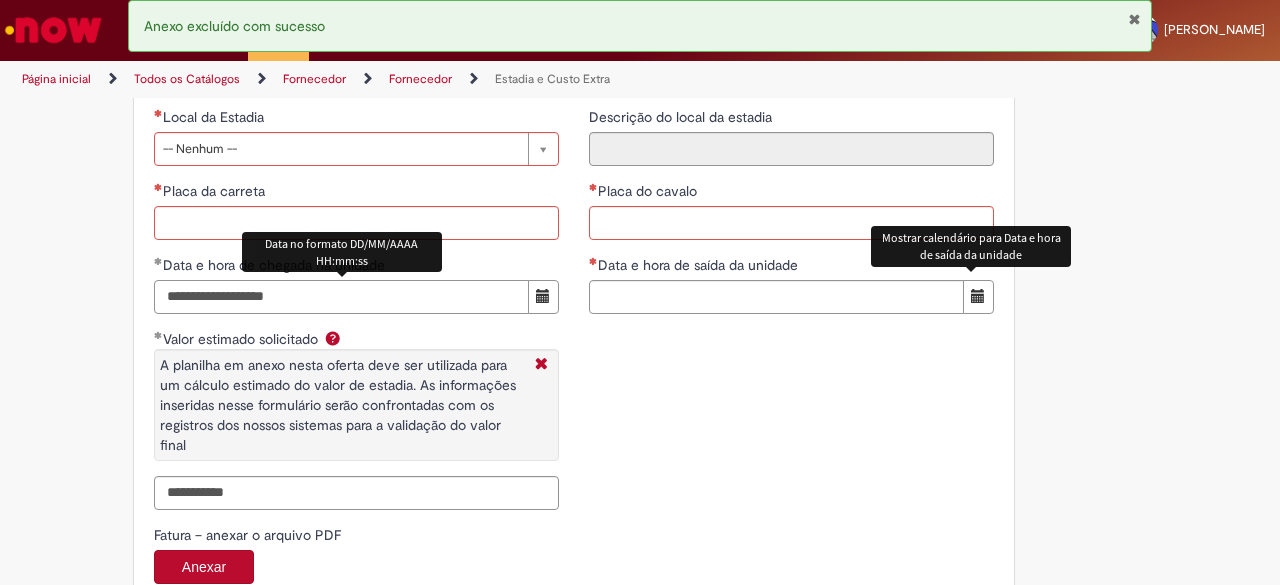 type on "**********" 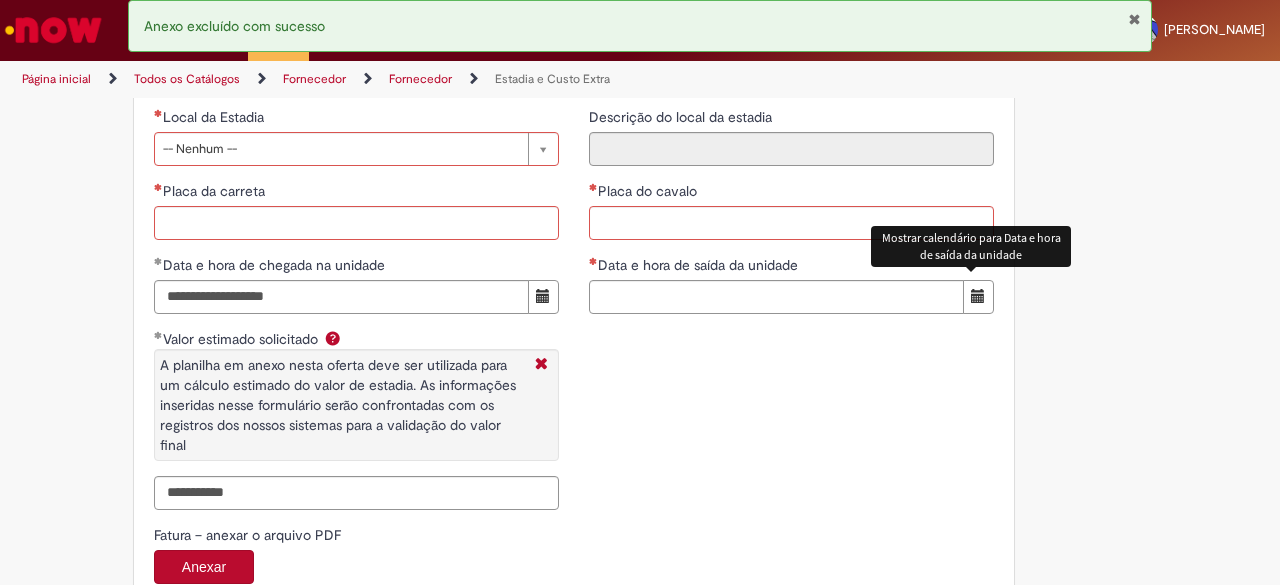 click at bounding box center (978, 296) 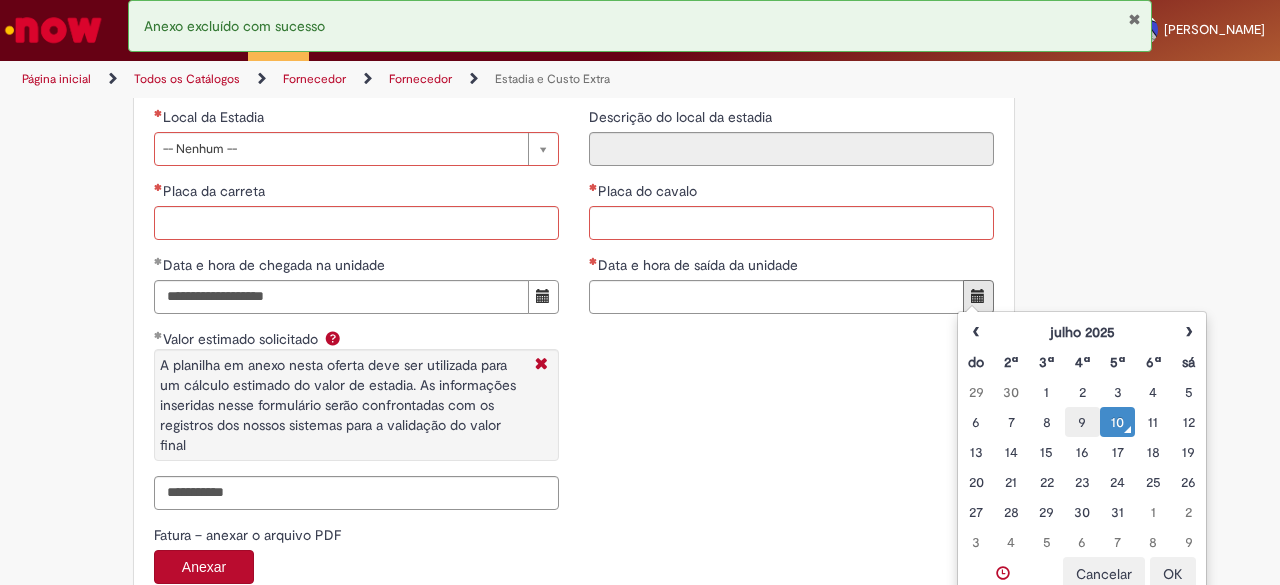 click on "9" at bounding box center [1082, 422] 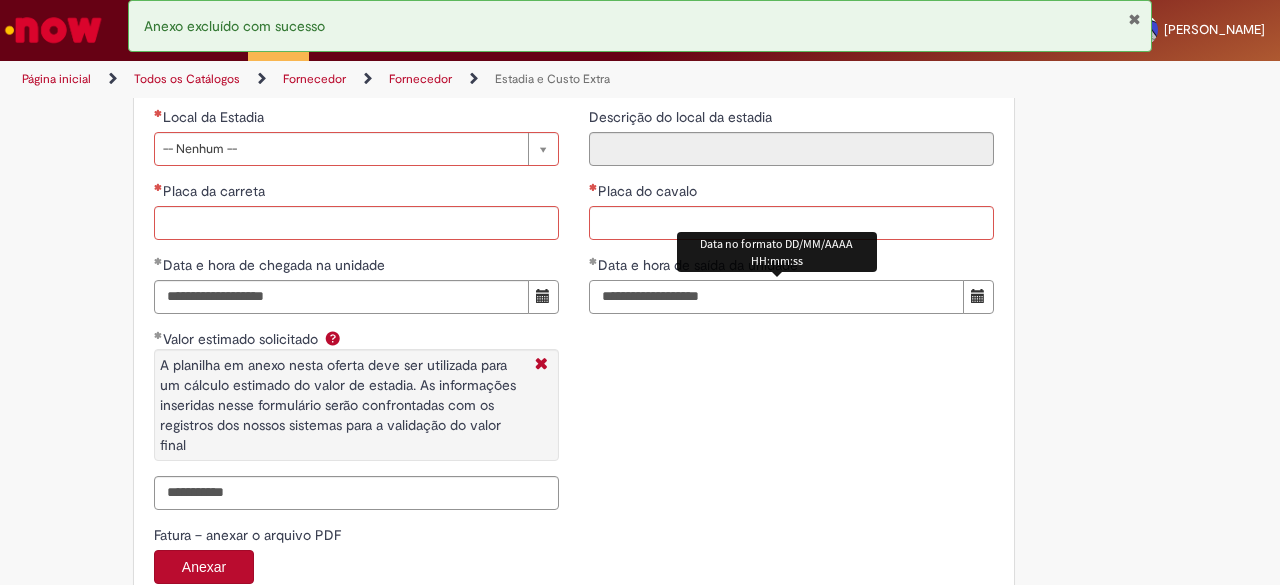 click on "**********" at bounding box center (776, 297) 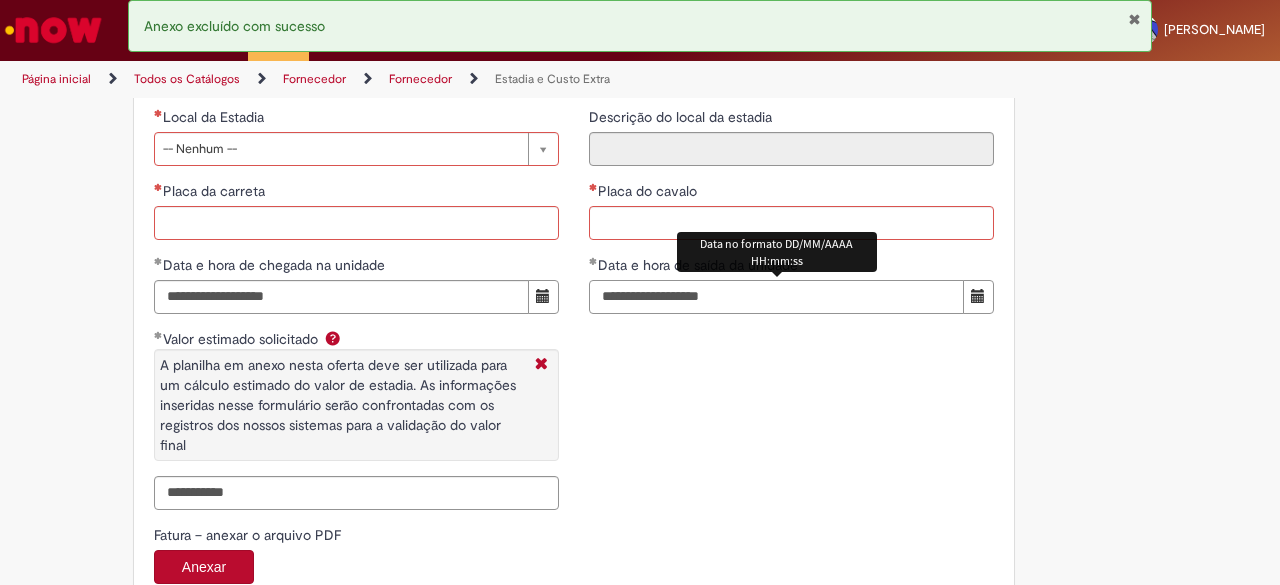 type on "**********" 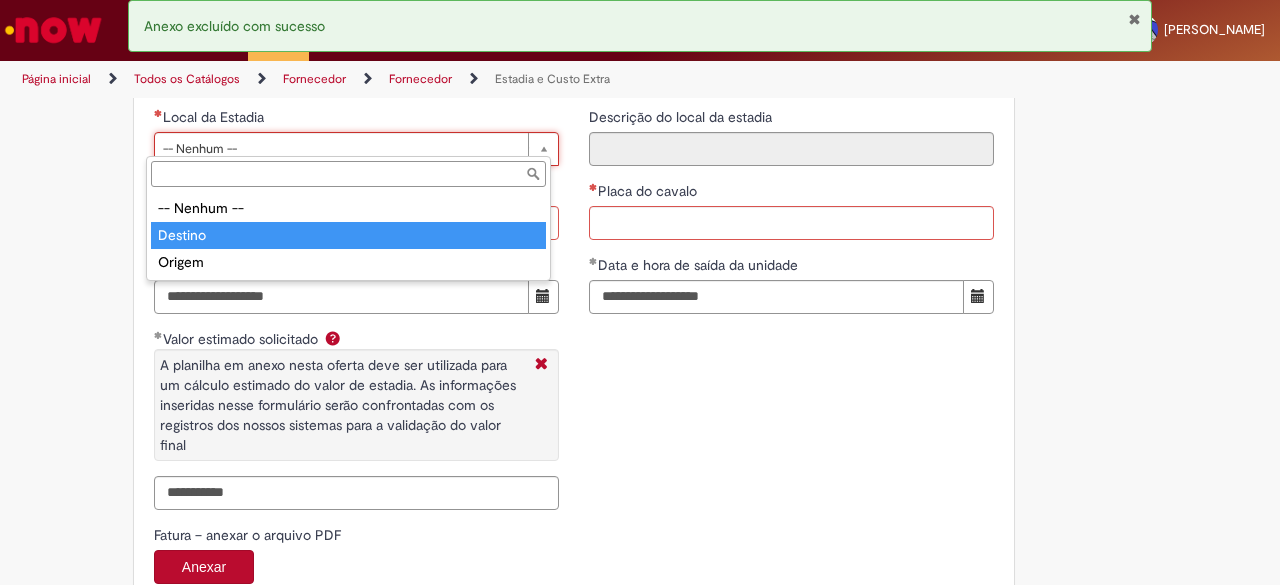 type on "*******" 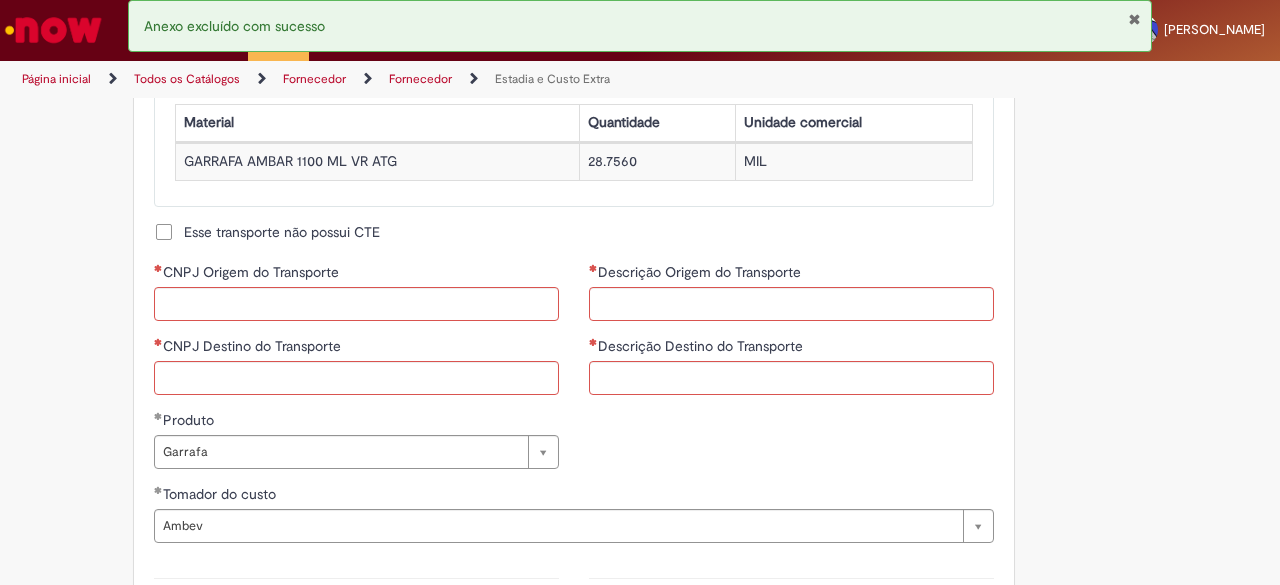 scroll, scrollTop: 1934, scrollLeft: 0, axis: vertical 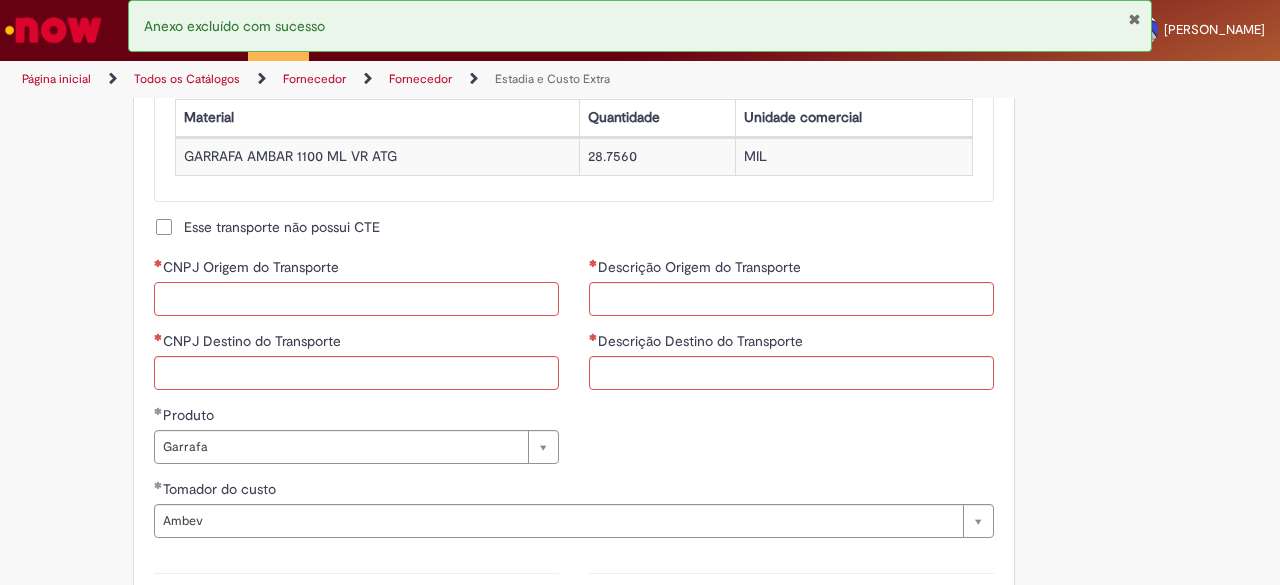 click on "CNPJ Origem  do Transporte" at bounding box center [356, 299] 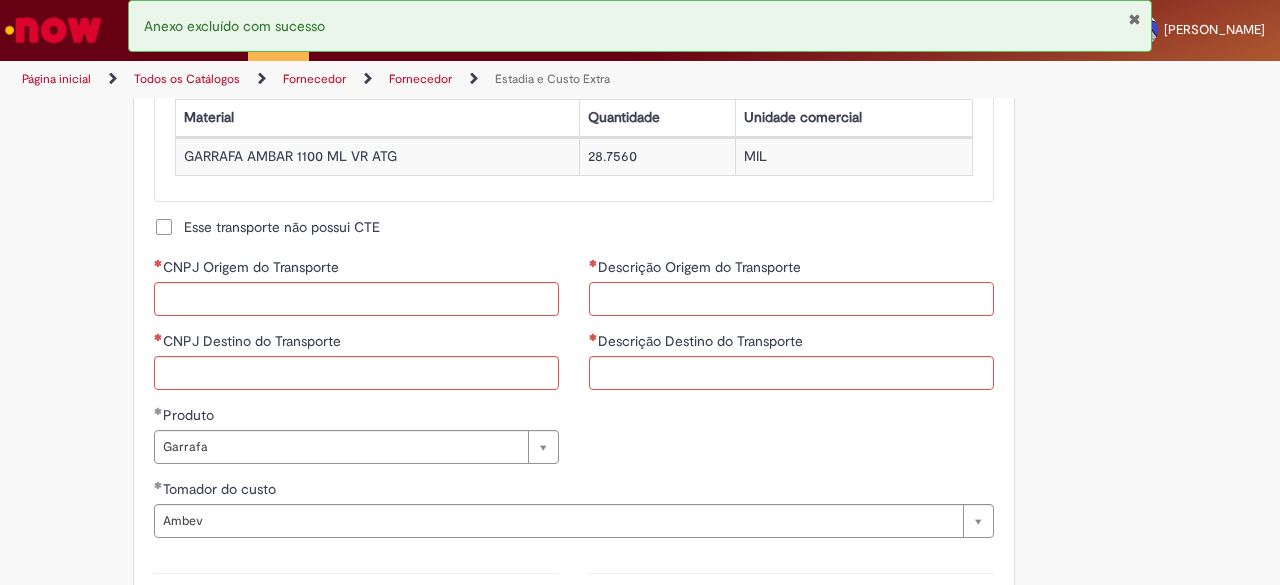 click on "Descrição Origem do Transporte" at bounding box center (791, 299) 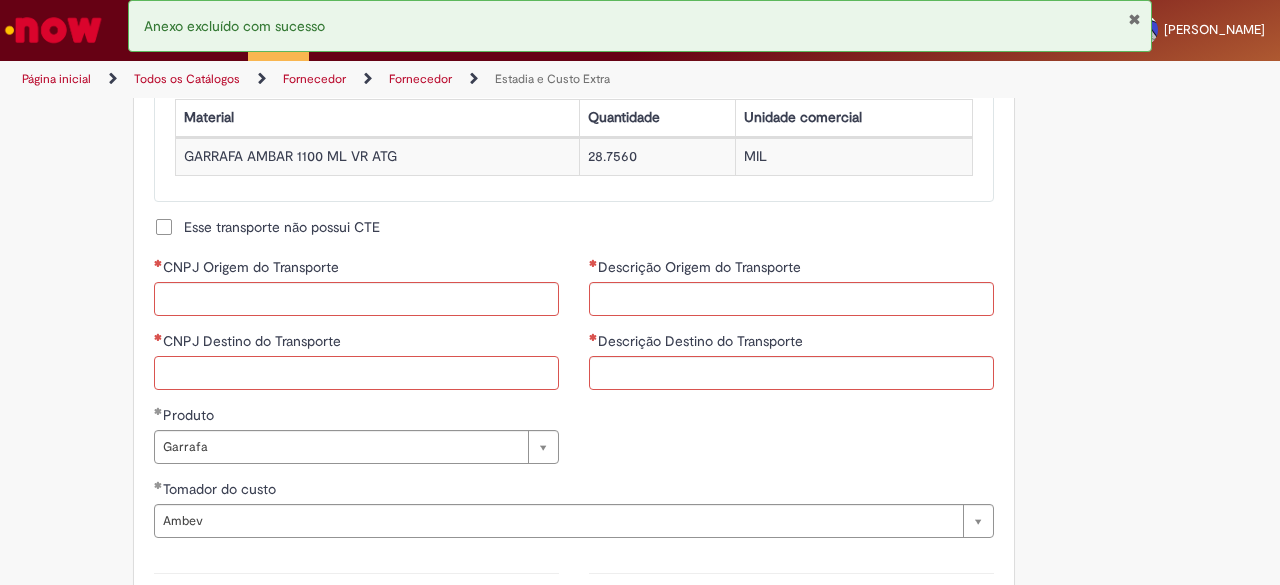 click on "CNPJ Destino do Transporte" at bounding box center [356, 373] 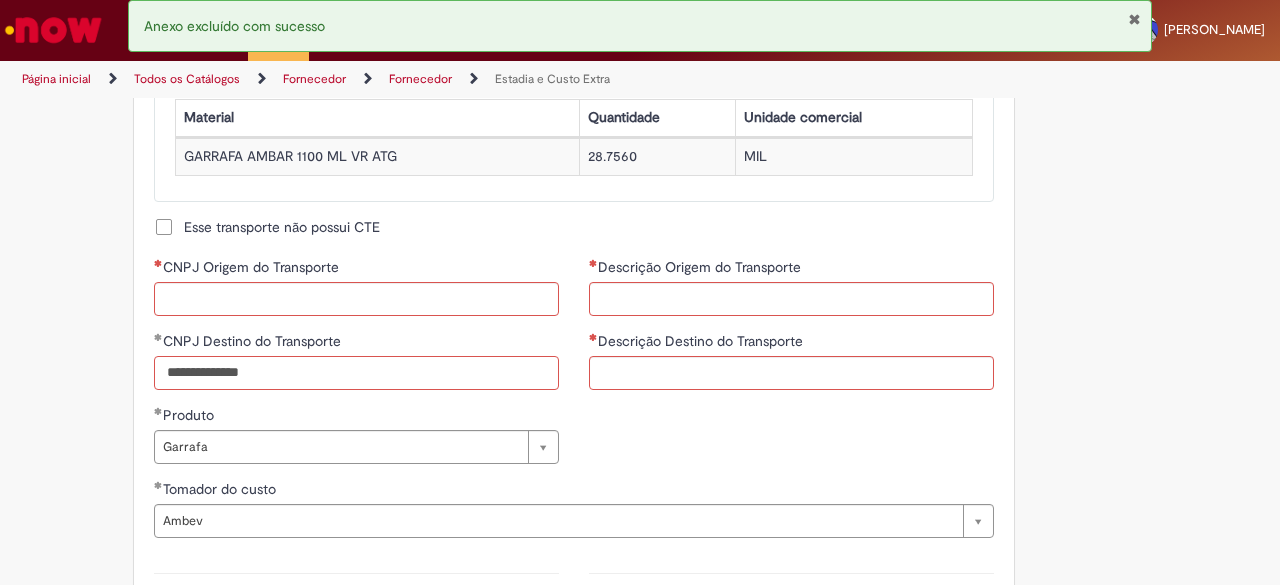 type on "**********" 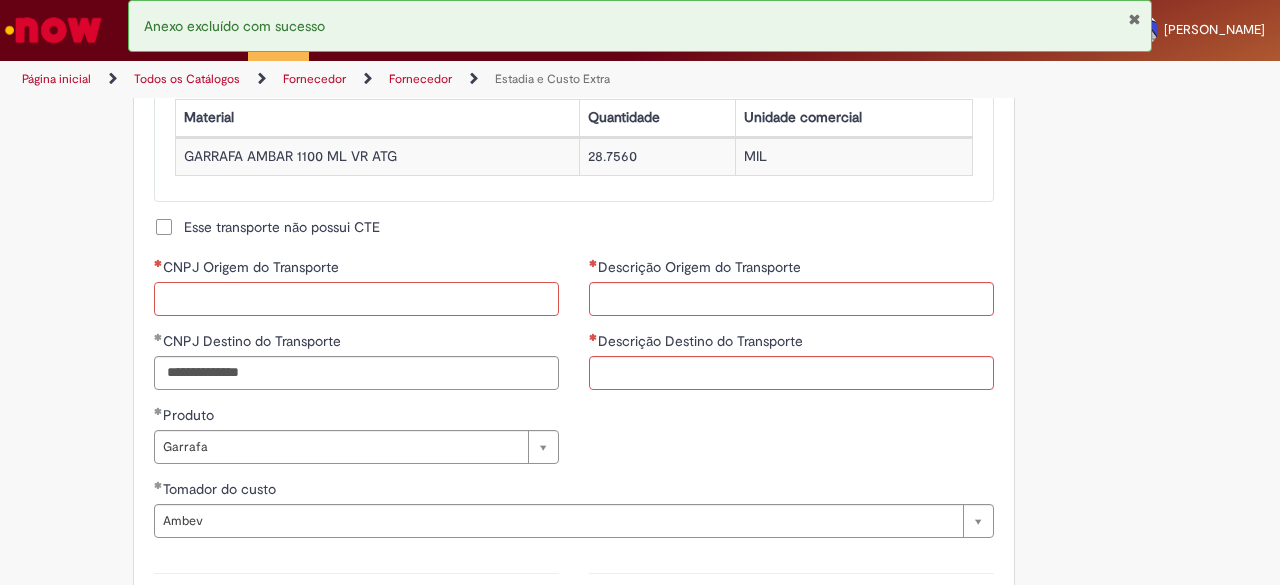 click on "CNPJ Origem  do Transporte" at bounding box center (356, 299) 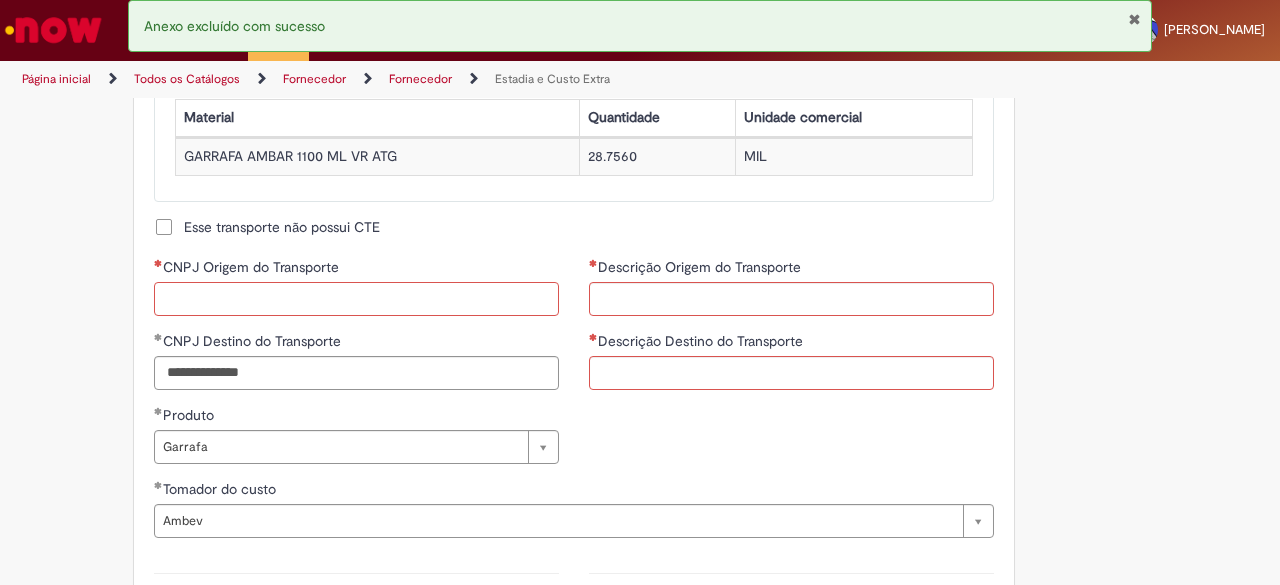 click on "CNPJ Origem  do Transporte" at bounding box center [356, 299] 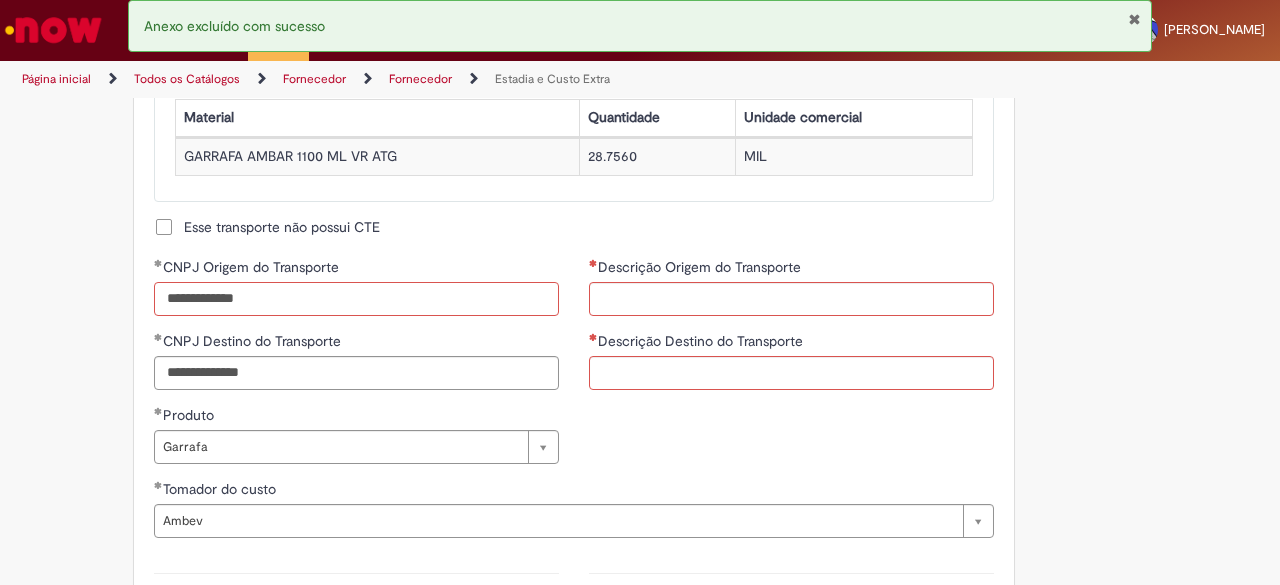 type on "**********" 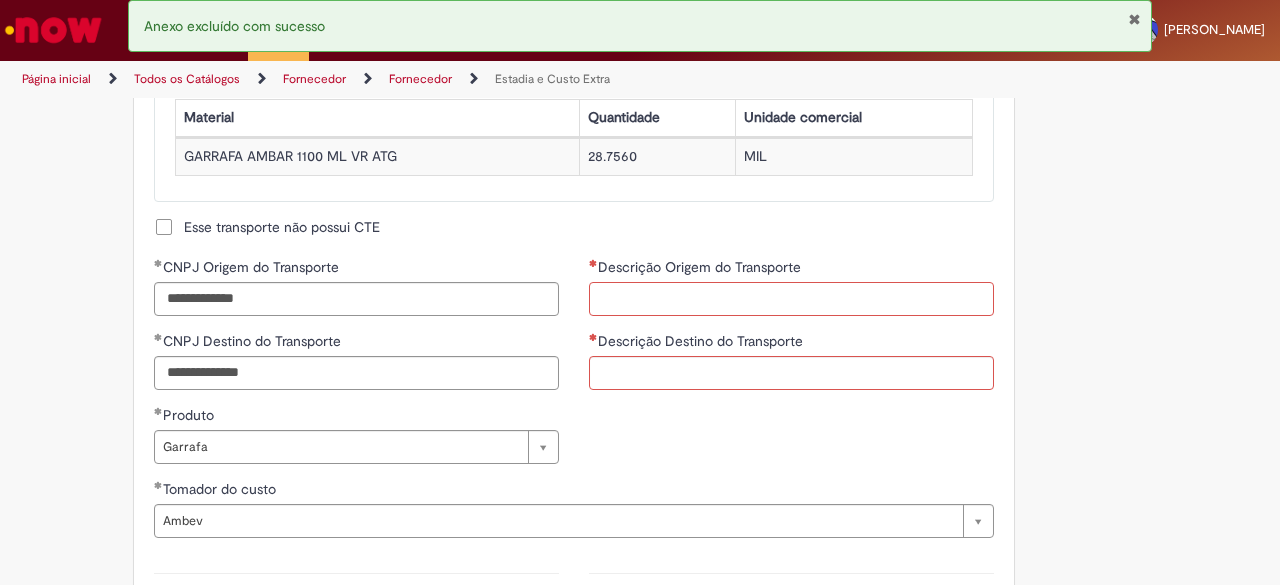 click on "Descrição Origem do Transporte" at bounding box center (791, 299) 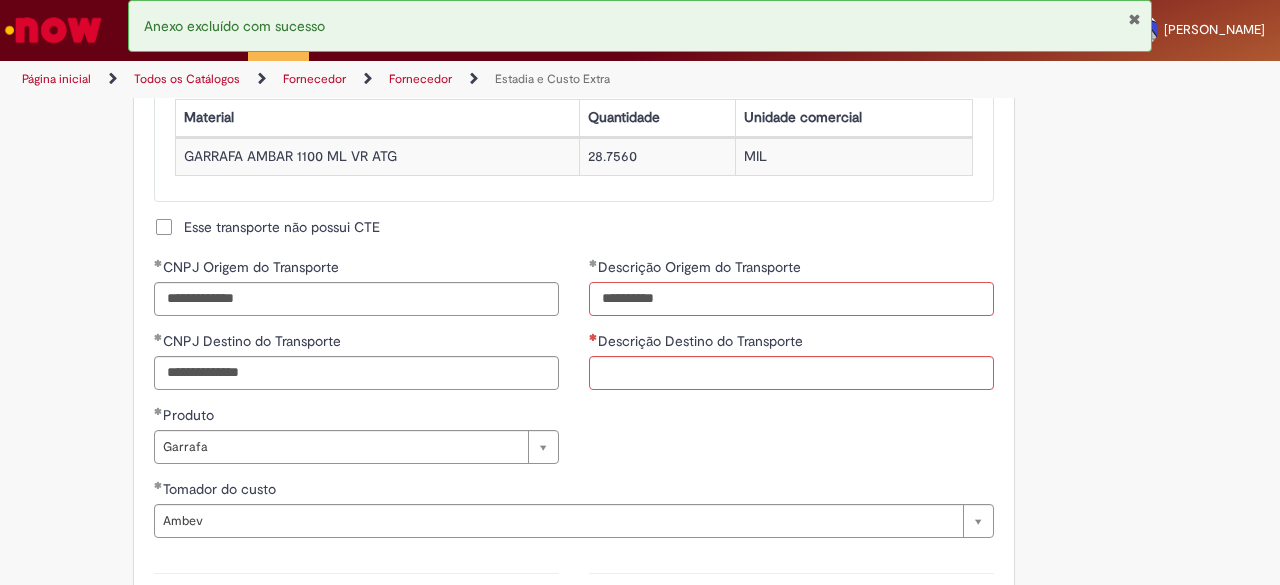 type on "*********" 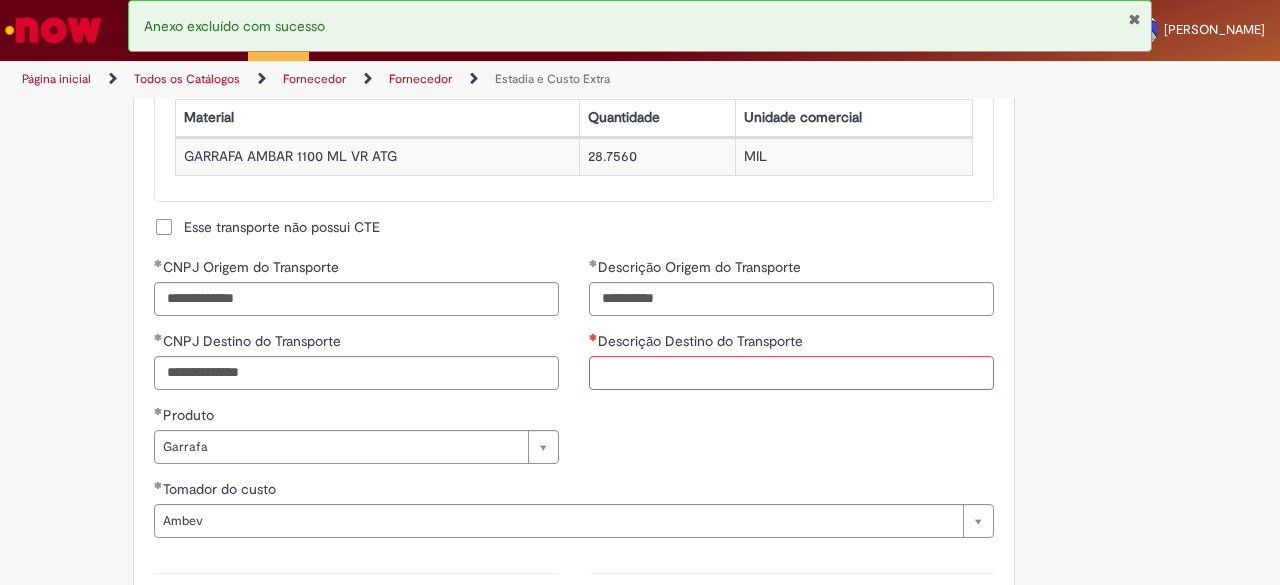 click on "Descrição Destino do Transporte" at bounding box center (791, 373) 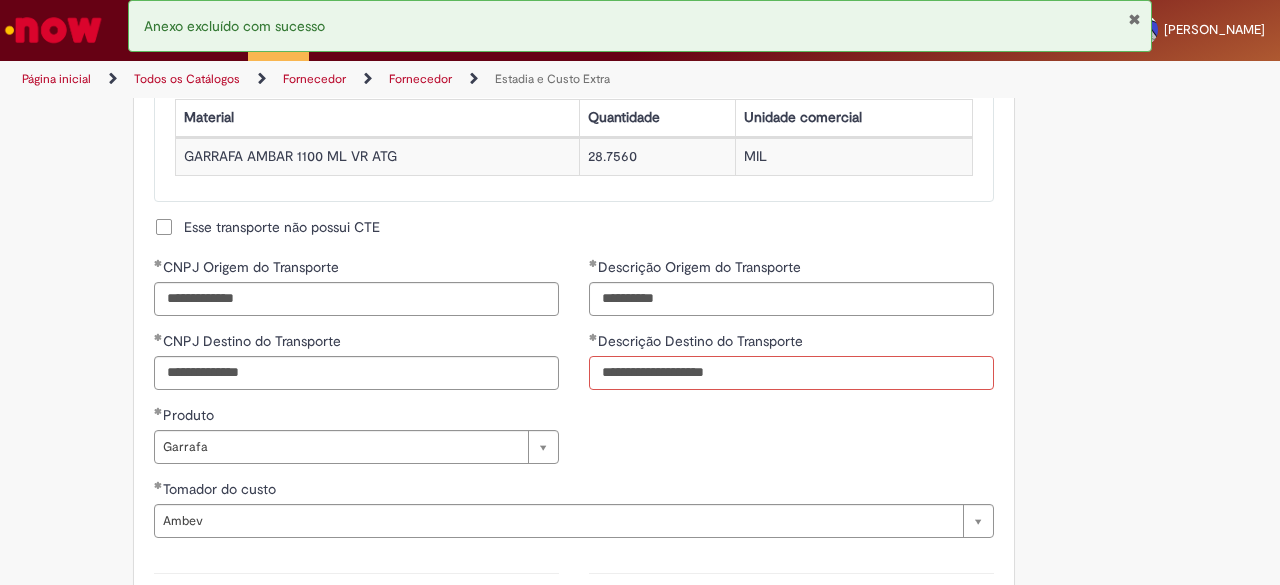 type on "**********" 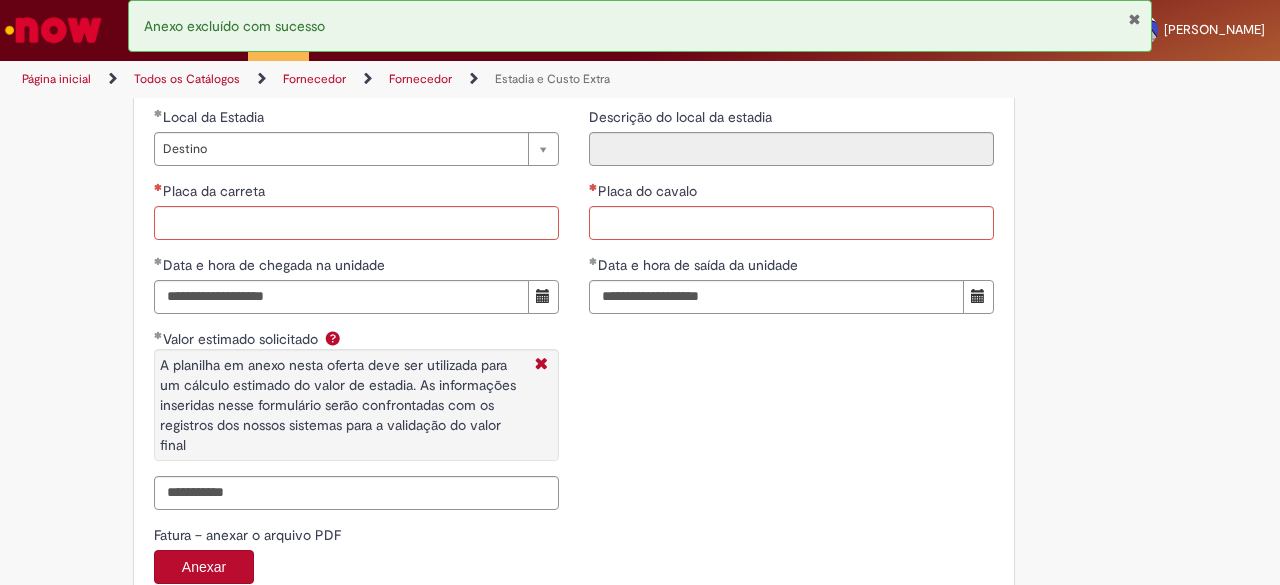 scroll, scrollTop: 2416, scrollLeft: 0, axis: vertical 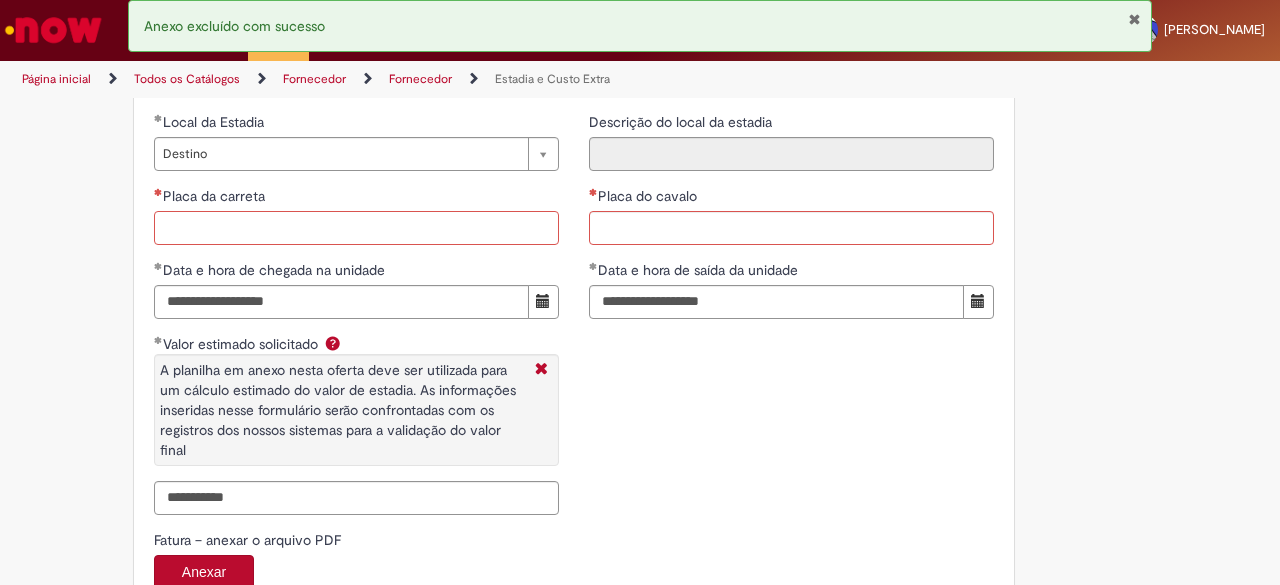 click on "Placa da carreta" at bounding box center (356, 228) 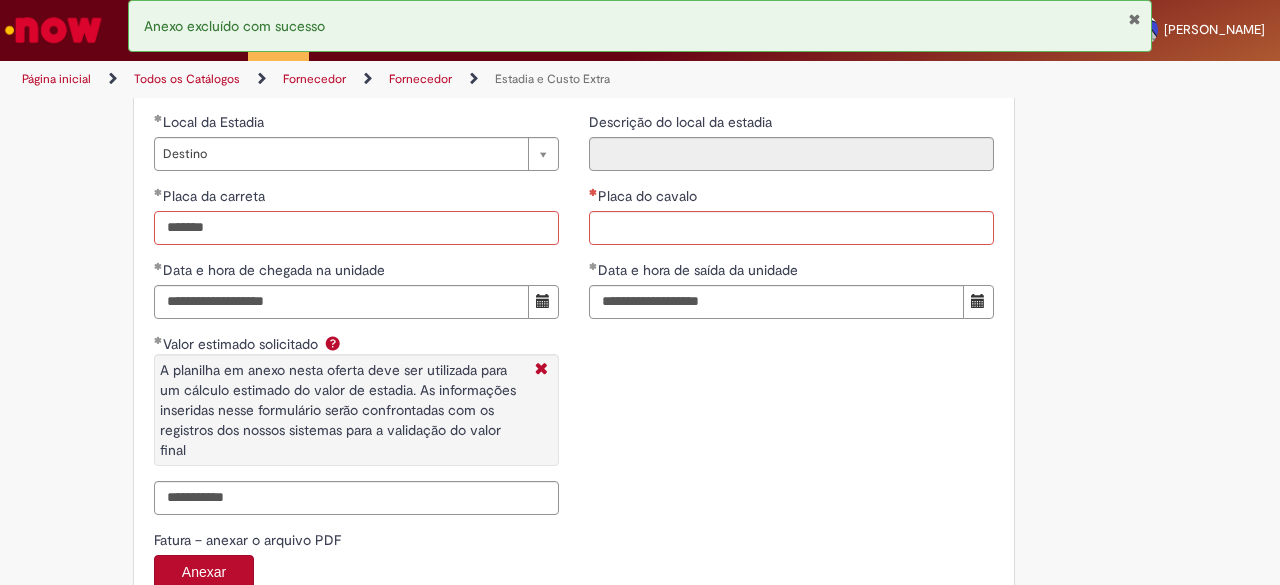 type on "*******" 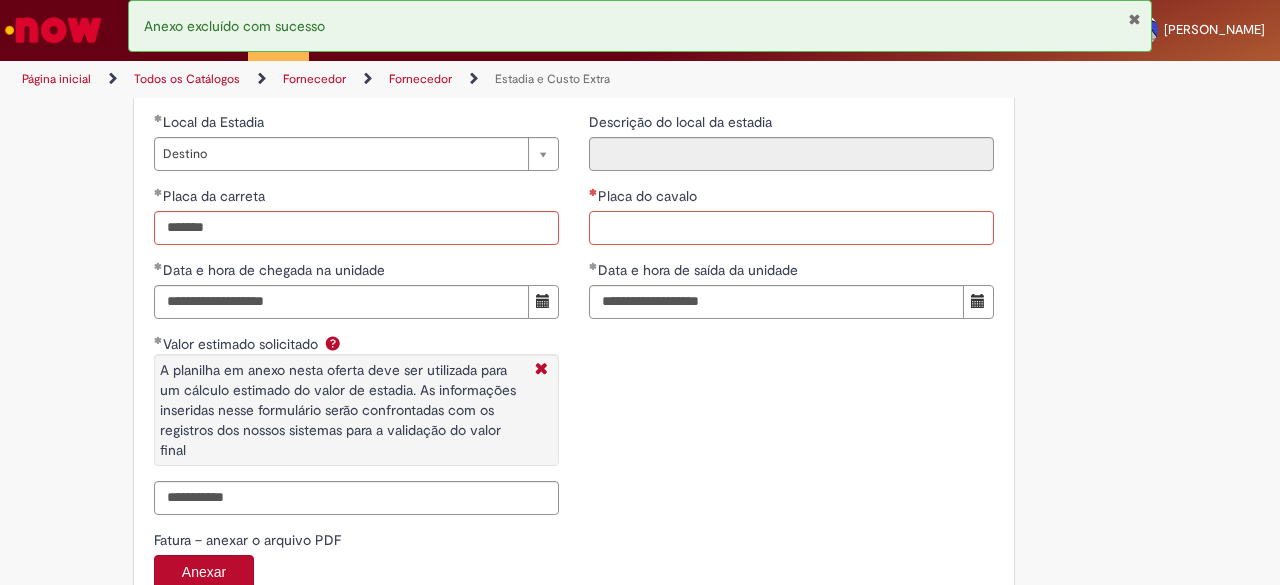 click on "Placa do cavalo" at bounding box center (791, 228) 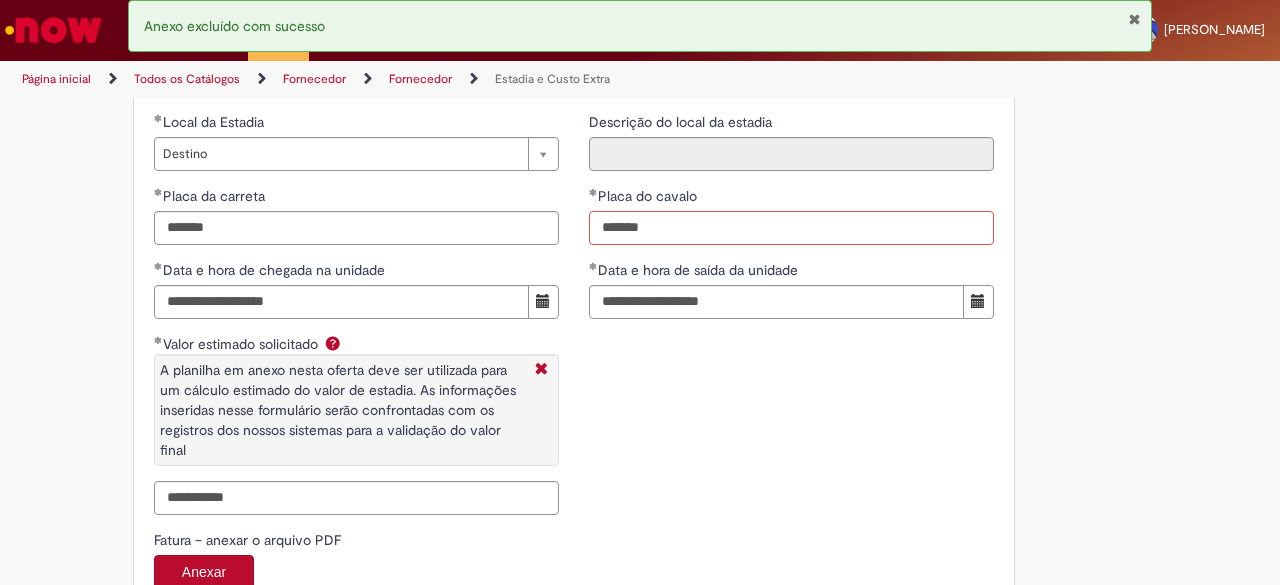 type on "*******" 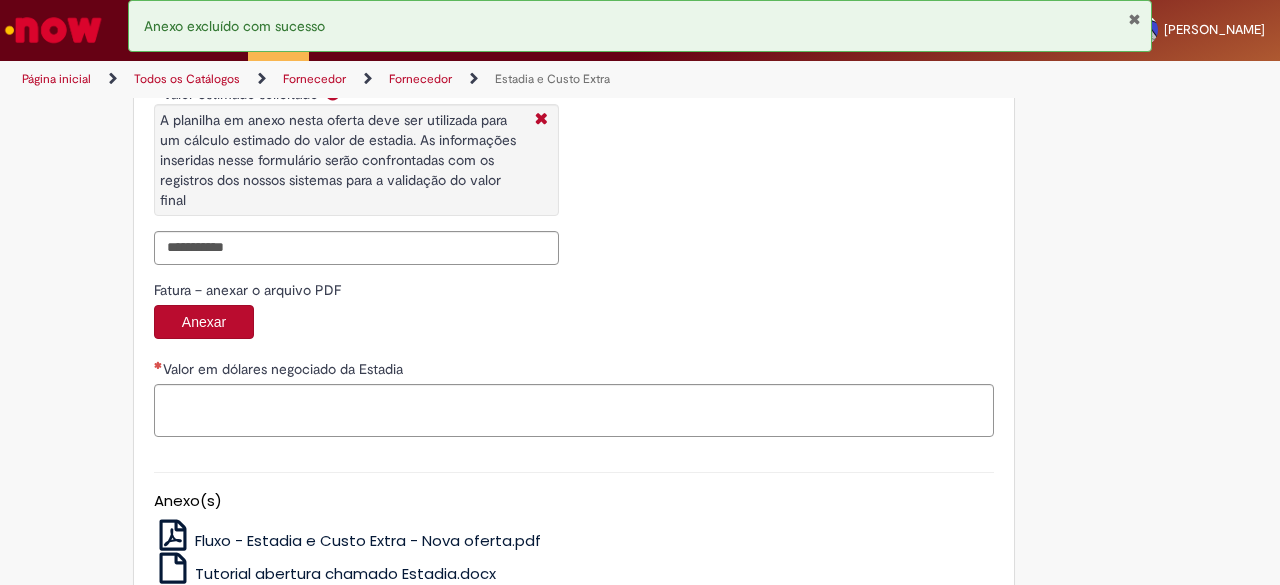 scroll, scrollTop: 2790, scrollLeft: 0, axis: vertical 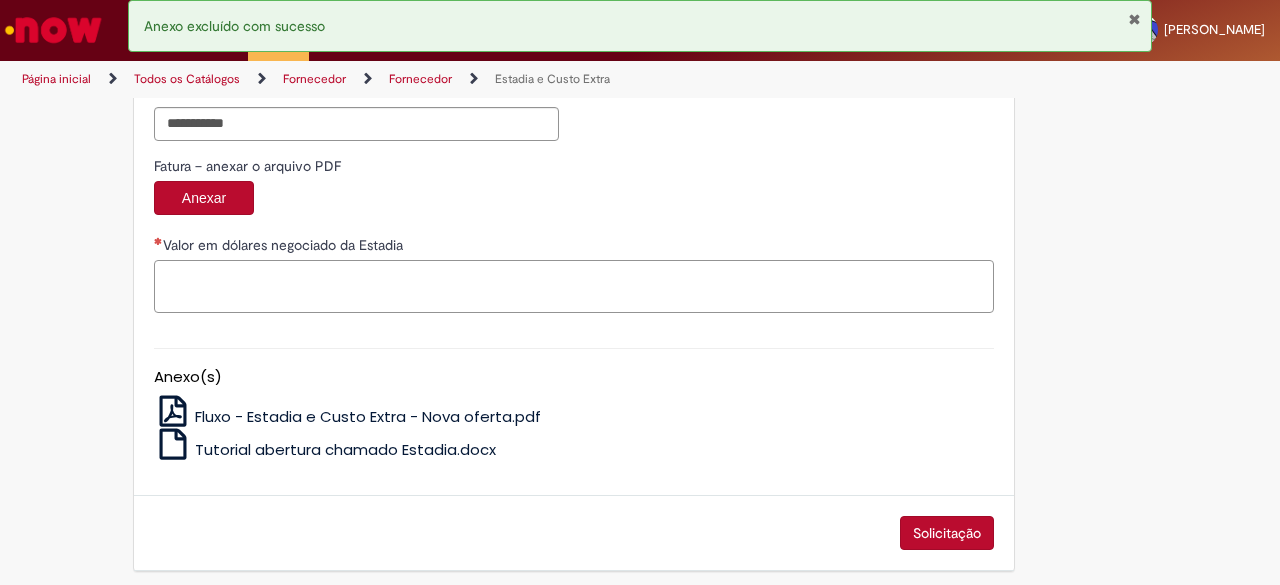 click on "Valor em dólares negociado da Estadia" at bounding box center (574, 286) 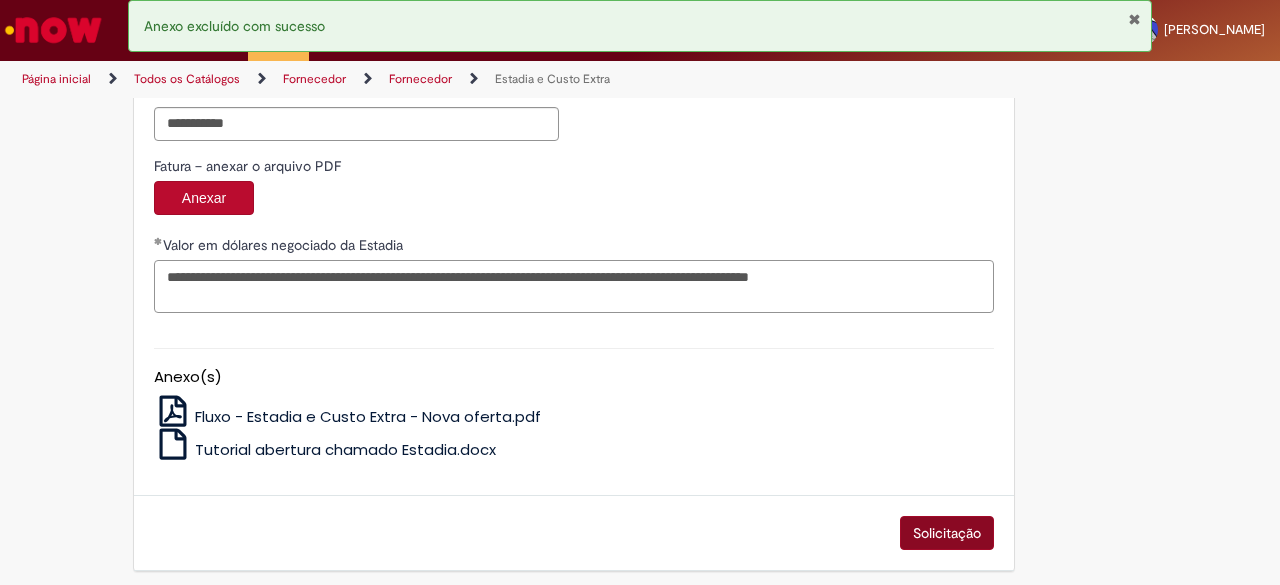 type on "**********" 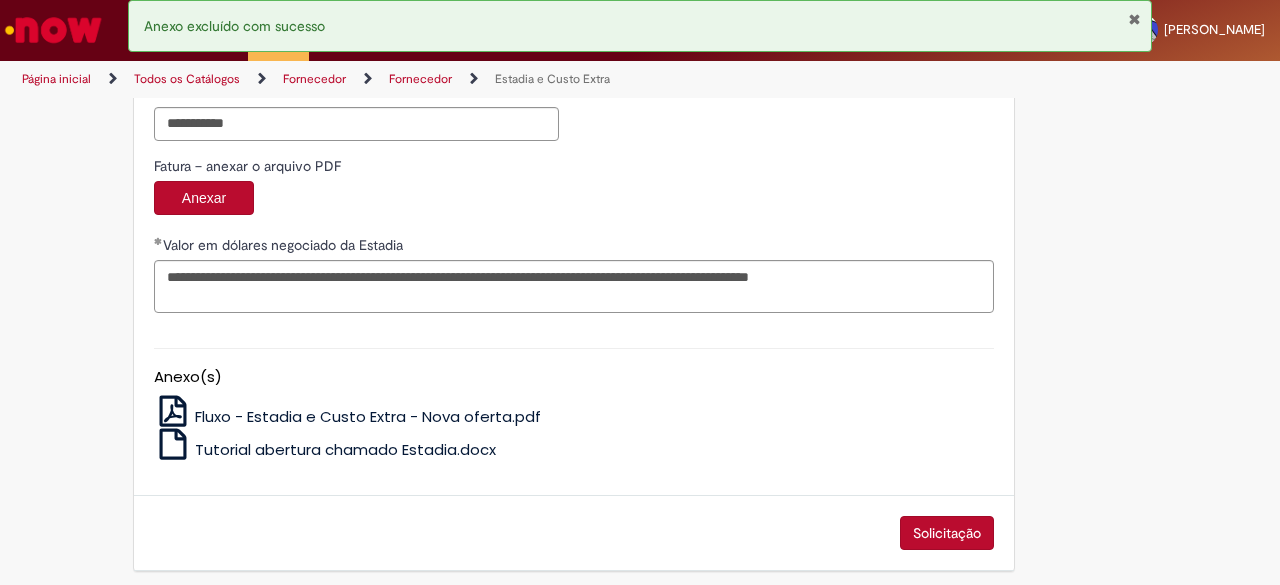 click on "Solicitação" at bounding box center [947, 533] 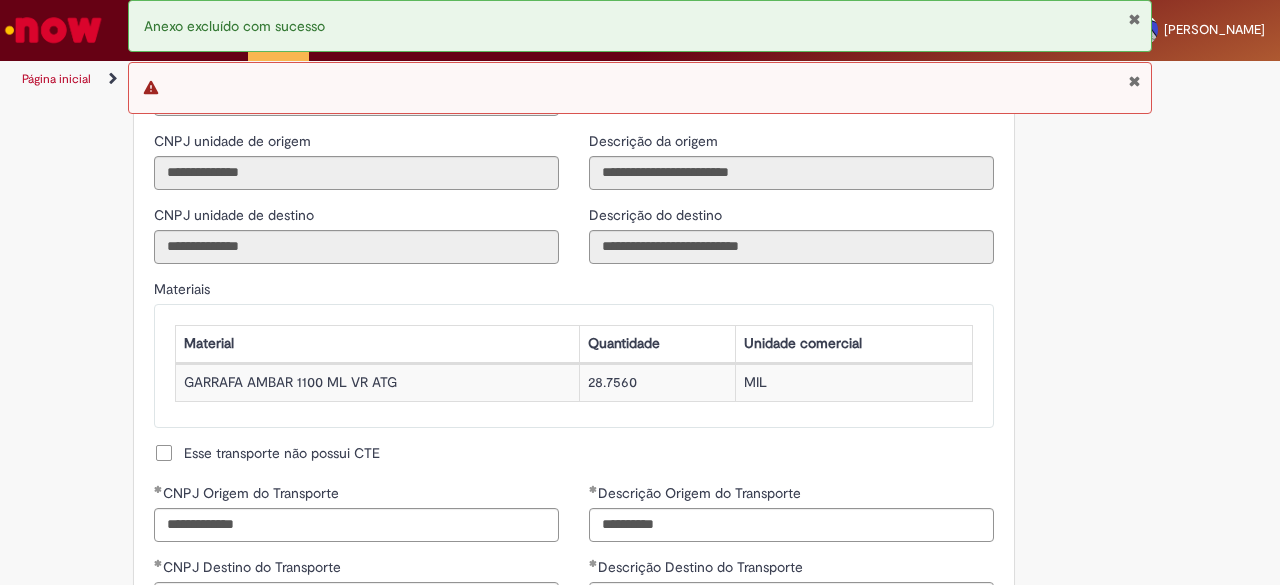 scroll, scrollTop: 1775, scrollLeft: 0, axis: vertical 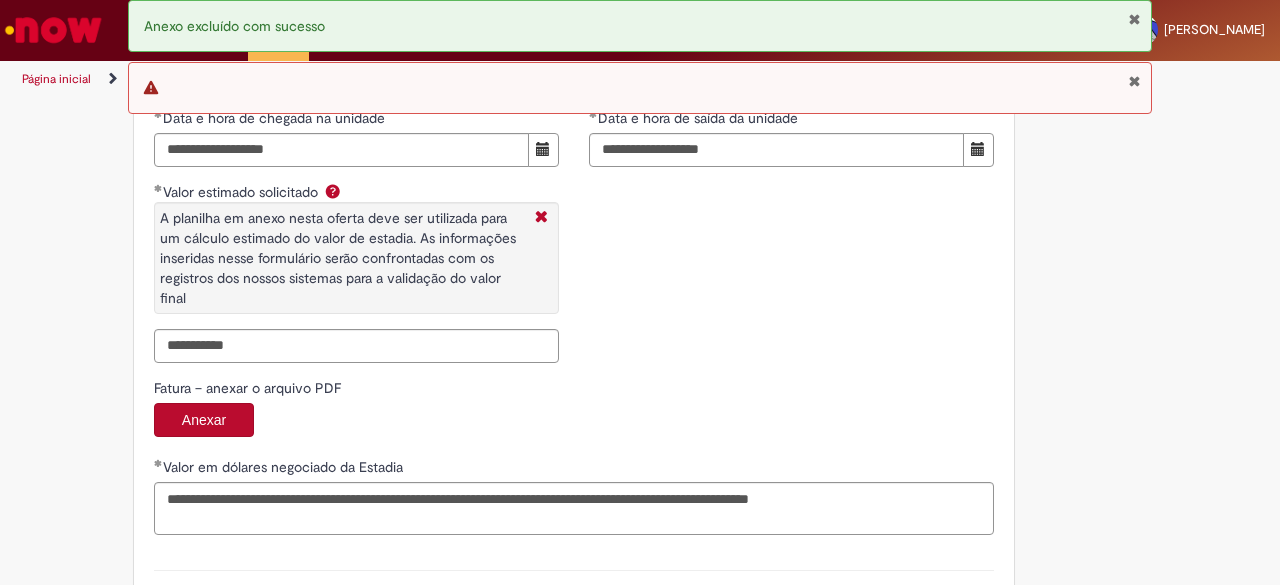 click on "Anexar" at bounding box center (204, 420) 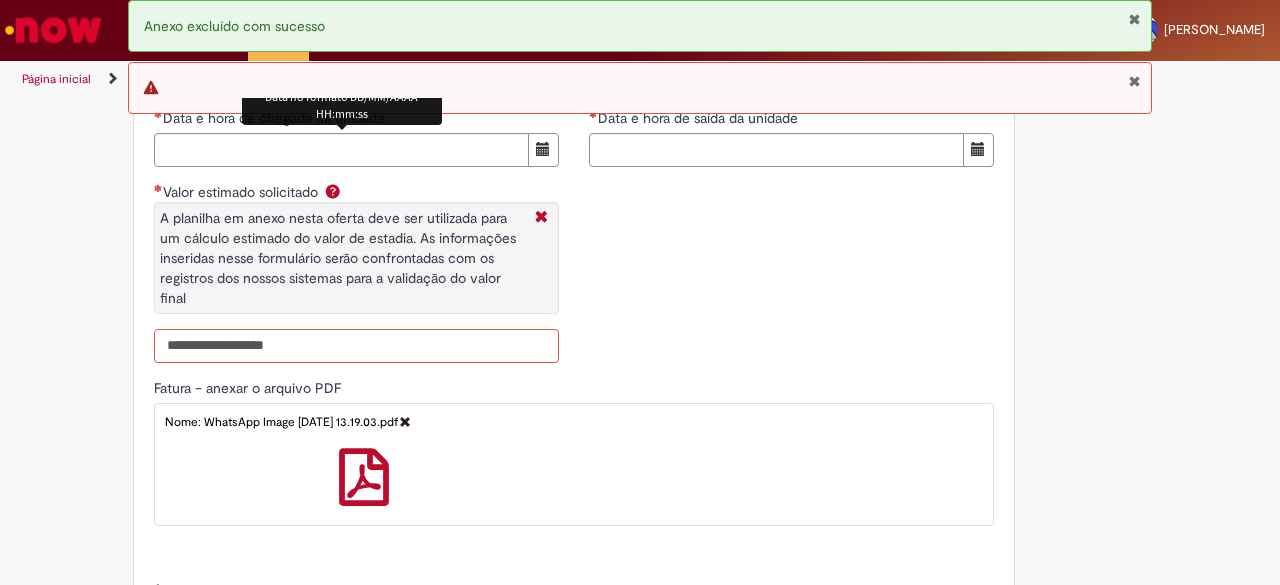 click on "Valor estimado solicitado A planilha em anexo nesta oferta deve ser utilizada para um cálculo estimado do valor de estadia. As informações inseridas nesse formulário serão confrontadas com os registros dos nossos sistemas para a validação do valor final" at bounding box center (356, 346) 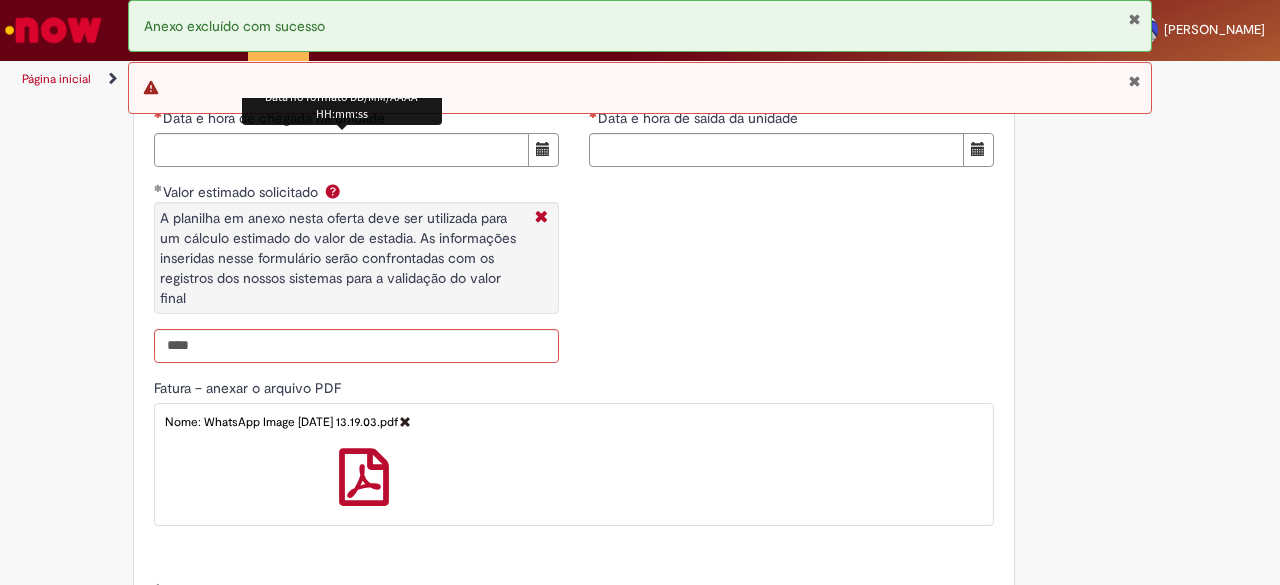 type on "**********" 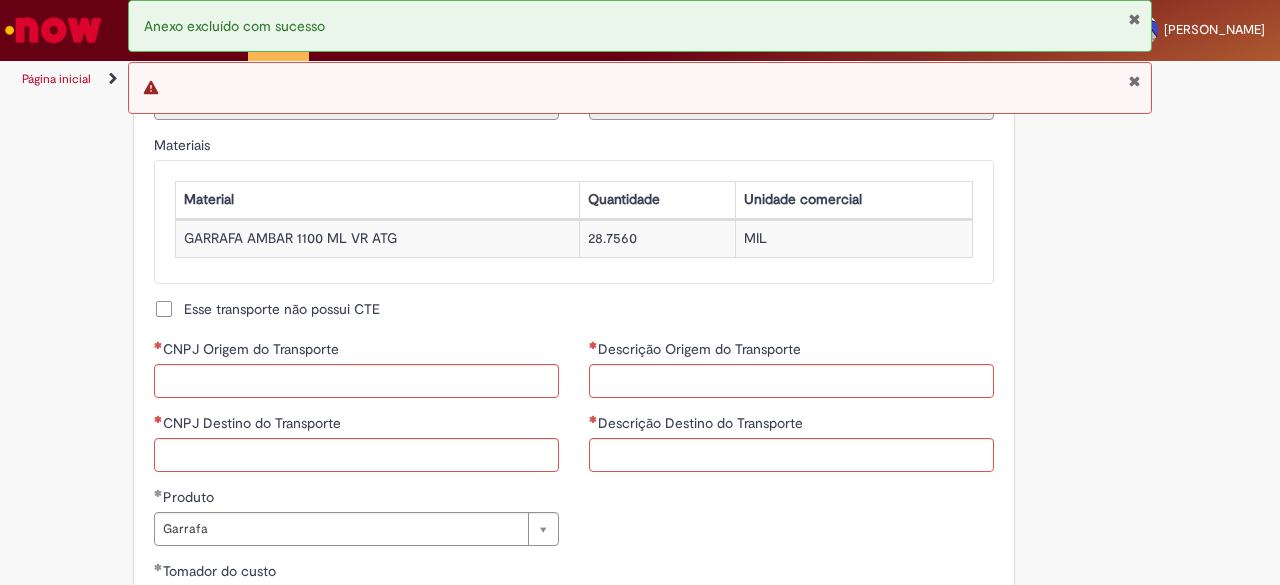 scroll, scrollTop: 1856, scrollLeft: 0, axis: vertical 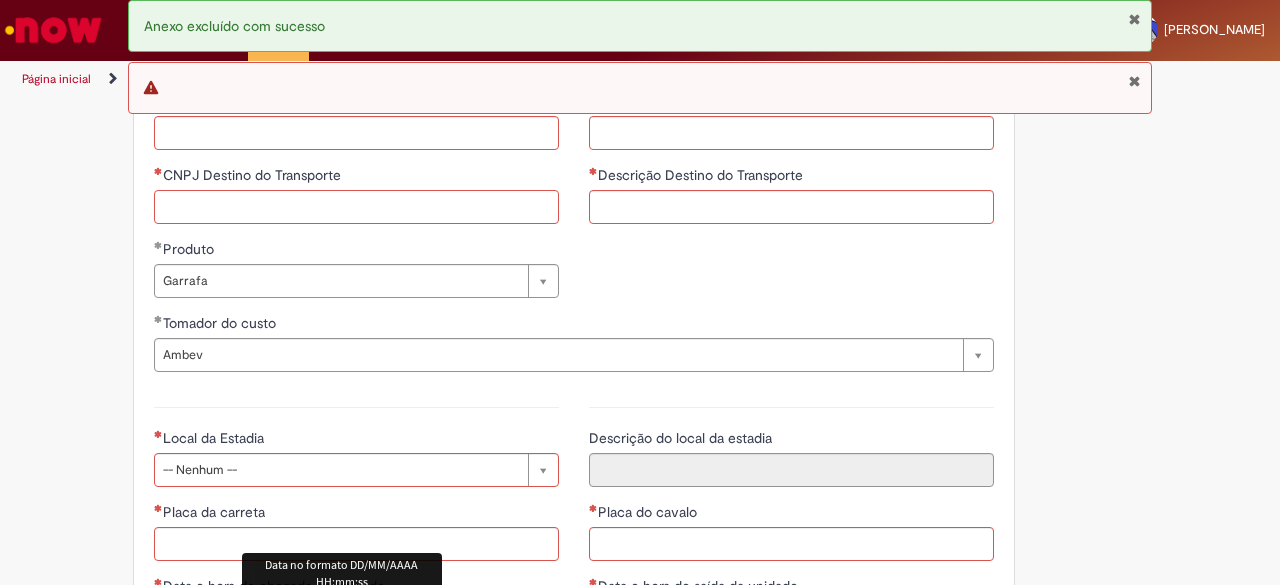 click on "CNPJ Destino do Transporte" at bounding box center (356, 207) 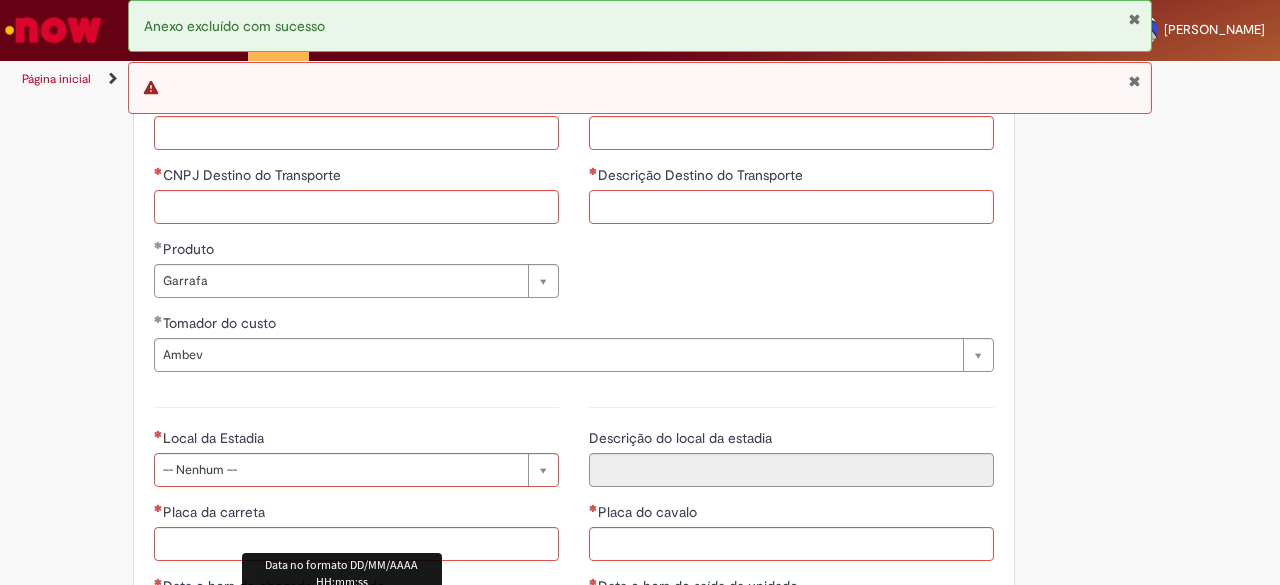 click on "Descrição Destino do Transporte" at bounding box center (791, 207) 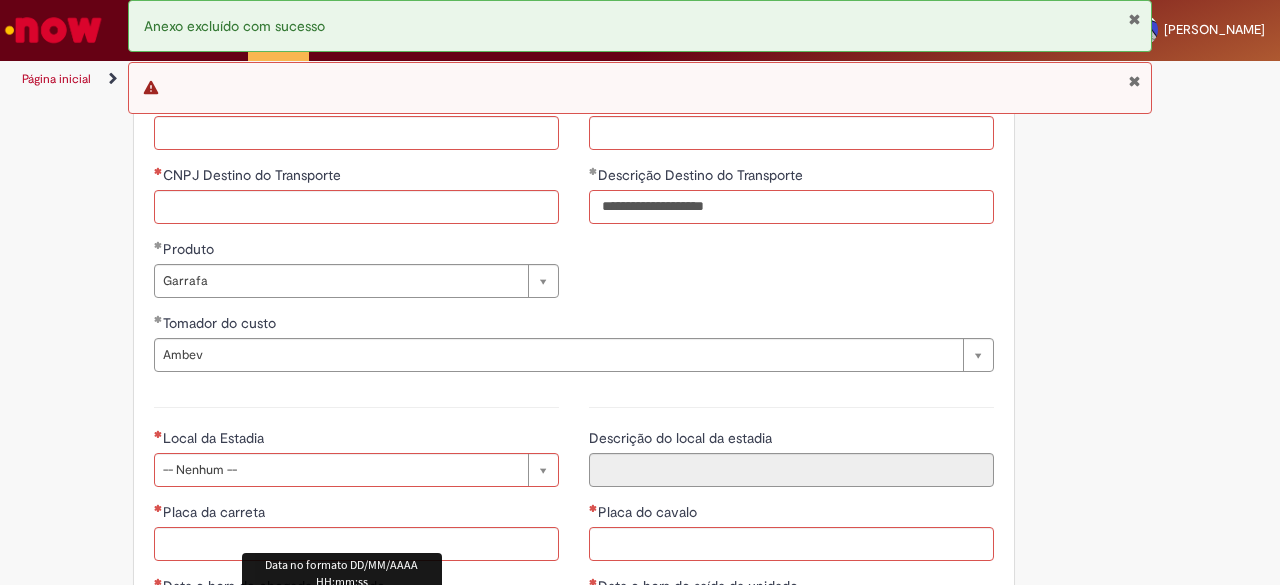 type on "**********" 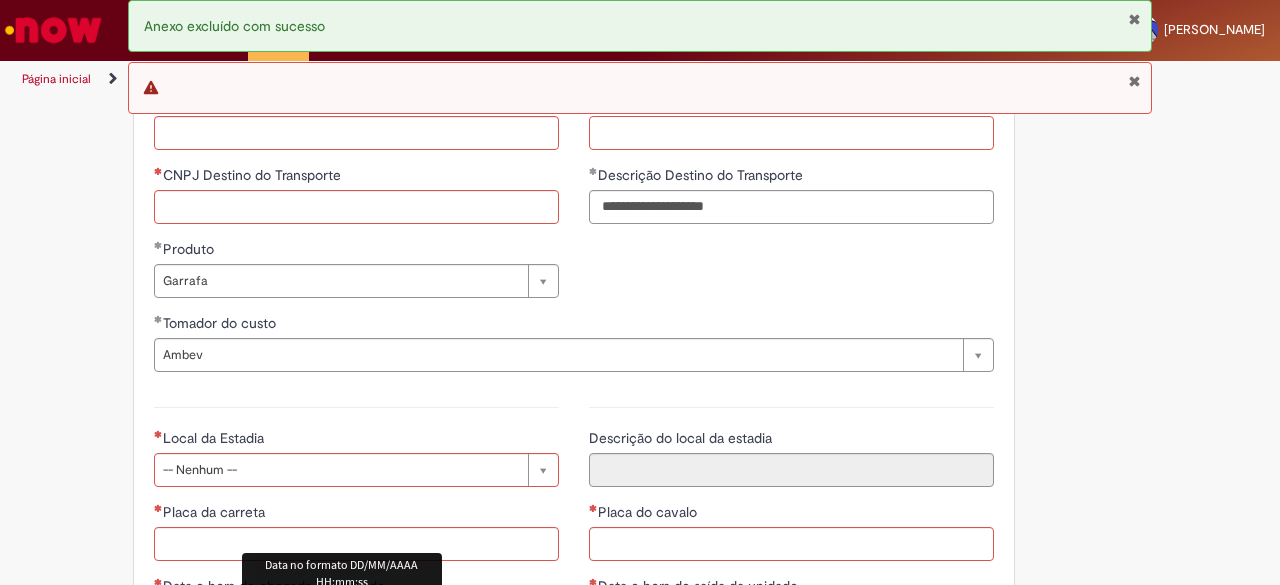 click on "Descrição Origem do Transporte" at bounding box center (791, 133) 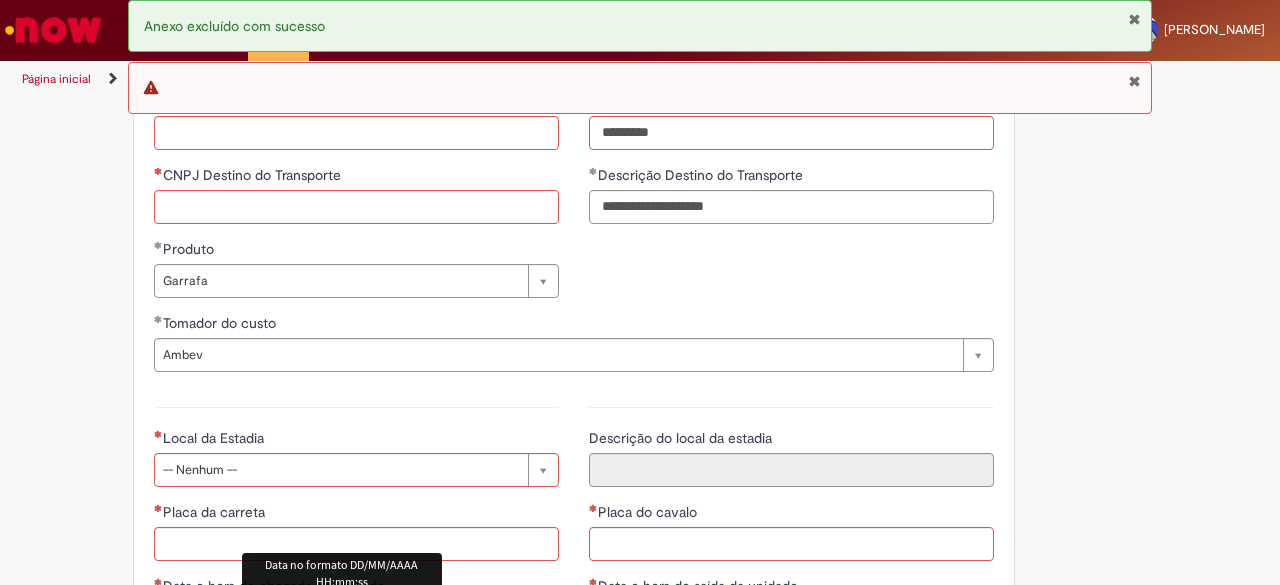 type on "*********" 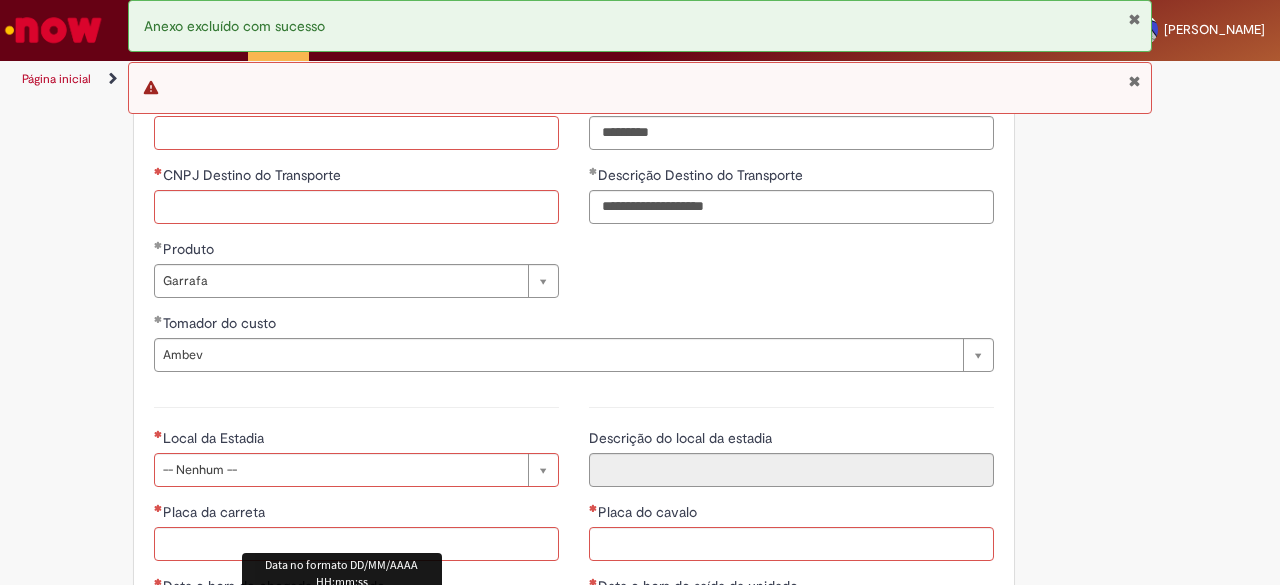 click on "CNPJ Origem  do Transporte" at bounding box center [356, 133] 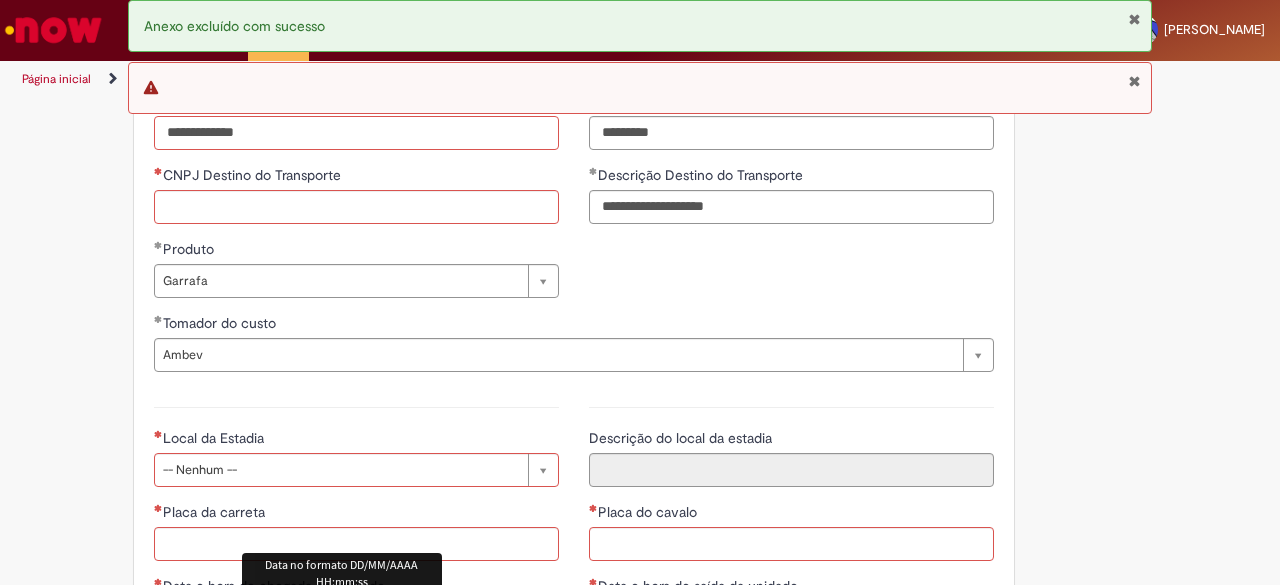 type on "**********" 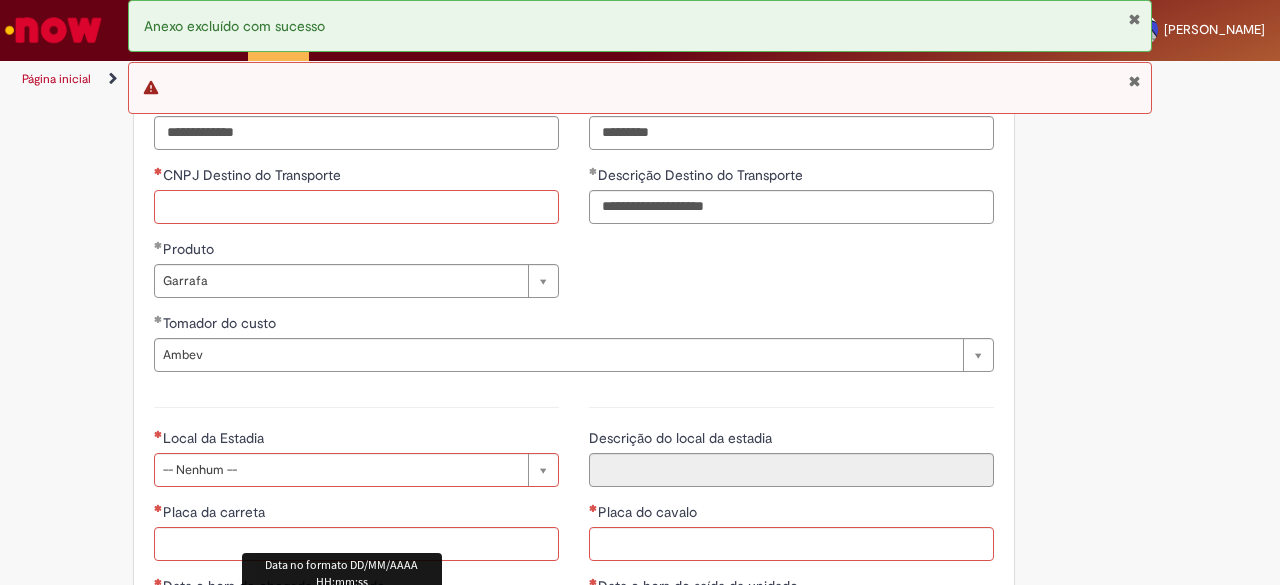 click on "CNPJ Destino do Transporte" at bounding box center (356, 207) 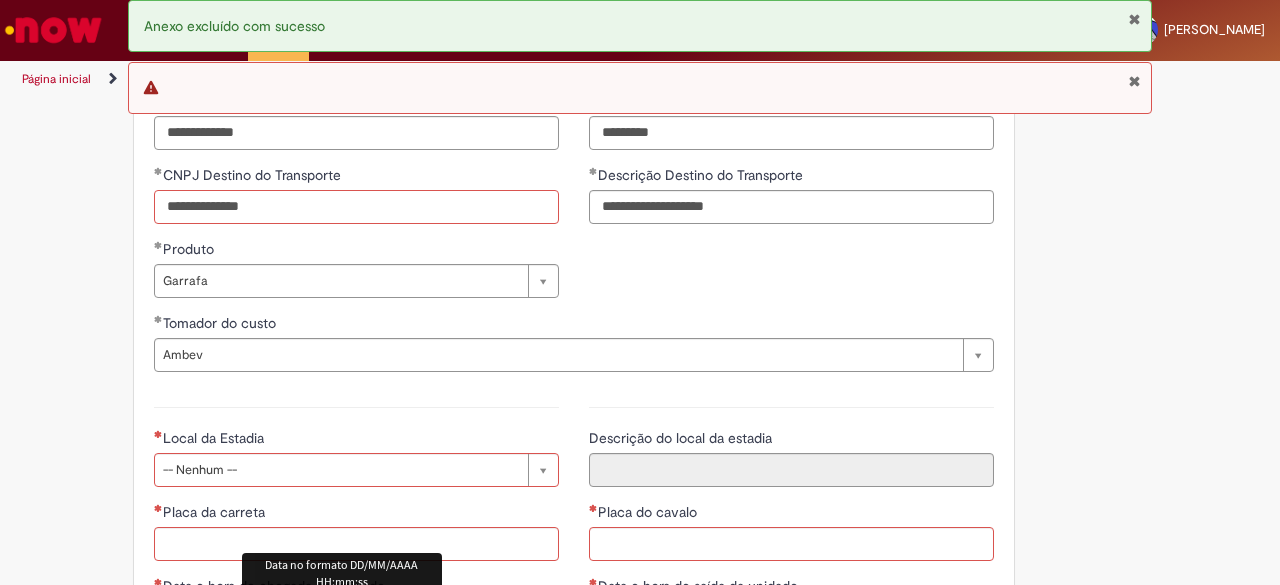 type on "**********" 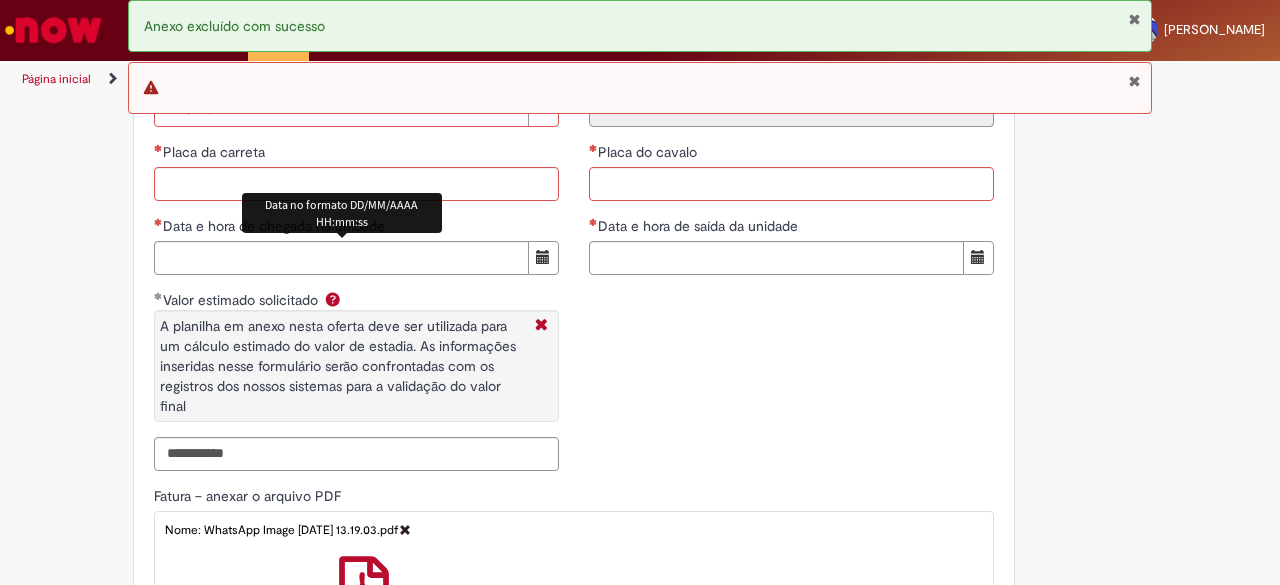 scroll, scrollTop: 2364, scrollLeft: 0, axis: vertical 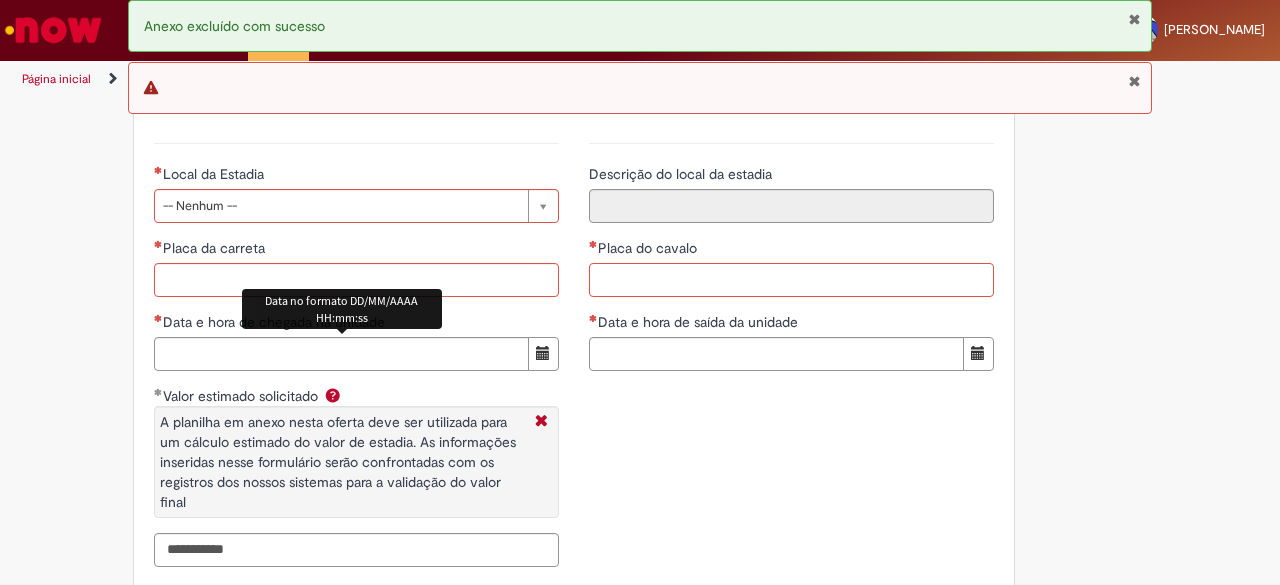 click on "Placa do cavalo" at bounding box center (791, 280) 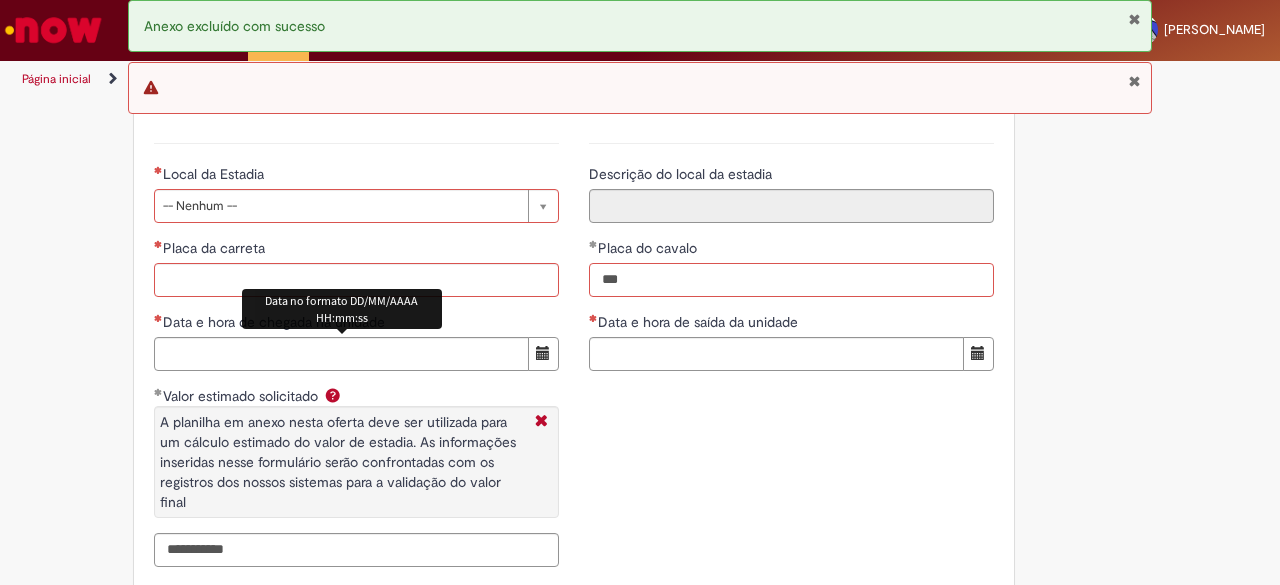 type on "***" 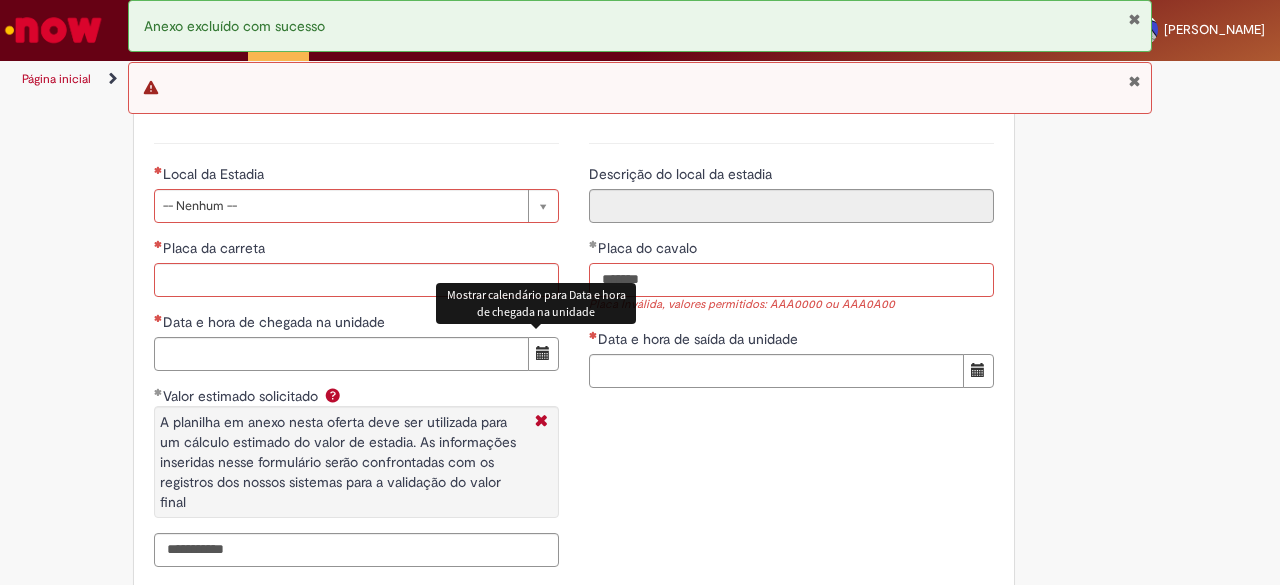 type on "*******" 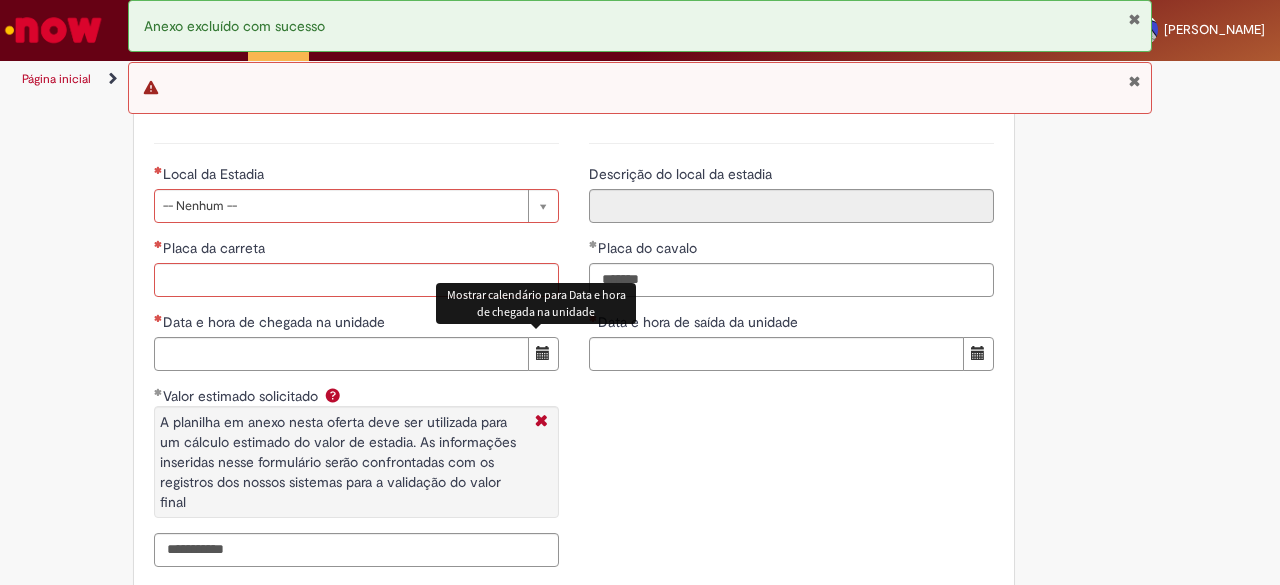 click at bounding box center [543, 353] 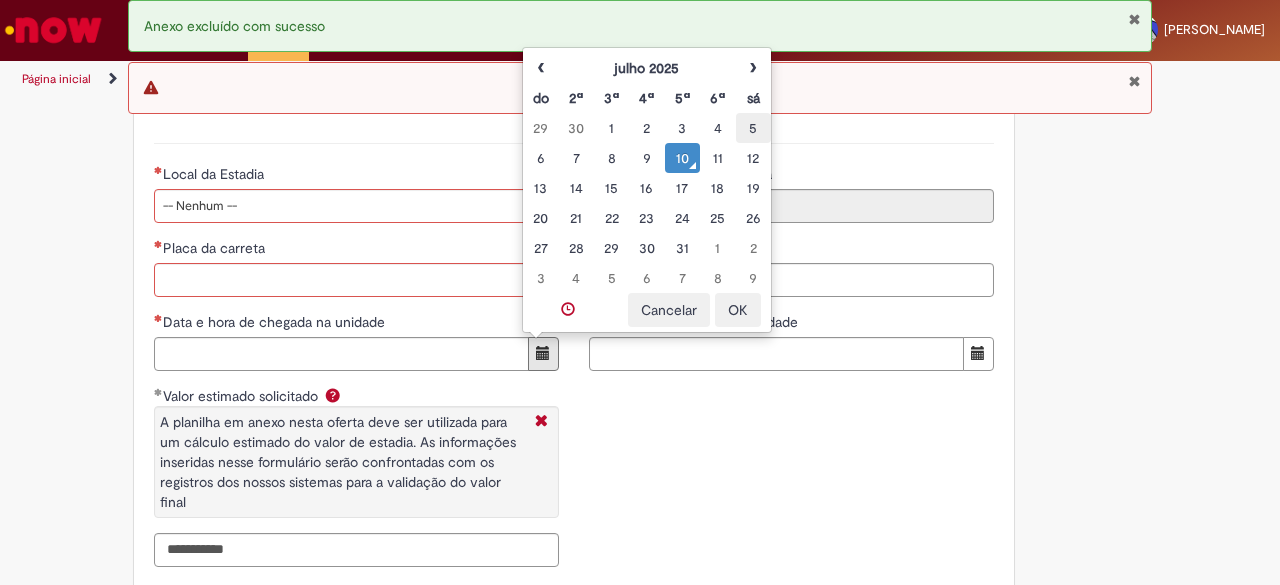 click on "5" at bounding box center (753, 128) 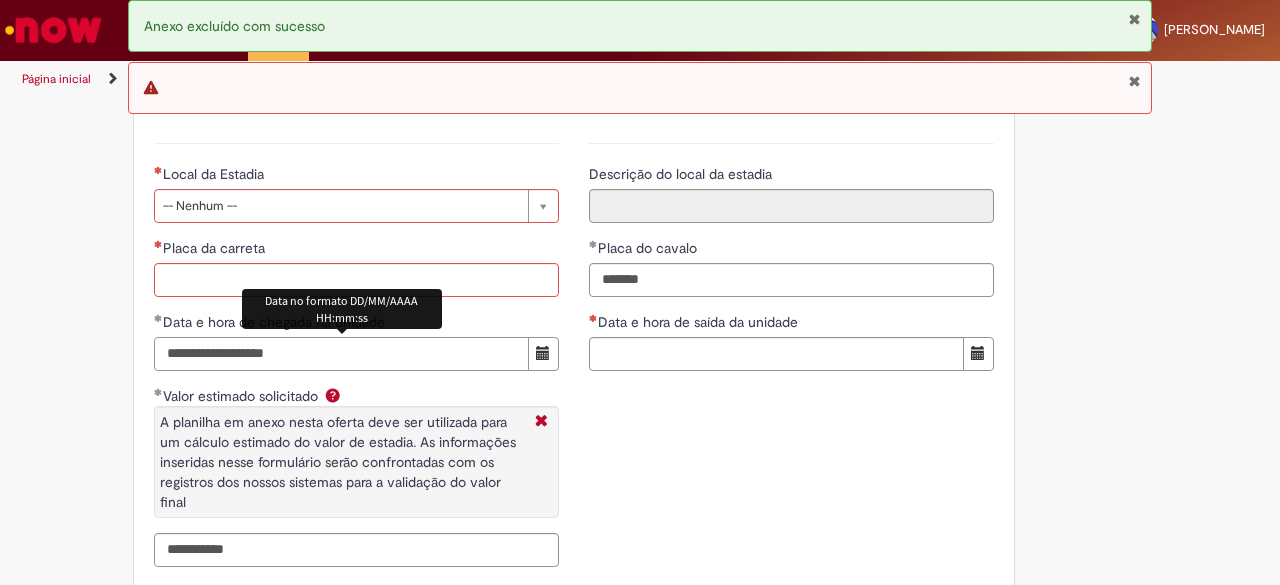 click on "**********" at bounding box center [341, 354] 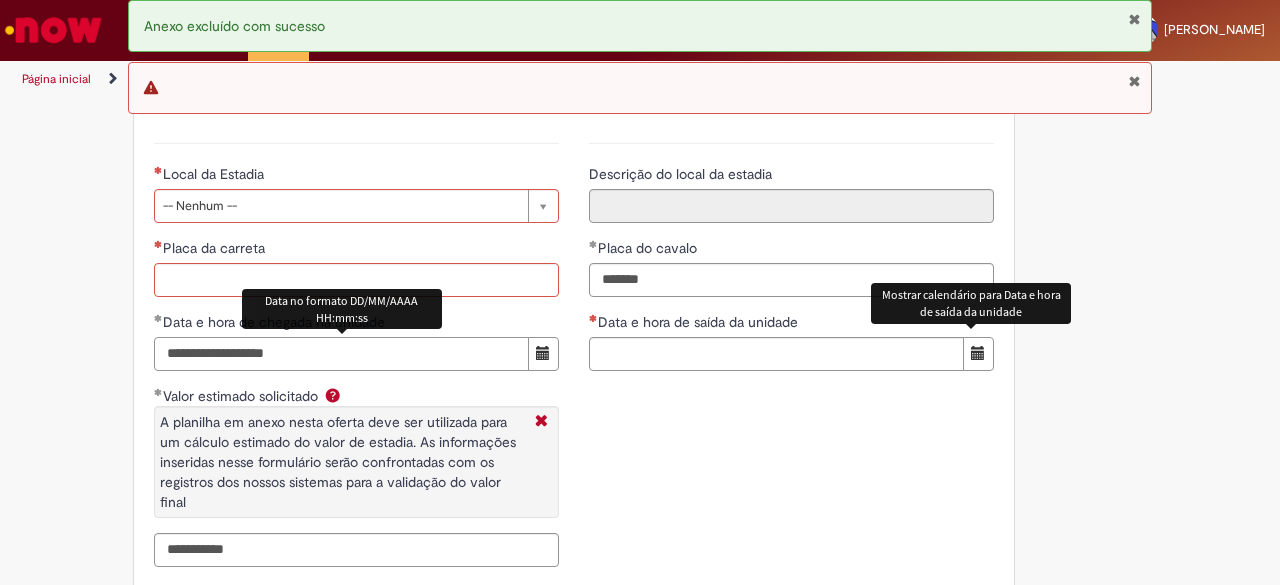 type on "**********" 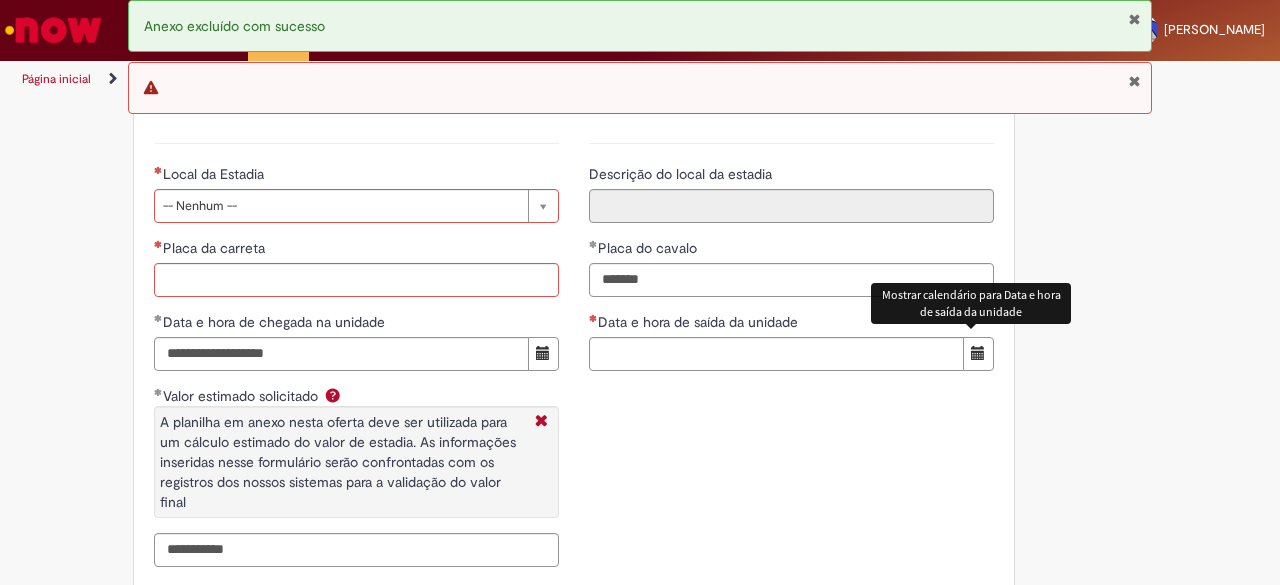 click at bounding box center [978, 354] 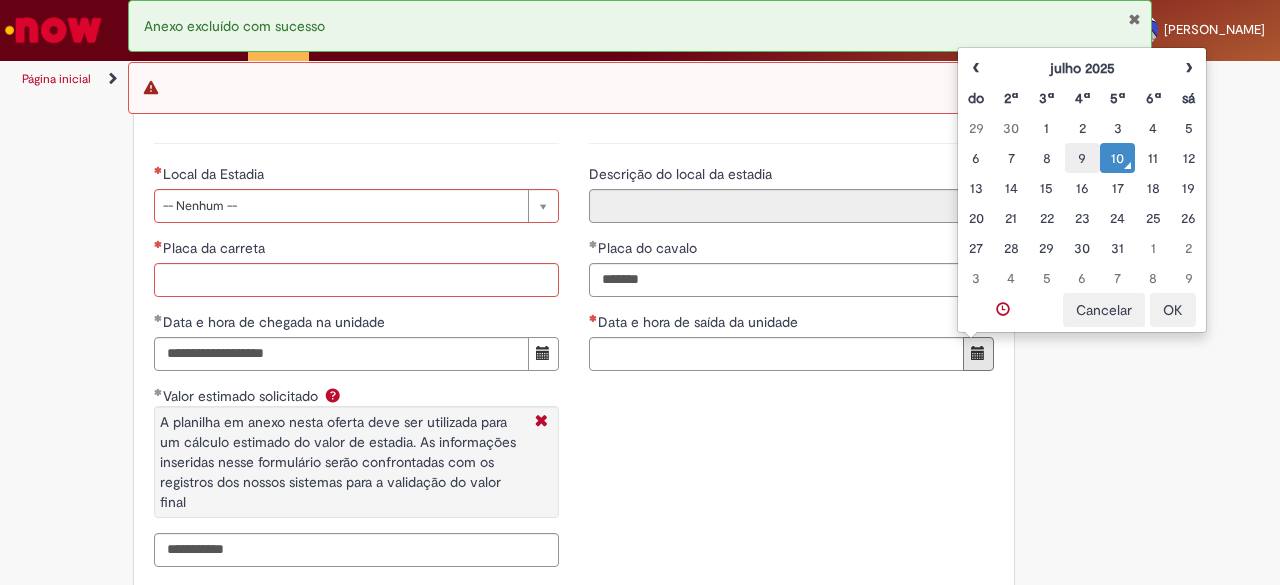 click on "9" at bounding box center (1082, 158) 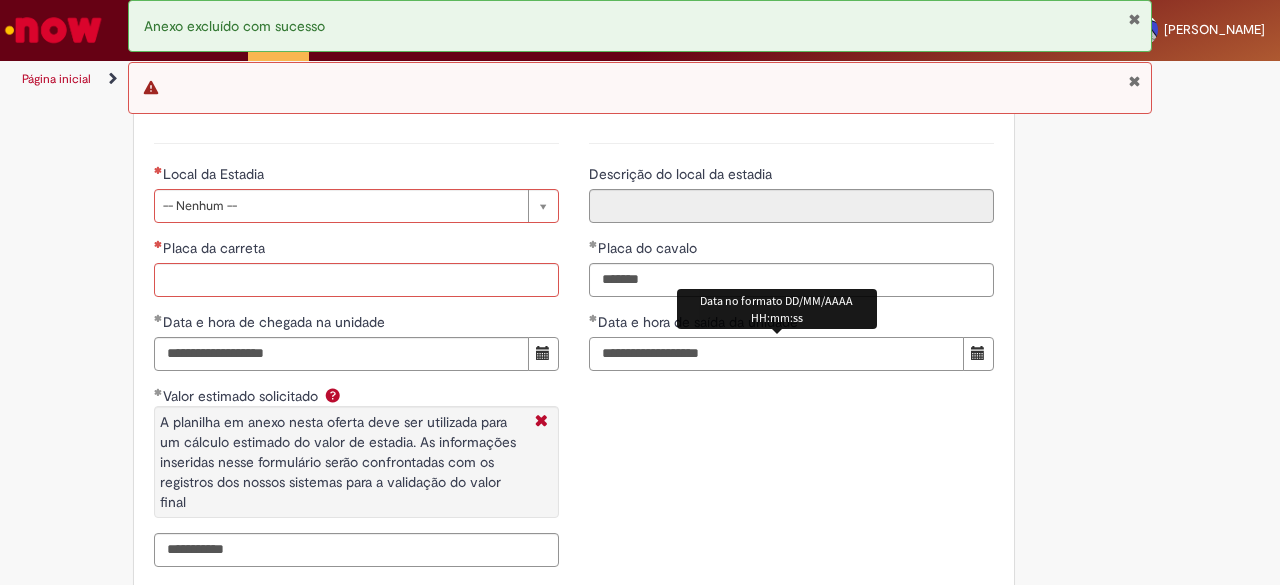 click on "**********" at bounding box center [776, 354] 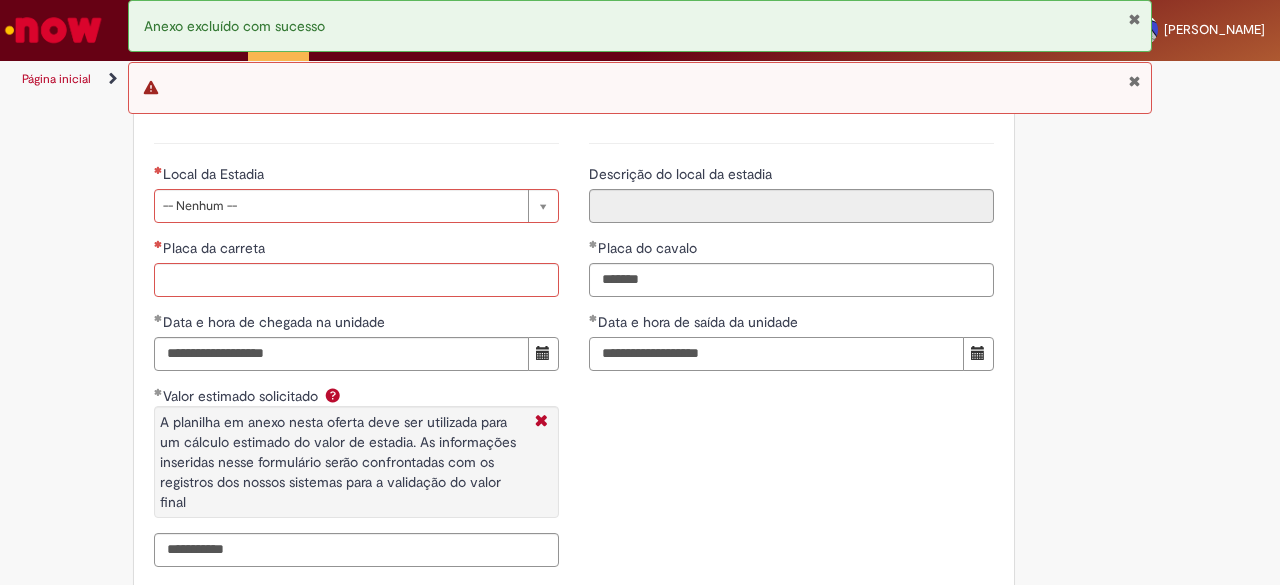 type on "**********" 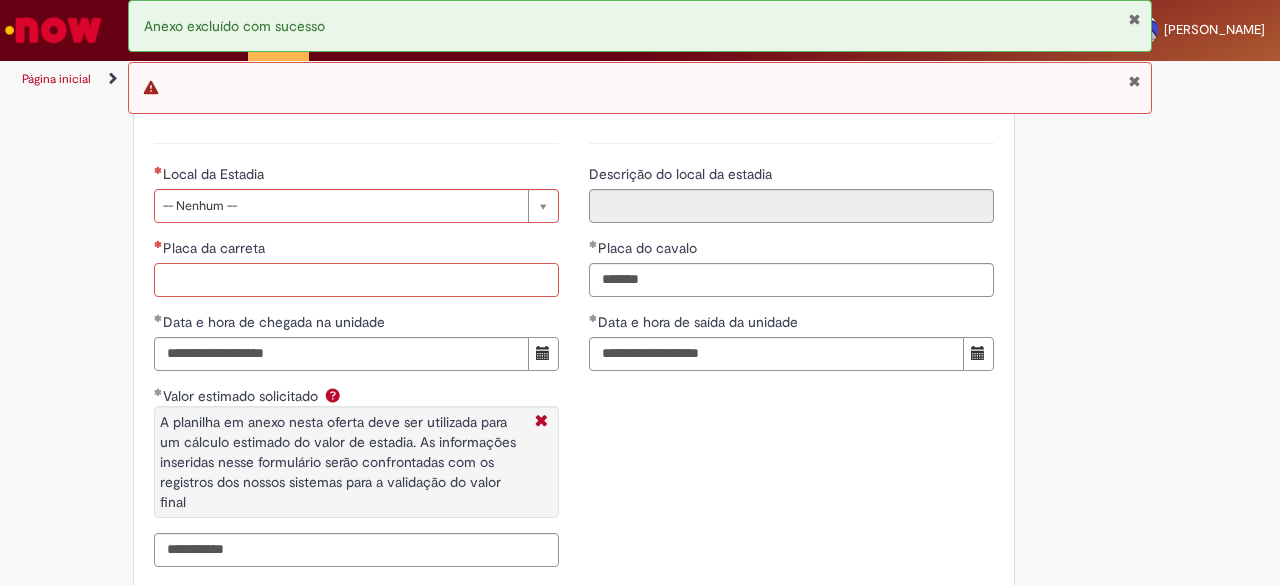 click on "Placa da carreta" at bounding box center [356, 280] 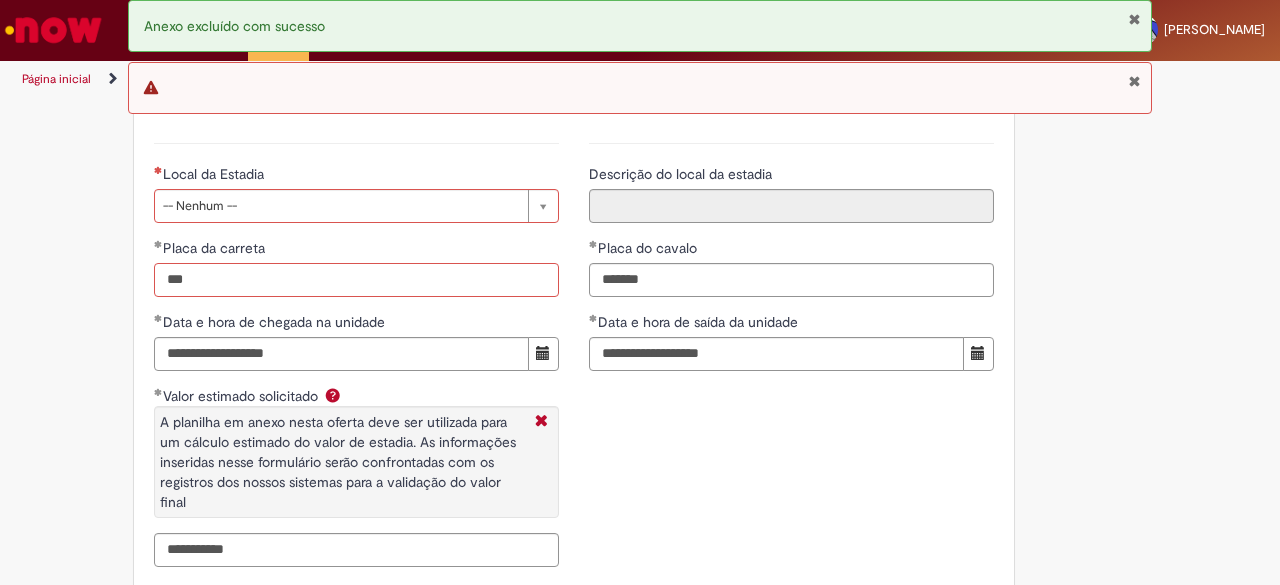 type on "***" 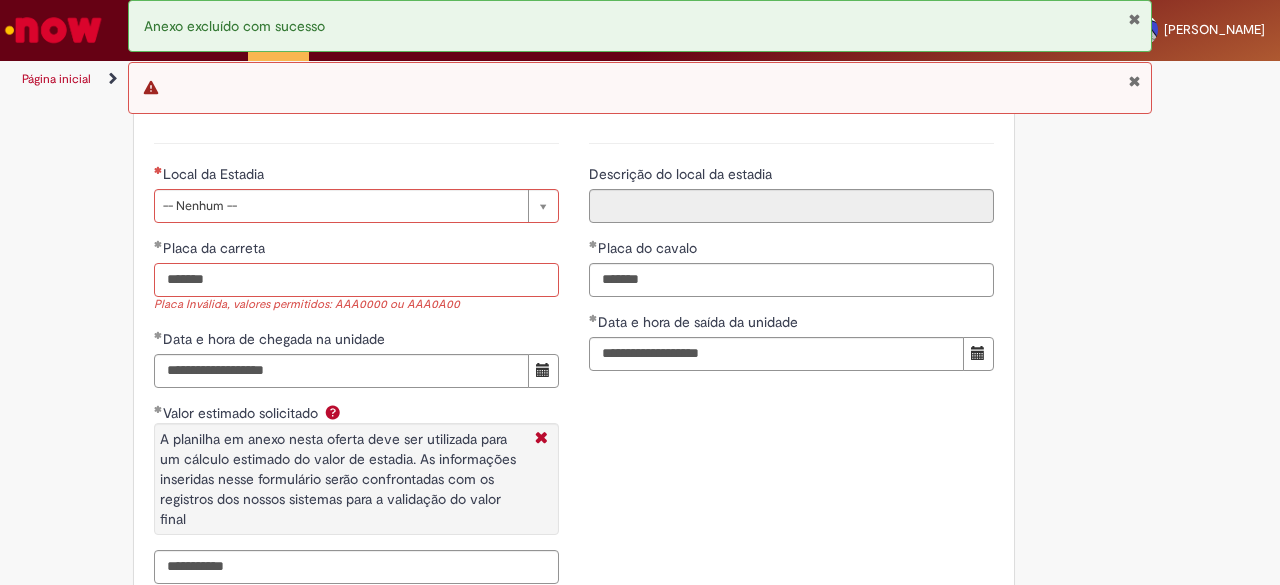 type on "*******" 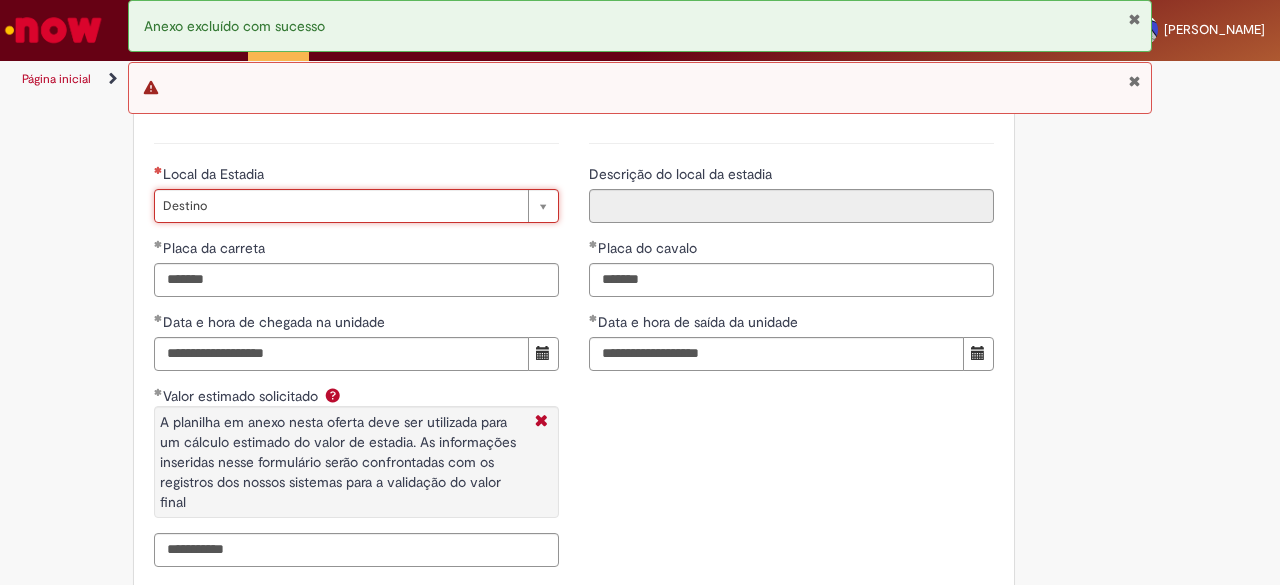 type on "*******" 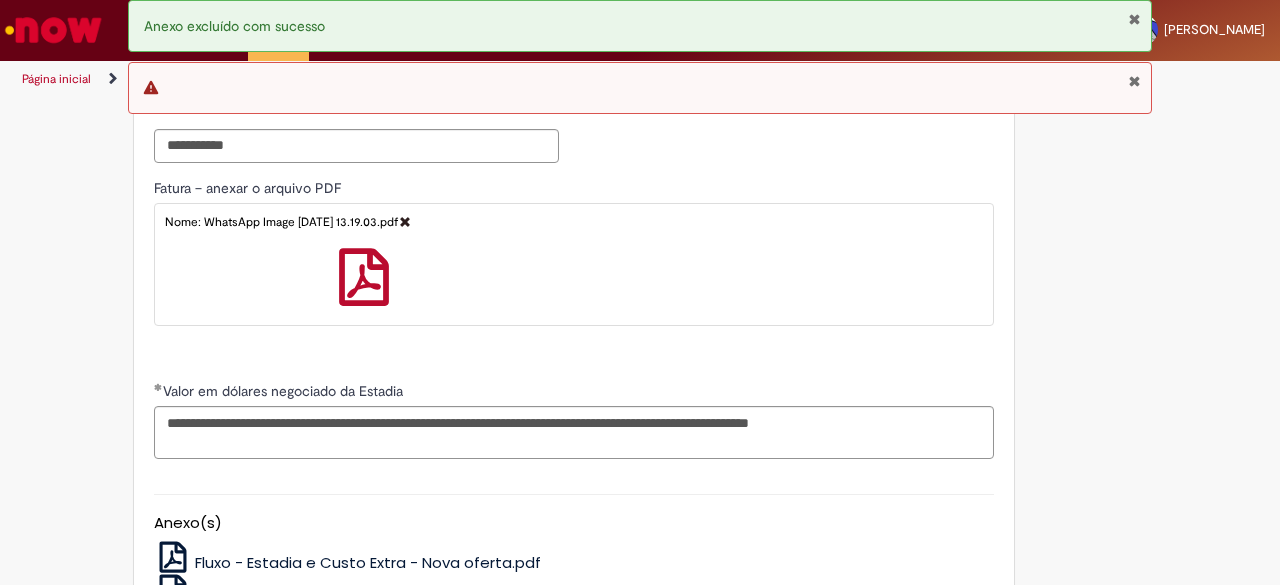 scroll, scrollTop: 2914, scrollLeft: 0, axis: vertical 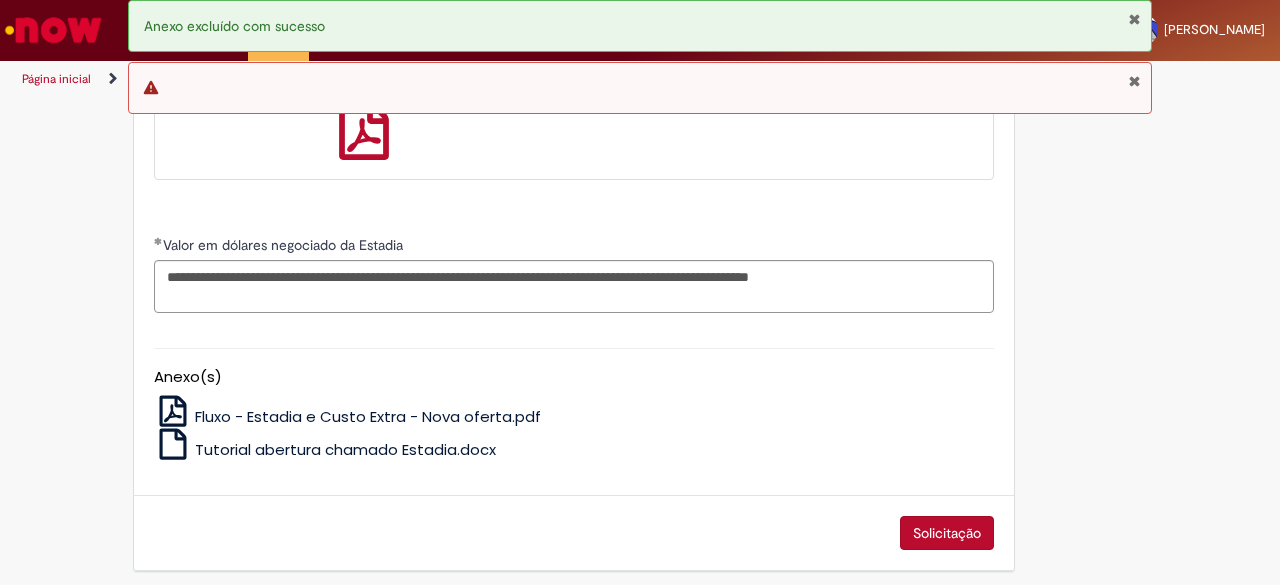 click on "Solicitação" at bounding box center (947, 533) 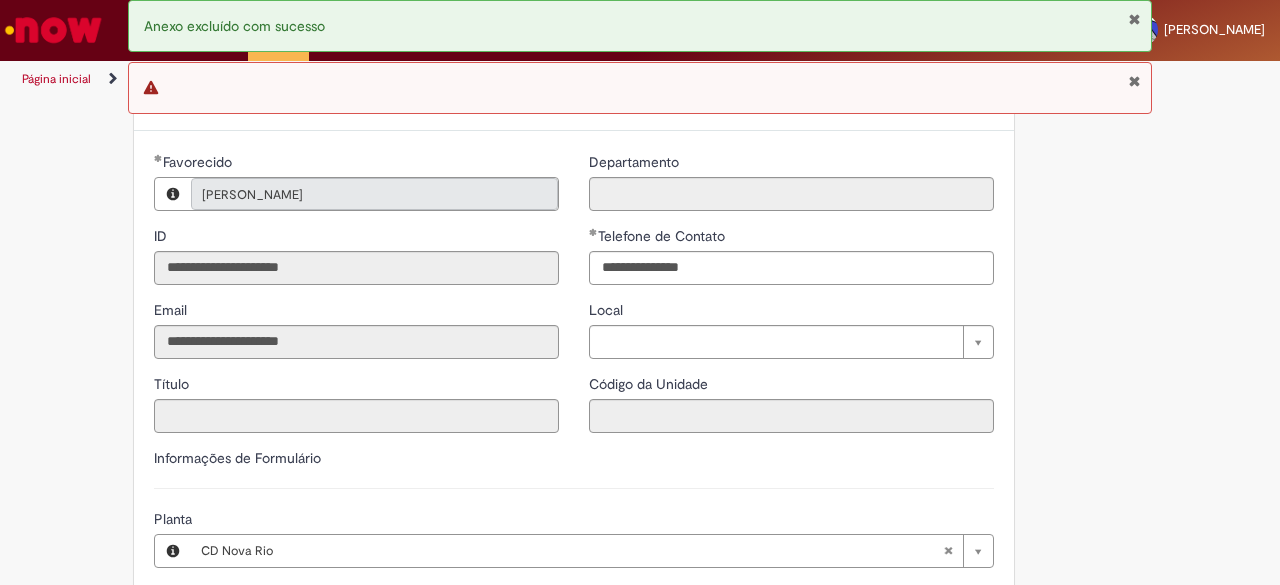 scroll, scrollTop: 364, scrollLeft: 0, axis: vertical 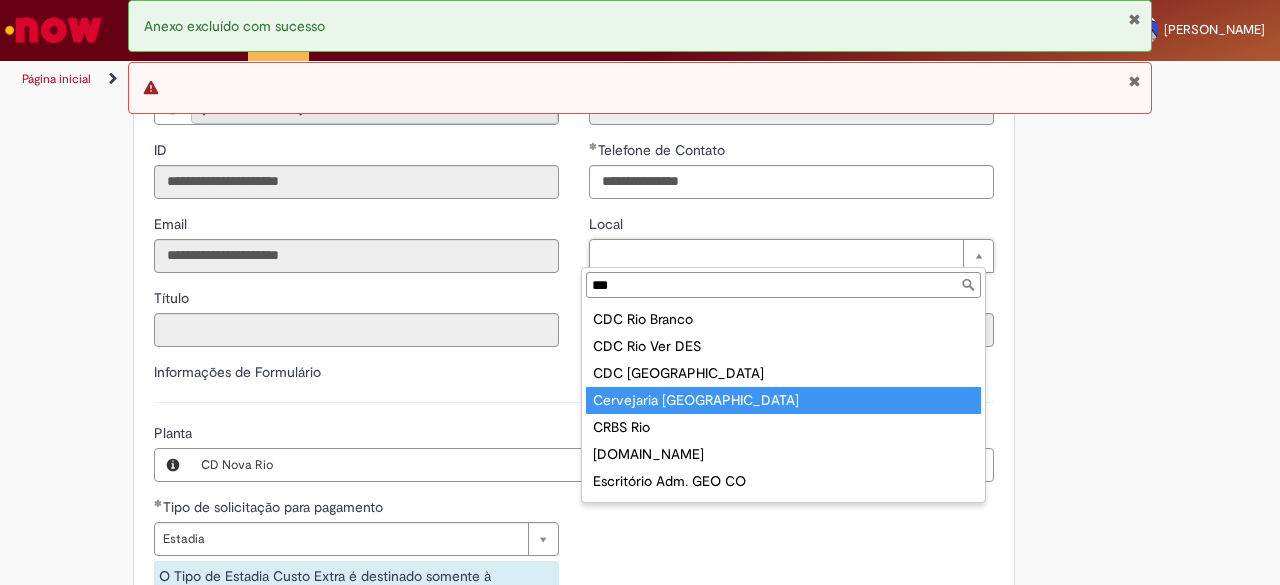 type on "***" 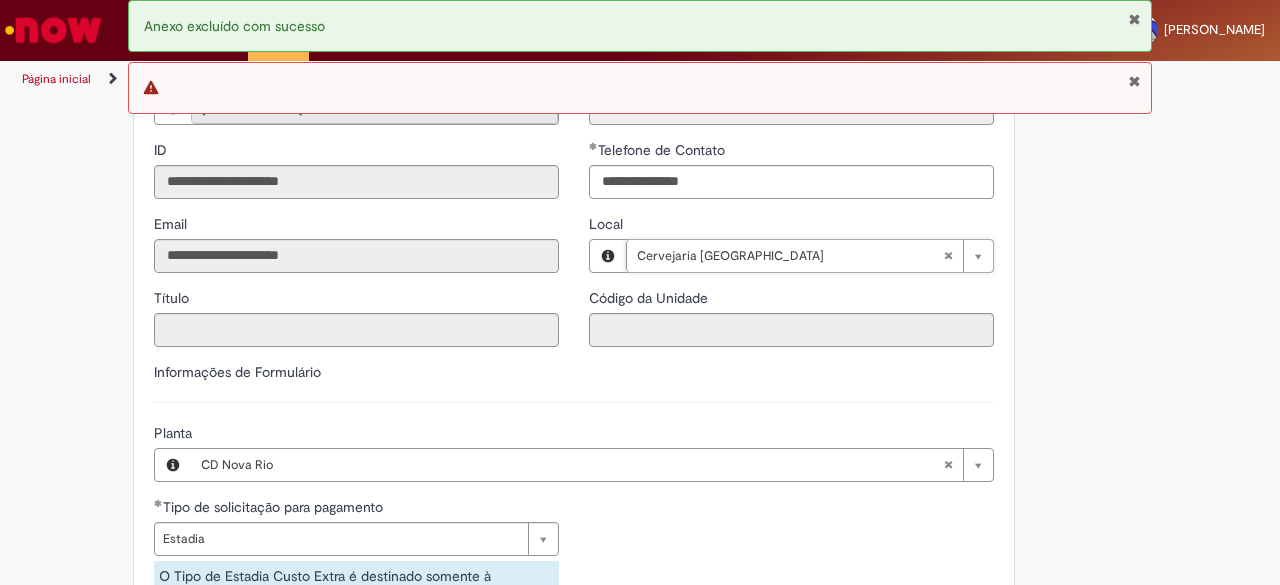 type on "****" 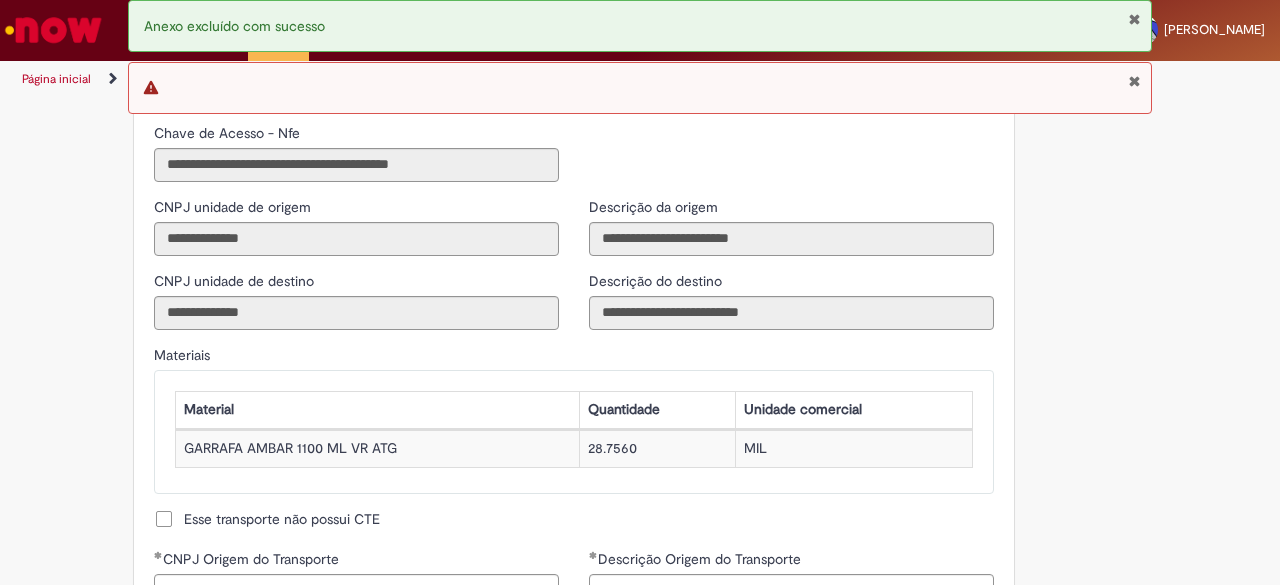 scroll, scrollTop: 1652, scrollLeft: 0, axis: vertical 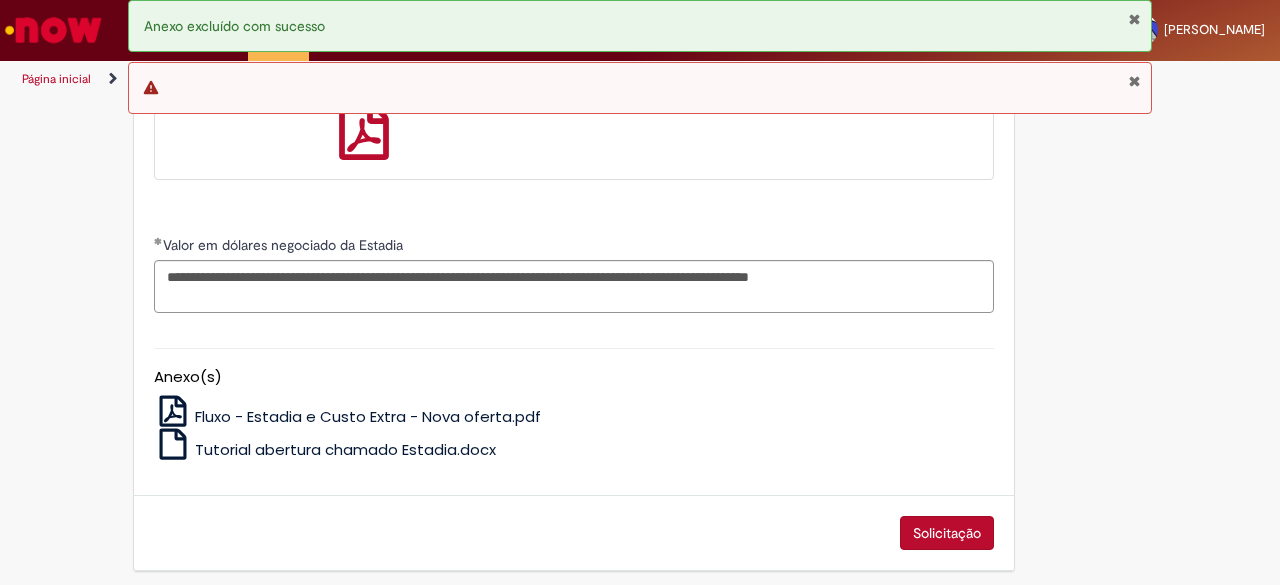 click on "Solicitação" at bounding box center [947, 533] 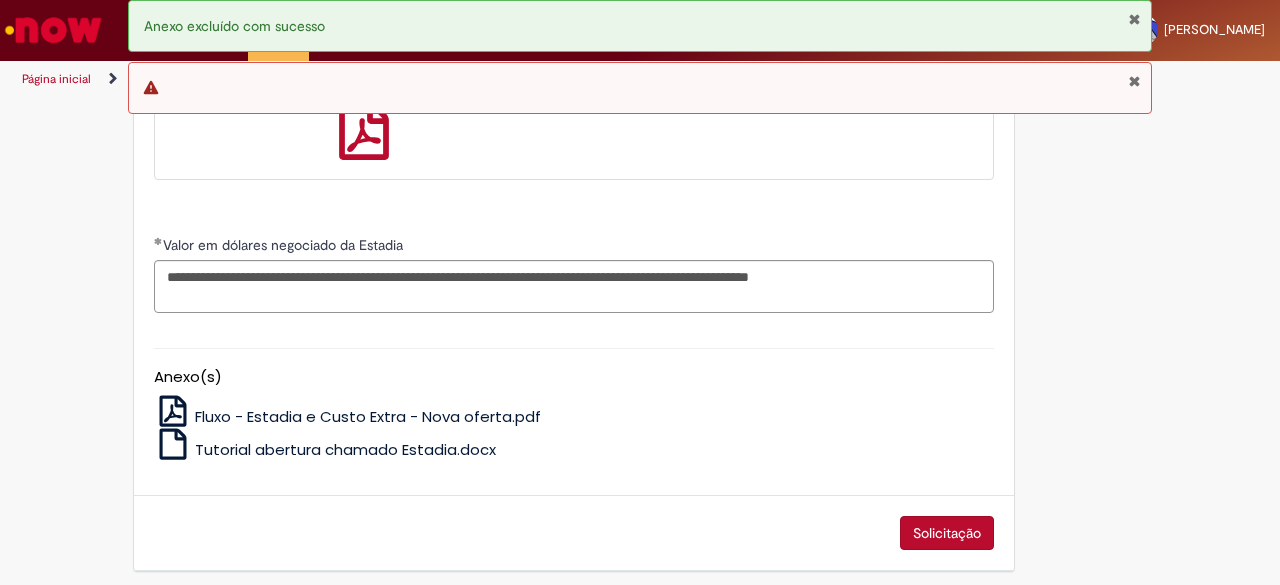 click at bounding box center [1134, 81] 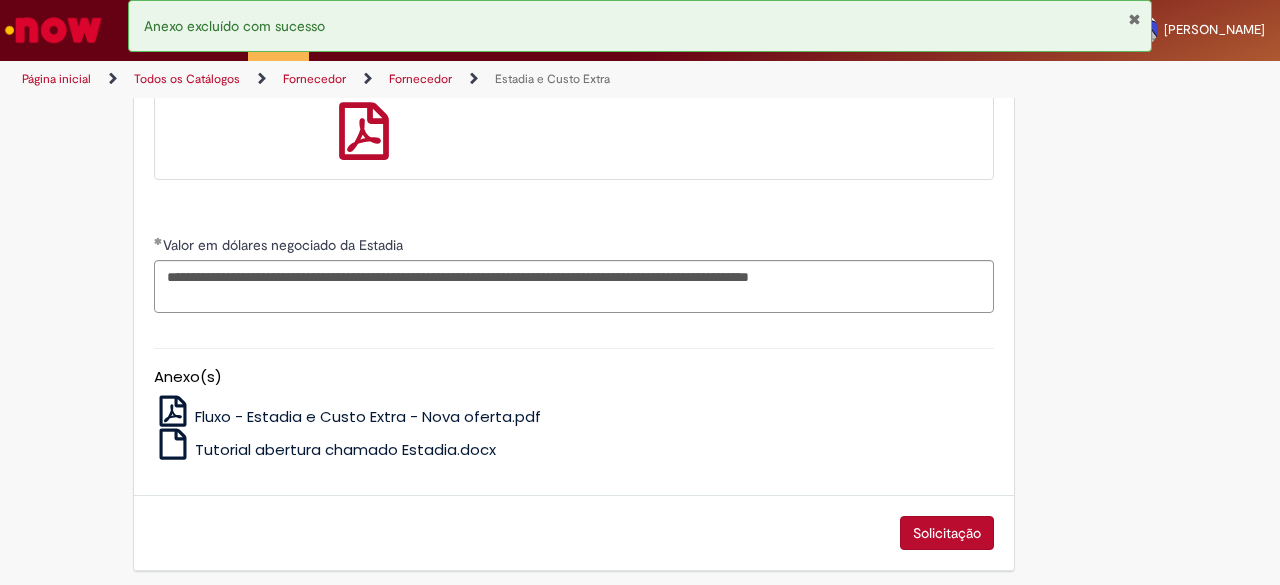 click on "Solicitação" at bounding box center [947, 533] 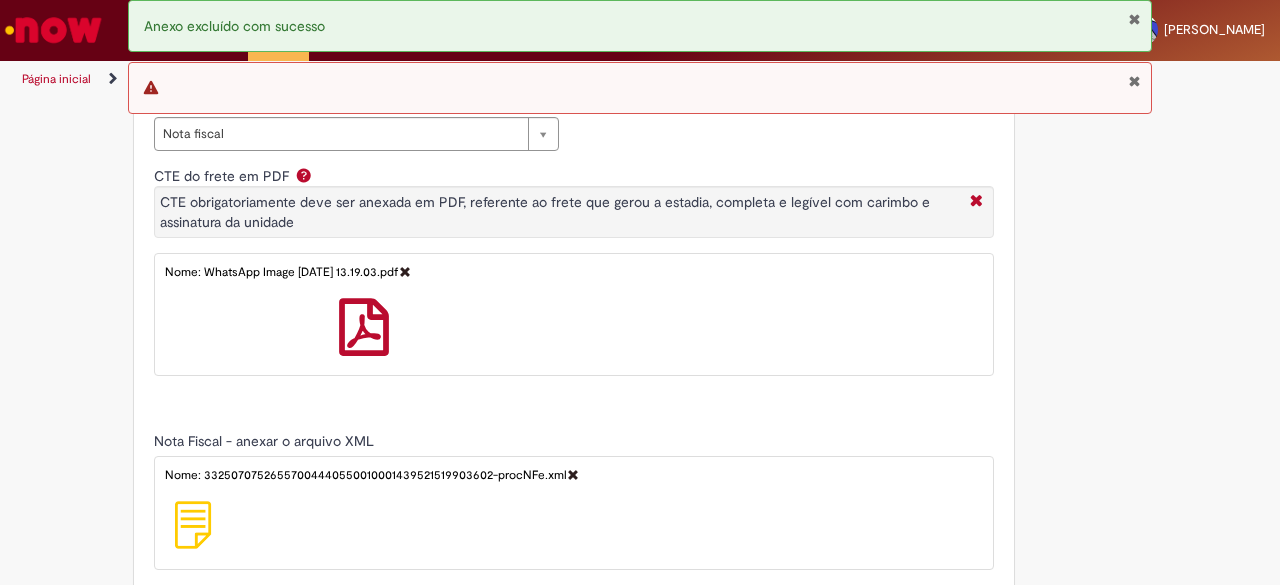 scroll, scrollTop: 1047, scrollLeft: 0, axis: vertical 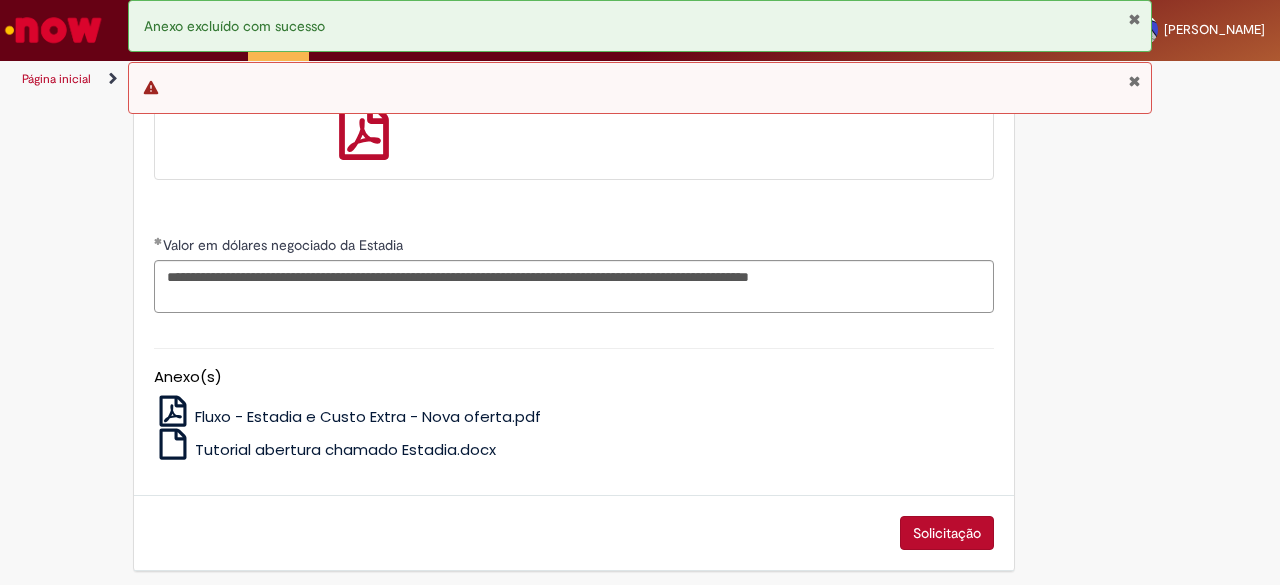click on "Solicitação" at bounding box center (947, 533) 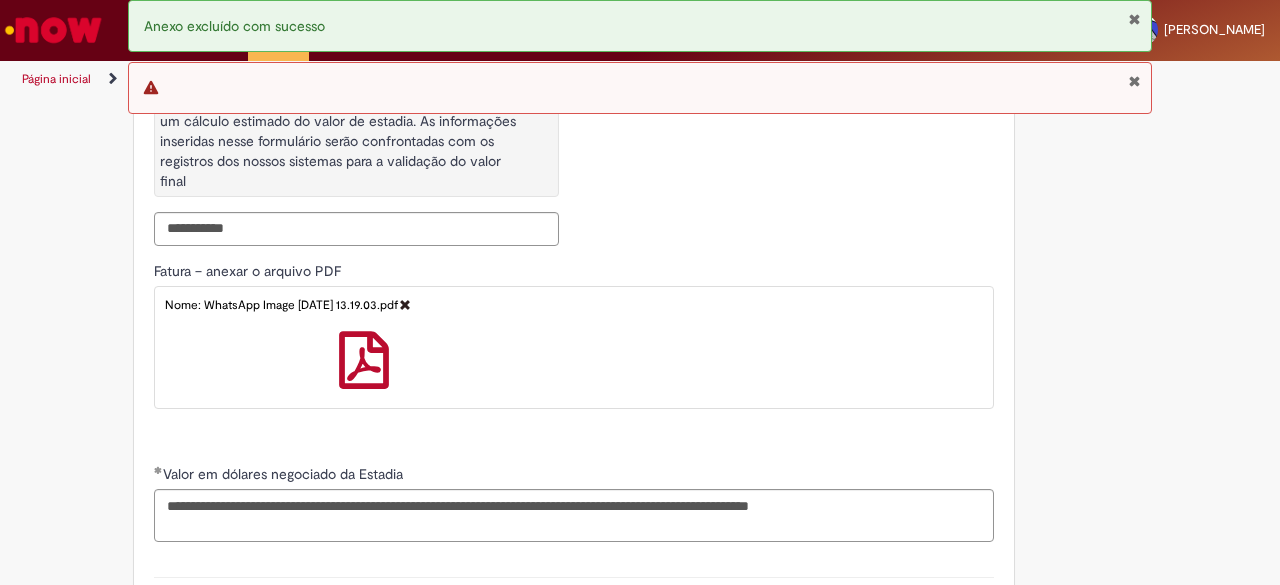 scroll, scrollTop: 2914, scrollLeft: 0, axis: vertical 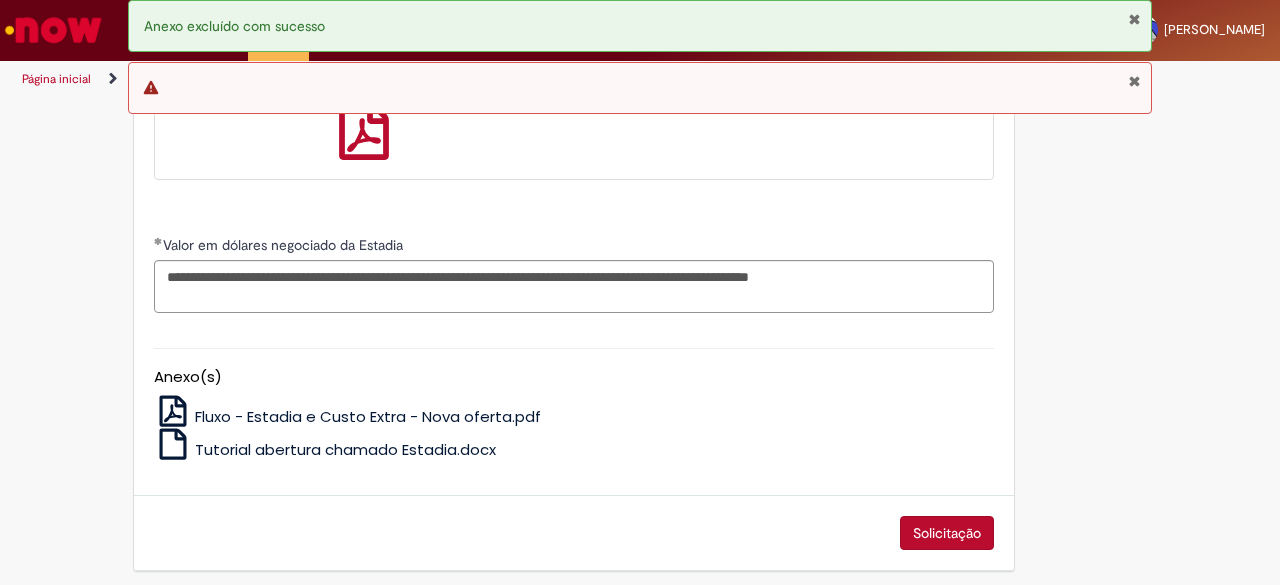 click at bounding box center (173, 444) 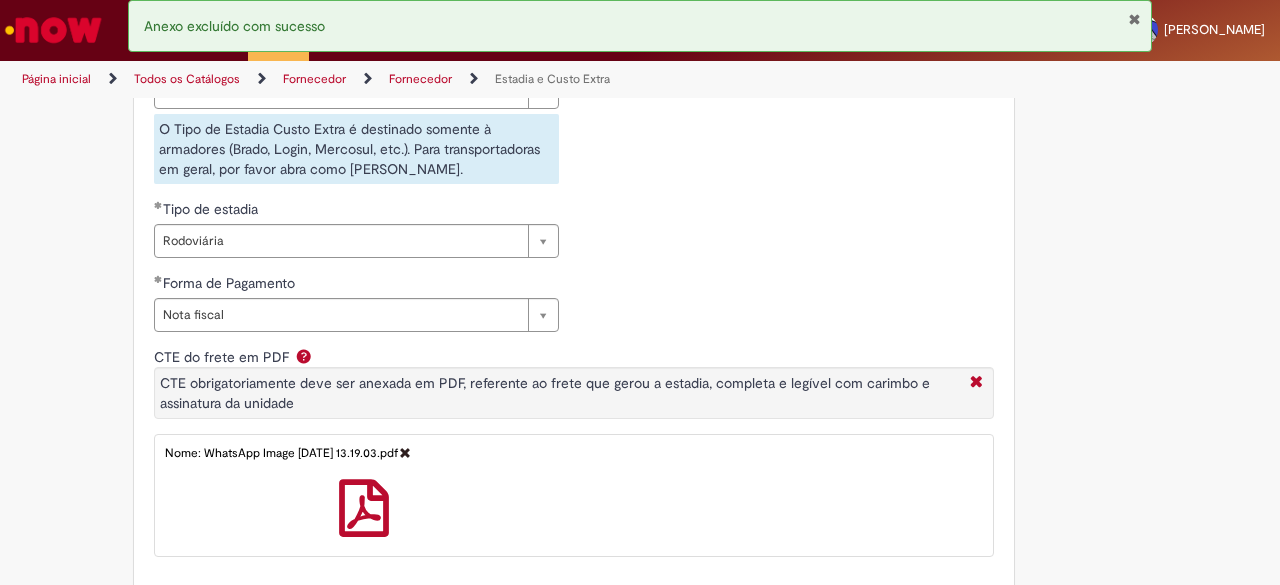 scroll, scrollTop: 896, scrollLeft: 0, axis: vertical 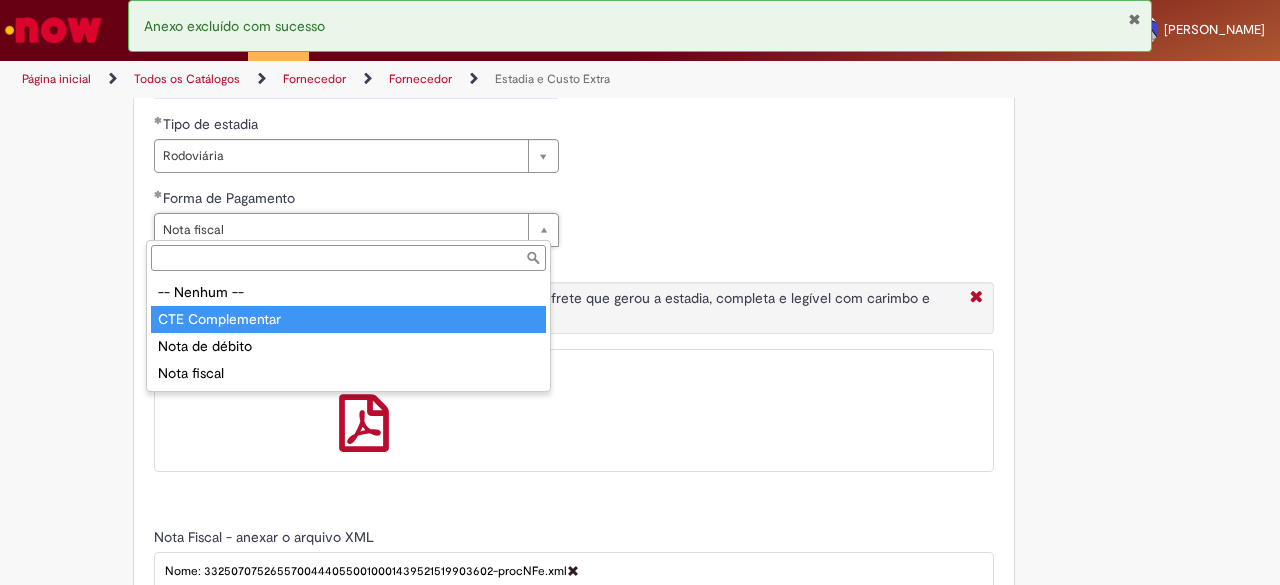 type on "**********" 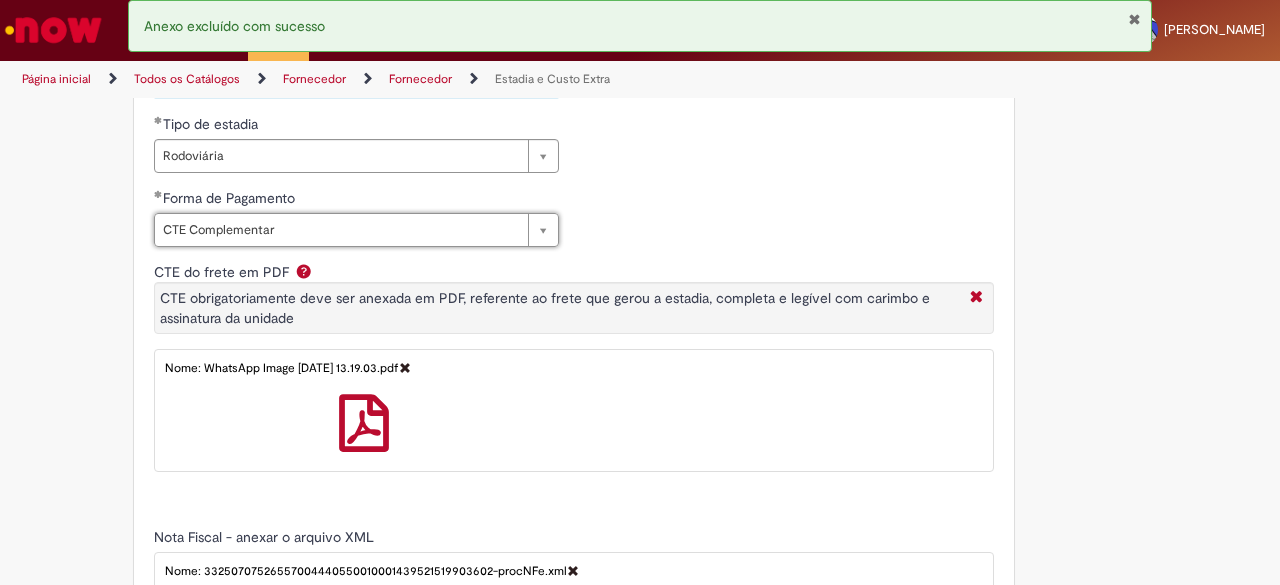 scroll, scrollTop: 0, scrollLeft: 64, axis: horizontal 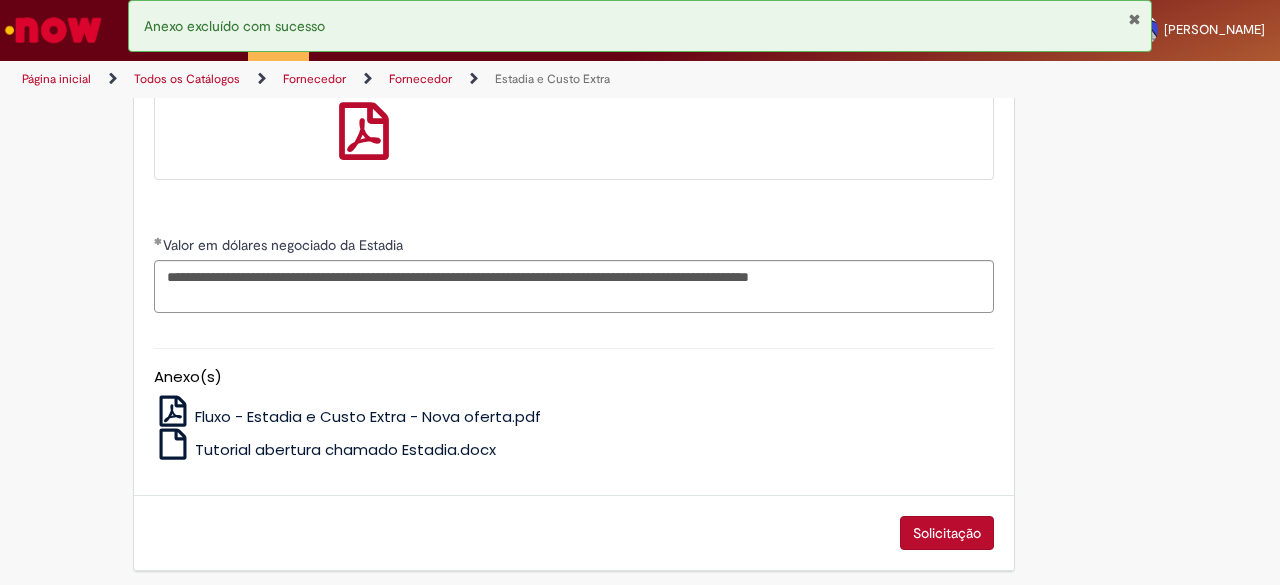 click on "Solicitação" at bounding box center (947, 533) 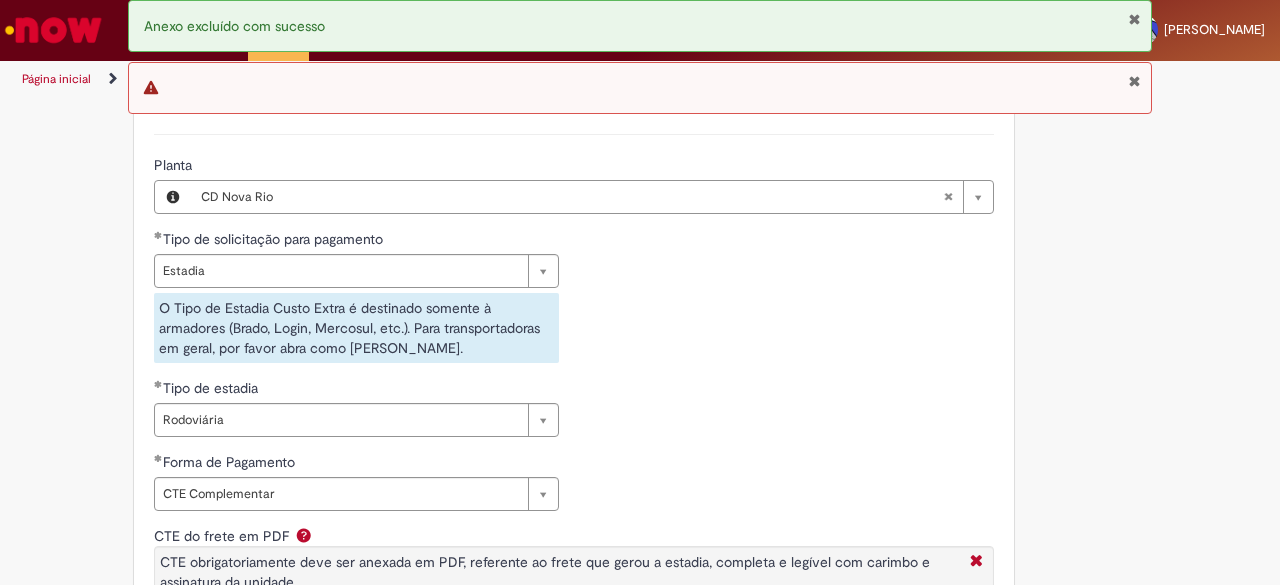 scroll, scrollTop: 628, scrollLeft: 0, axis: vertical 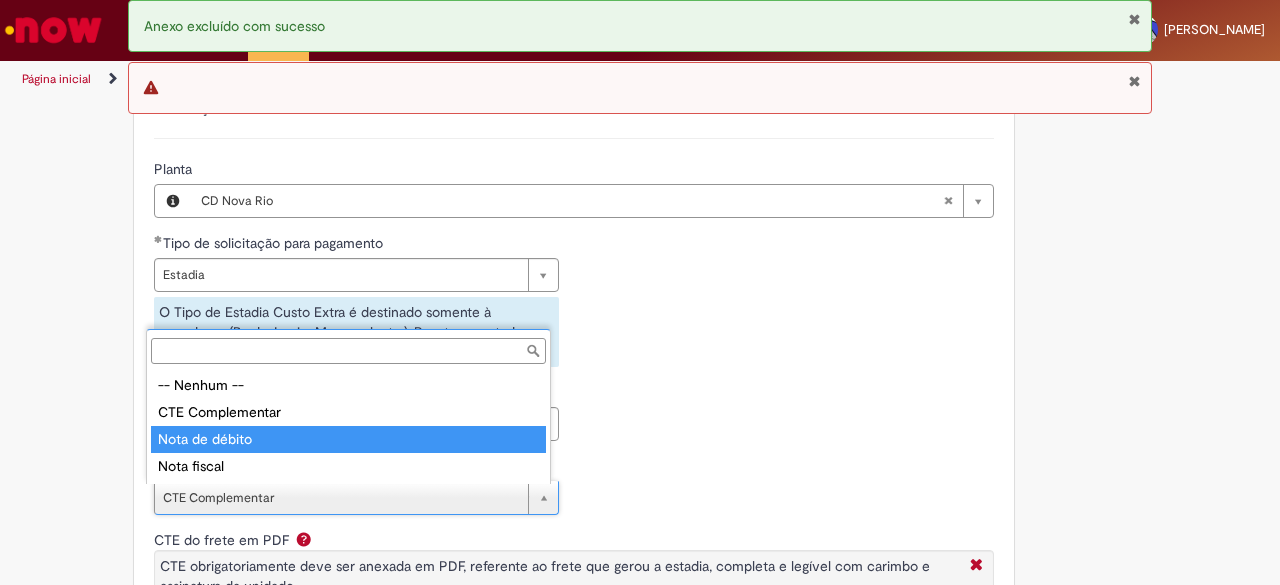 type on "**********" 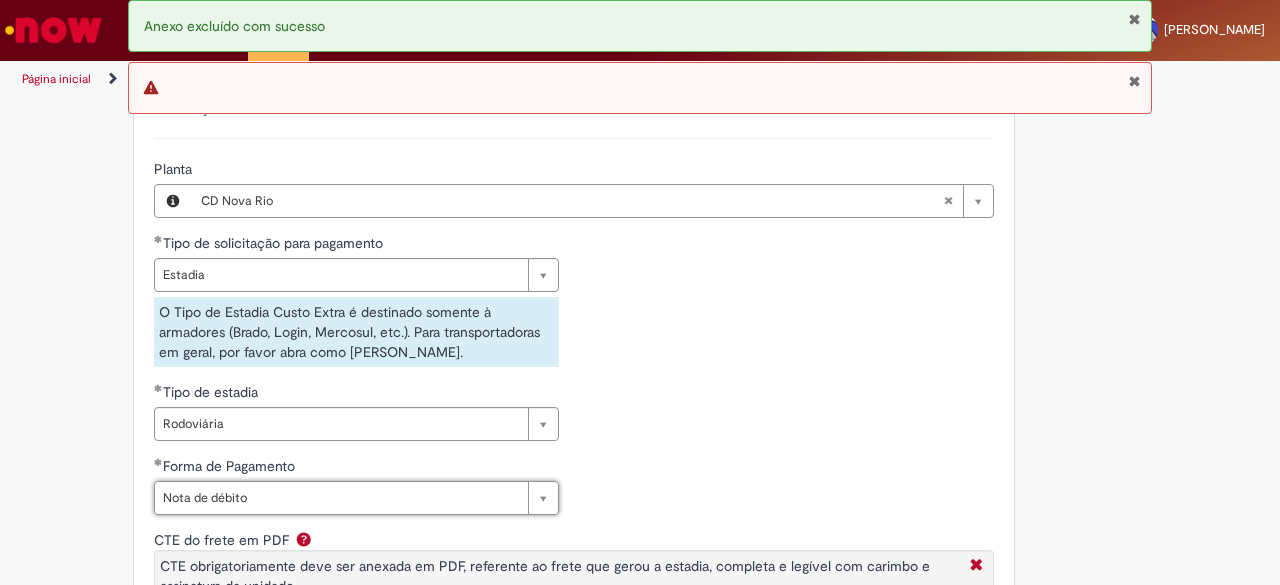 scroll, scrollTop: 0, scrollLeft: 92, axis: horizontal 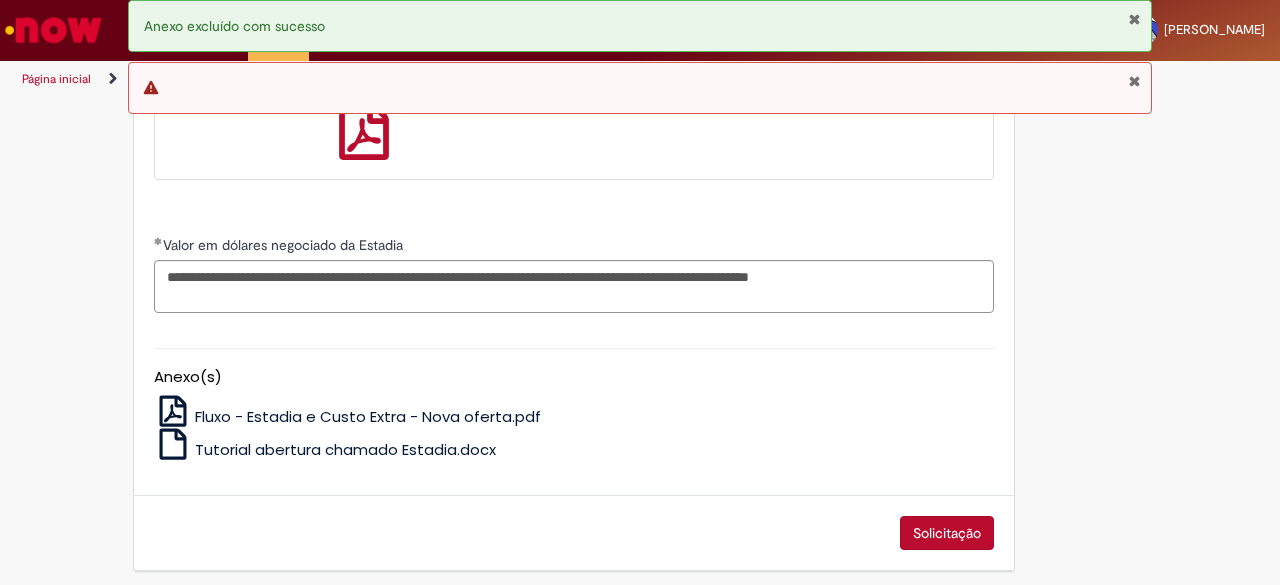 click on "Solicitação" at bounding box center (947, 533) 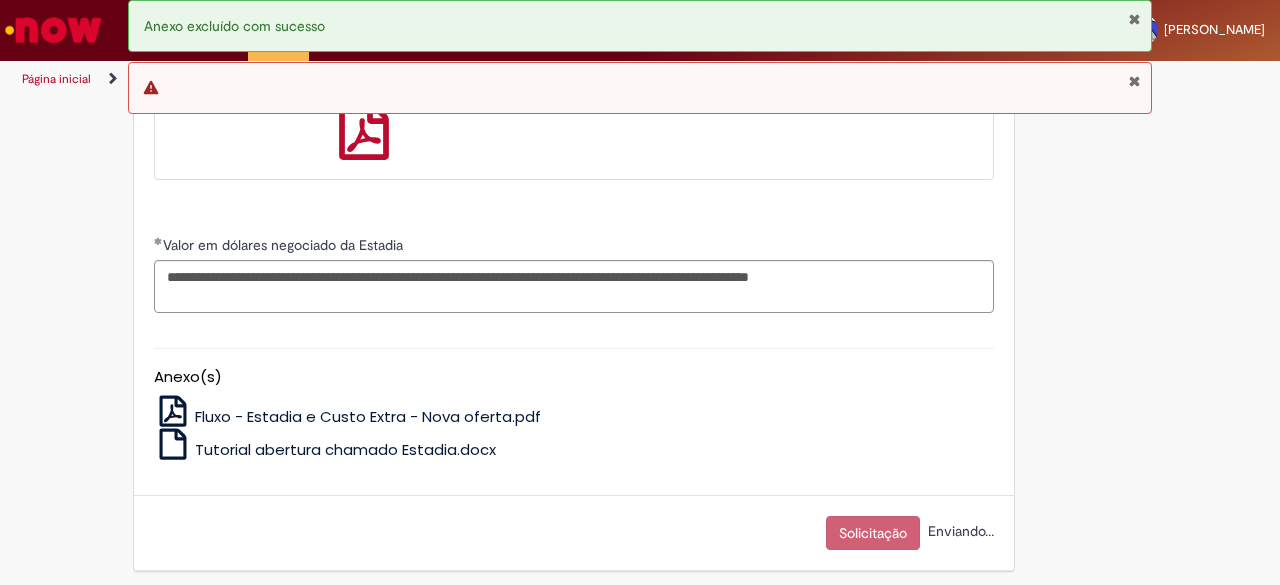 click on "Solicitação" at bounding box center [873, 533] 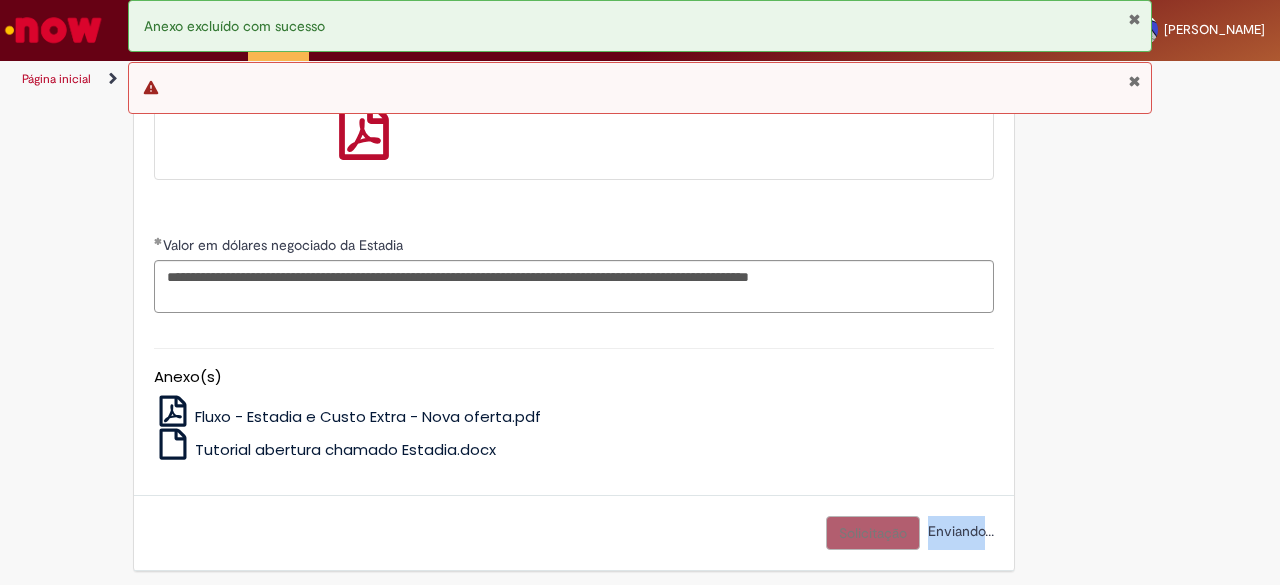click on "Enviando..." at bounding box center (959, 531) 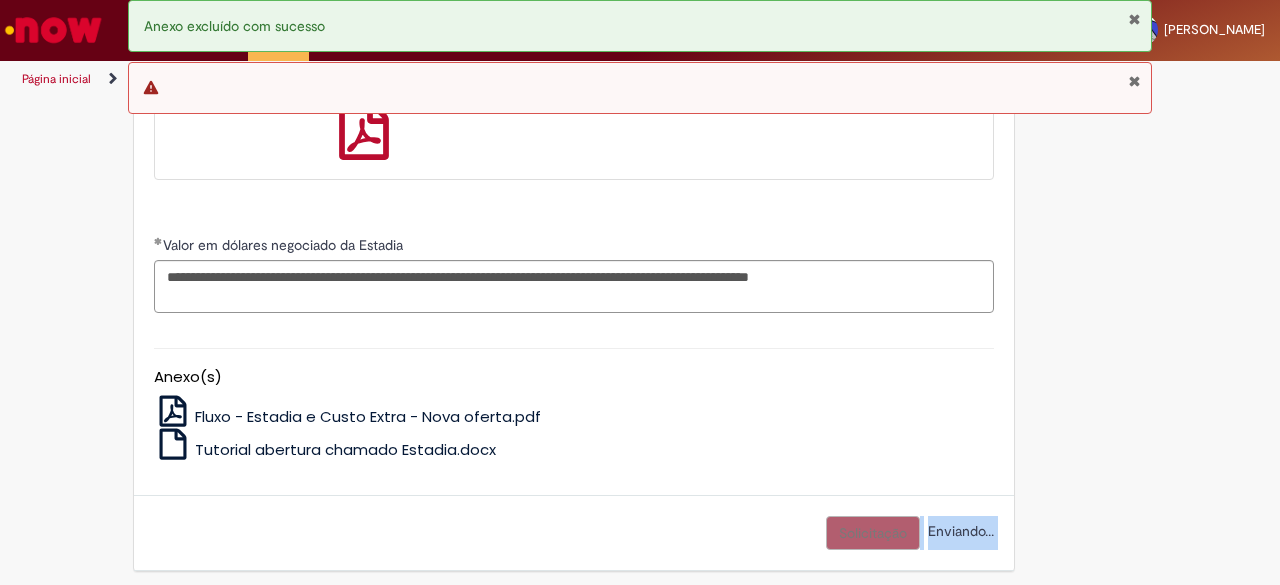 click on "Enviando..." at bounding box center (959, 531) 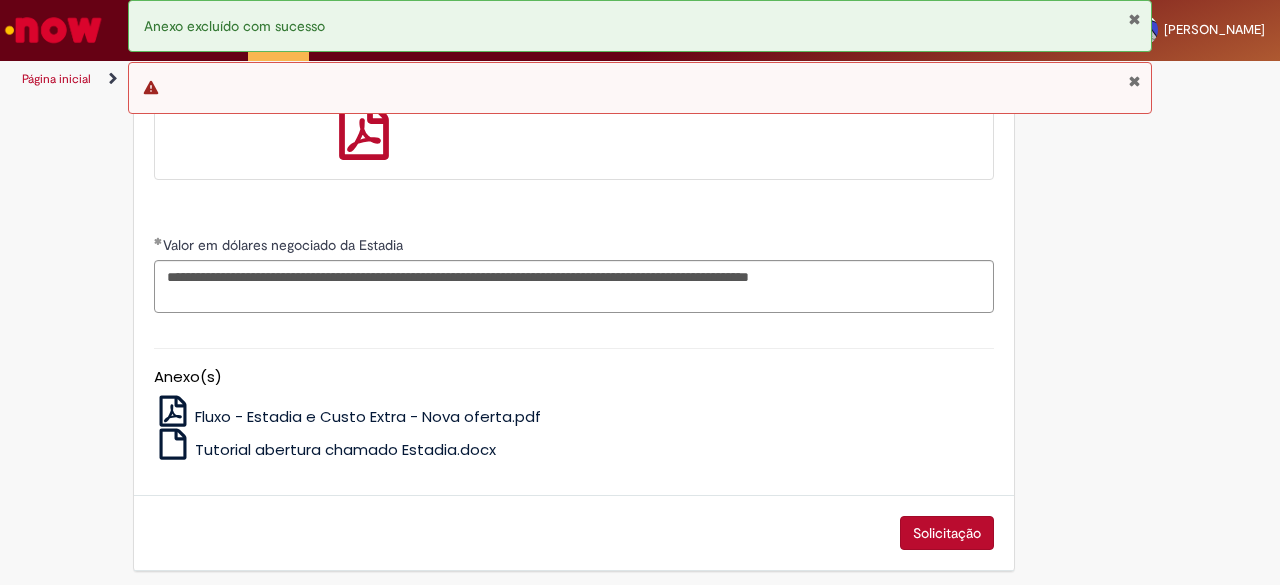 click on "Solicitação" at bounding box center [947, 533] 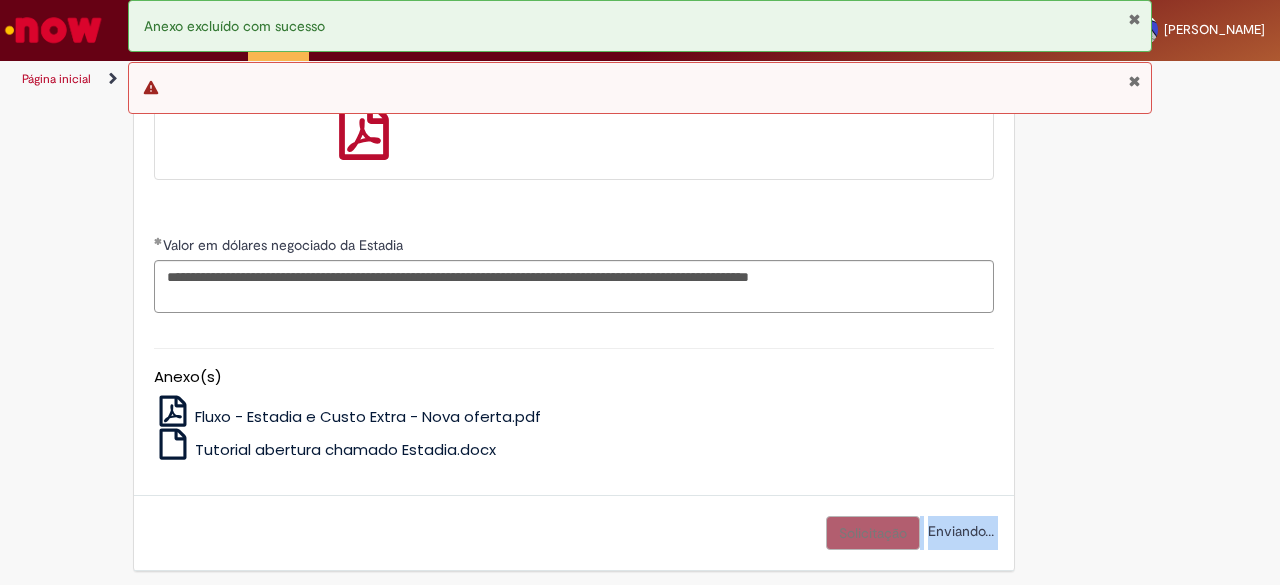 click on "Enviando..." at bounding box center (959, 531) 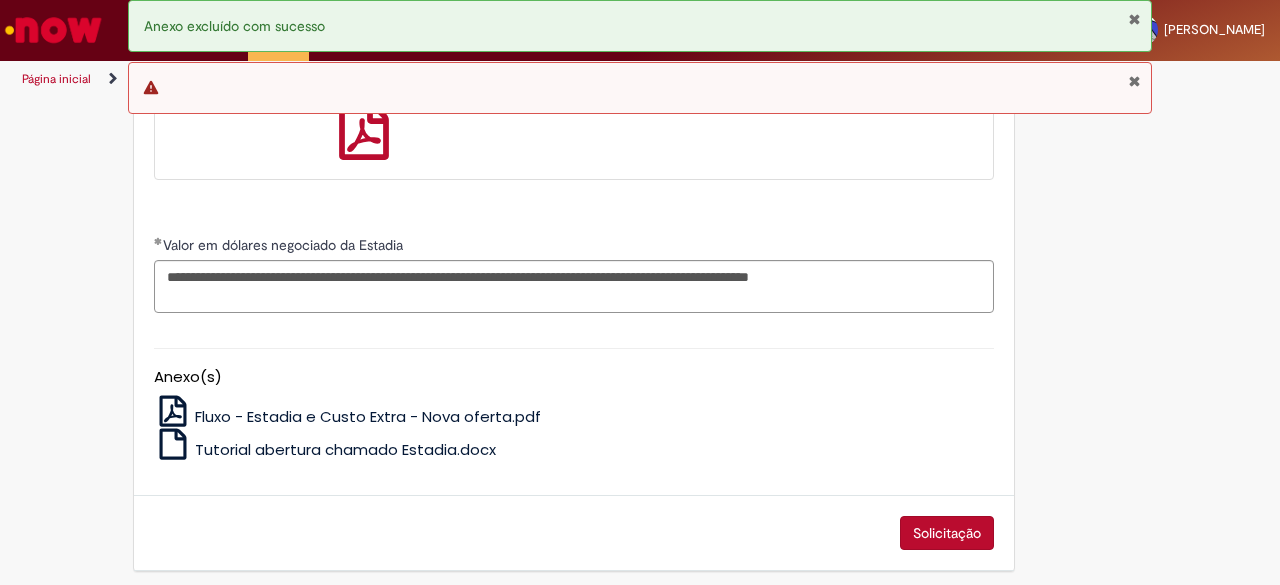 click on "Solicitação" at bounding box center (947, 533) 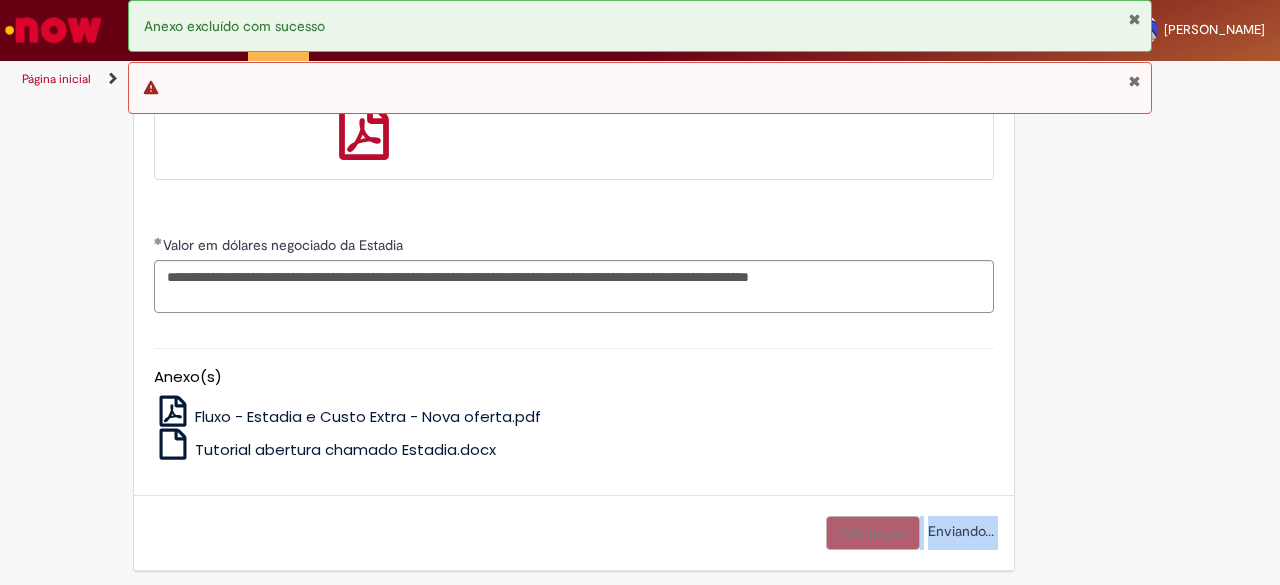 click on "Enviando..." at bounding box center (959, 531) 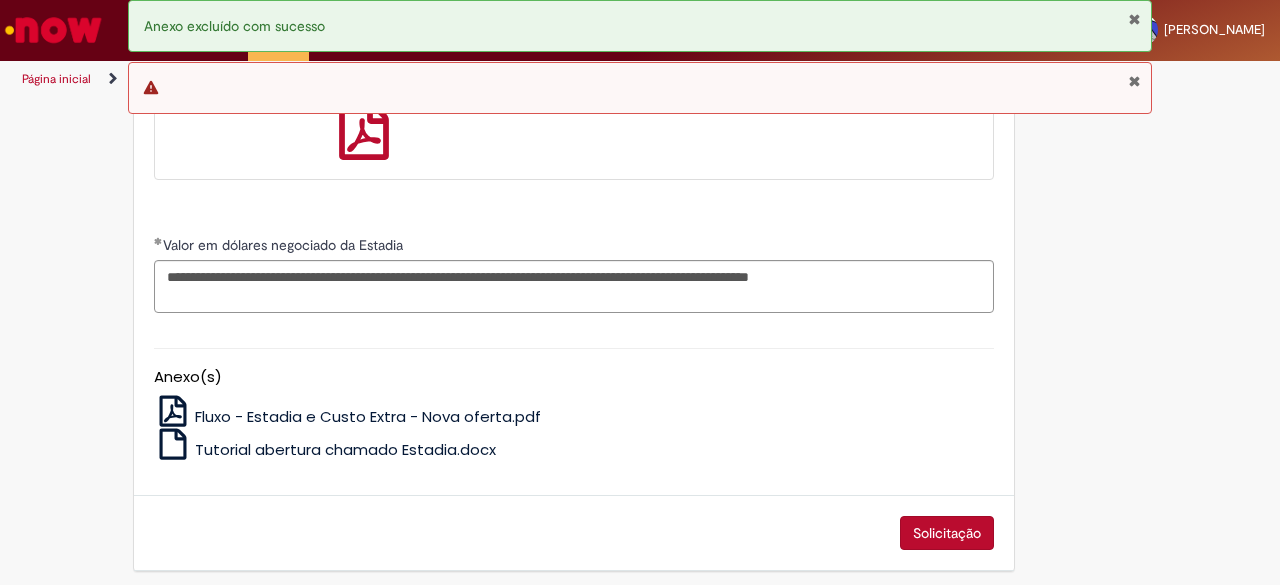 click on "Solicitação" at bounding box center (947, 533) 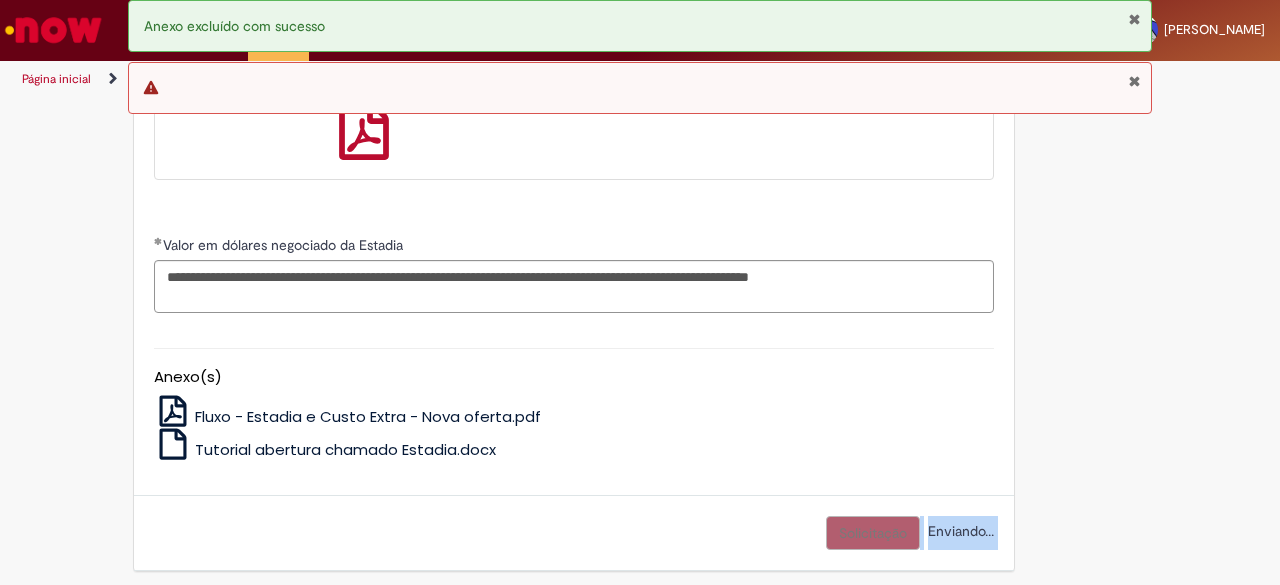 click on "Enviando..." at bounding box center [959, 531] 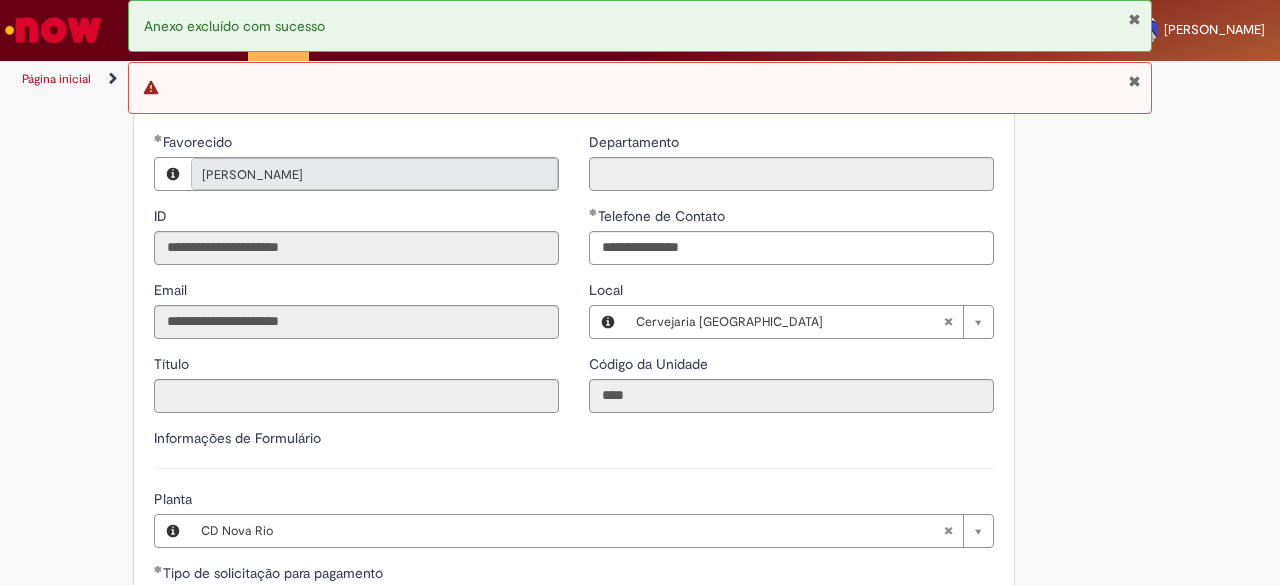 scroll, scrollTop: 565, scrollLeft: 0, axis: vertical 